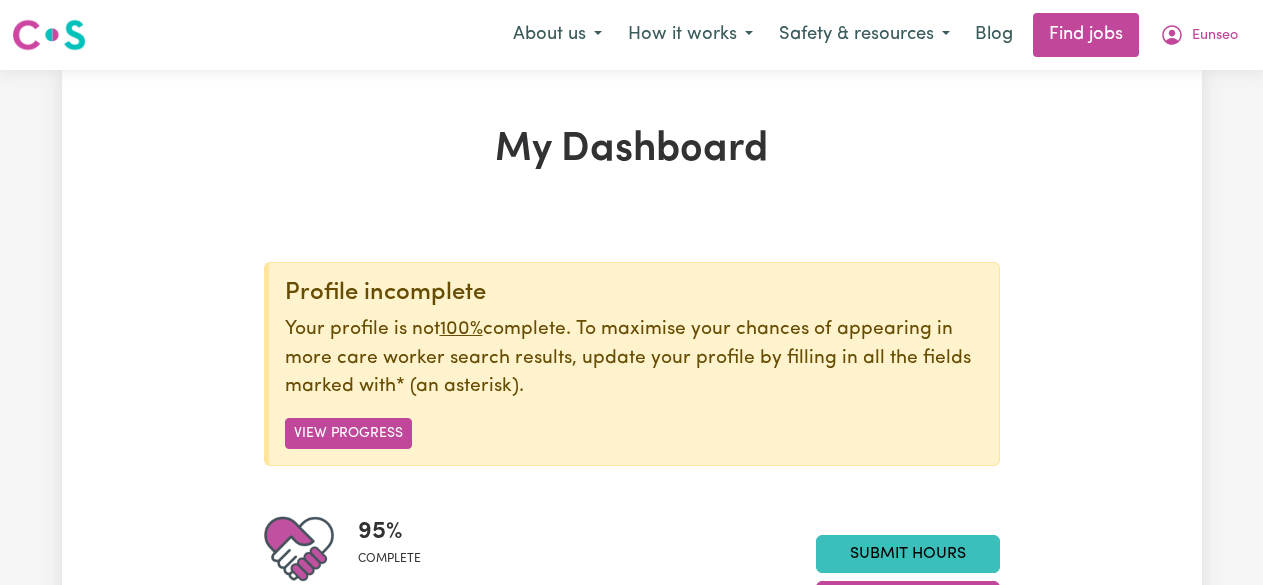 scroll, scrollTop: 0, scrollLeft: 0, axis: both 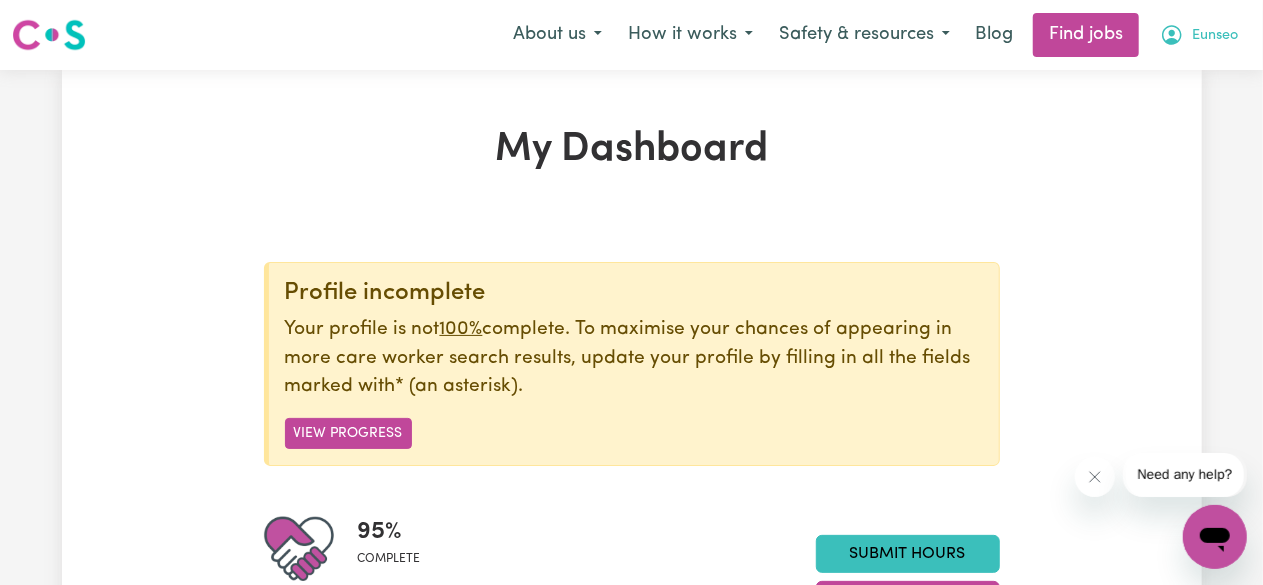 click on "Eunseo" at bounding box center (1215, 36) 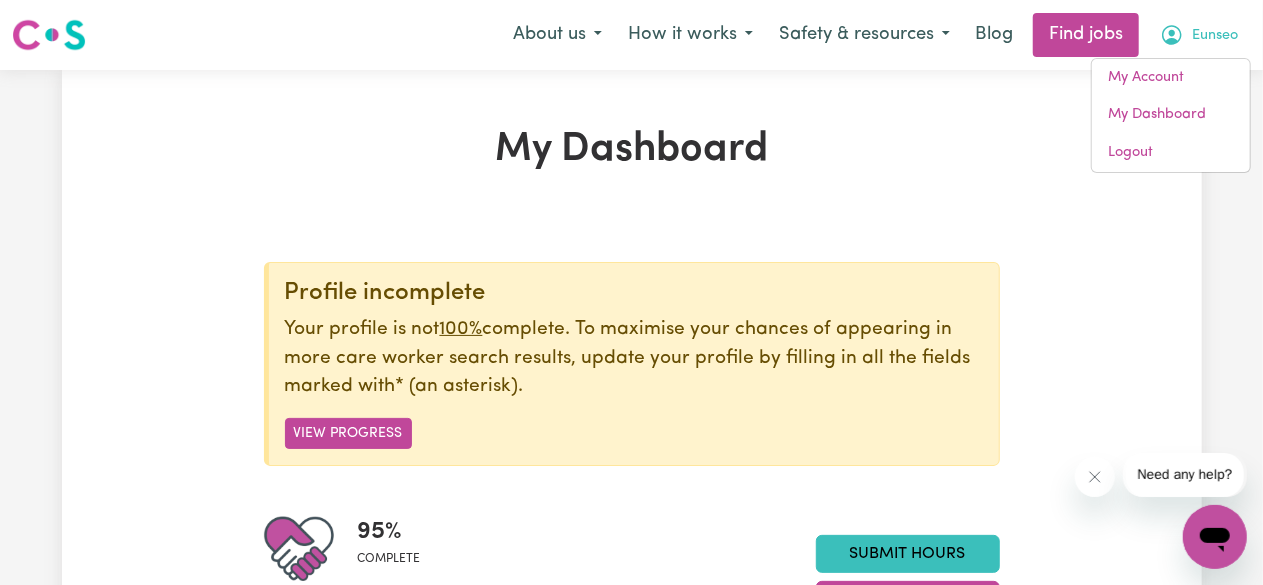 click on "My Dashboard Profile incomplete Your profile is not  100%  complete. To maximise your chances of appearing in more care worker search results, update your profile by filling in all the fields marked with  * (an asterisk) . View Progress 95 % complete Active Profile status Submit Hours My Account View/Edit Profile Search Visibility ON Actively Looking for Clients OFF Your activity Statistics Hours worked: 0 Response rate: 0 % Profile last updated: [DATE] Your badges Completed badges First Aid Certified Aged Care Quality Standards & Code of Conduct Serious Incident Reporting Scheme Course Fully vaccinated Boosted Careseekers onboarding completed Boundaries training completed [MEDICAL_DATA] infection control training NDIS worker training completed NDIS worker screening verified Recommended badges CPR Certified CS Recommends Regulated Restrictive Practices Course CS Reliable Worker Identify & Respond to Abuse & Neglect Reviews No reviews yet for  Eunseo ." at bounding box center [632, 1095] 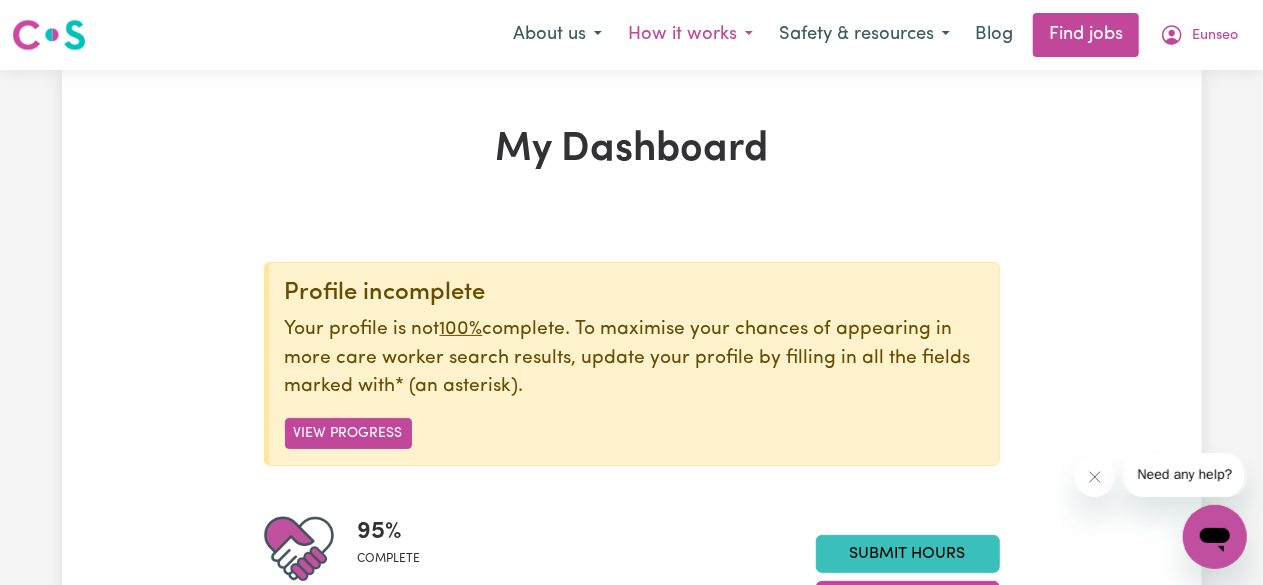click on "How it works" at bounding box center (690, 35) 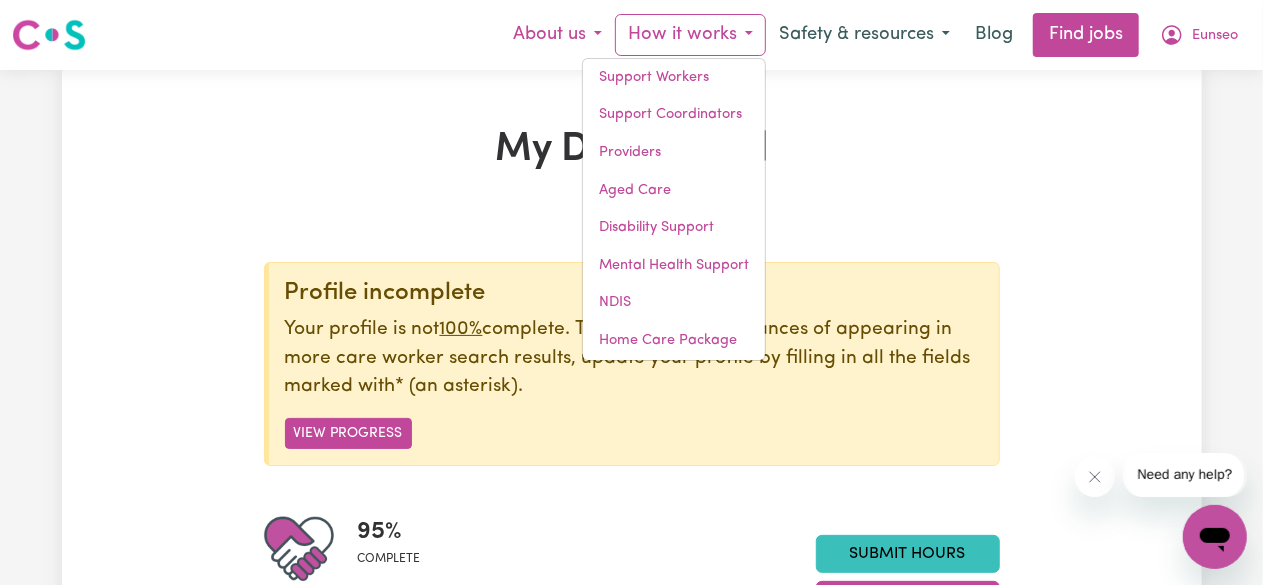 click on "About us" at bounding box center (557, 35) 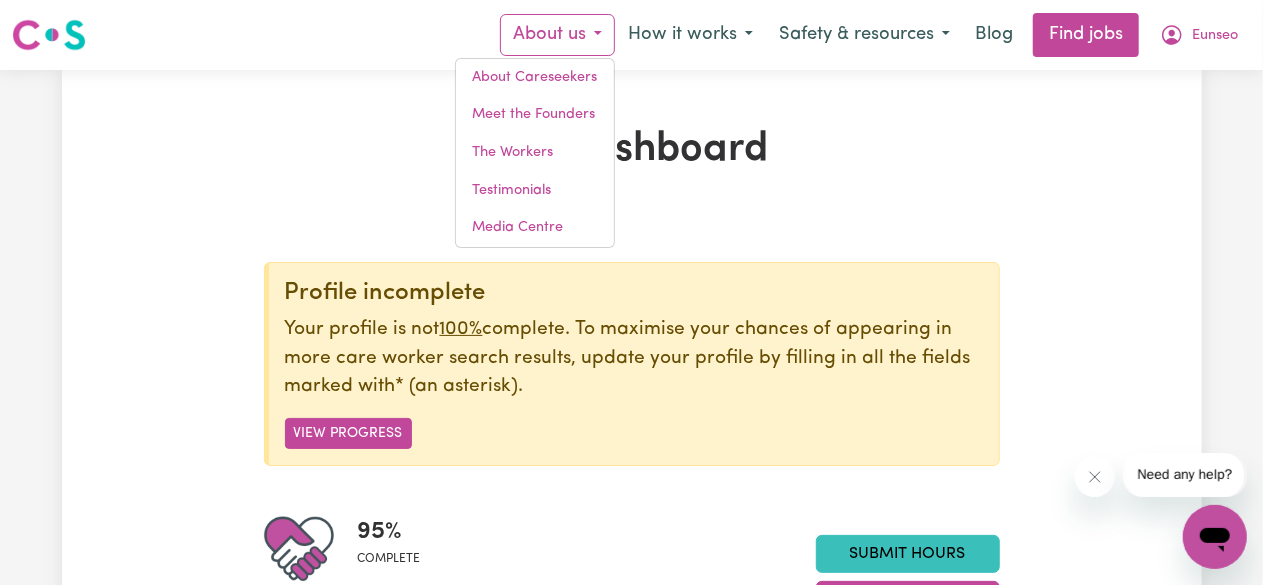 click on "My Dashboard Profile incomplete Your profile is not  100%  complete. To maximise your chances of appearing in more care worker search results, update your profile by filling in all the fields marked with  * (an asterisk) . View Progress 95 % complete Active Profile status Submit Hours My Account View/Edit Profile Search Visibility ON Actively Looking for Clients OFF Your activity Statistics Hours worked: 0 Response rate: 0 % Profile last updated: [DATE] Your badges Completed badges First Aid Certified Aged Care Quality Standards & Code of Conduct Serious Incident Reporting Scheme Course Fully vaccinated Boosted Careseekers onboarding completed Boundaries training completed [MEDICAL_DATA] infection control training NDIS worker training completed NDIS worker screening verified Recommended badges CPR Certified CS Recommends Regulated Restrictive Practices Course CS Reliable Worker Identify & Respond to Abuse & Neglect Reviews No reviews yet for  Eunseo ." at bounding box center (632, 1095) 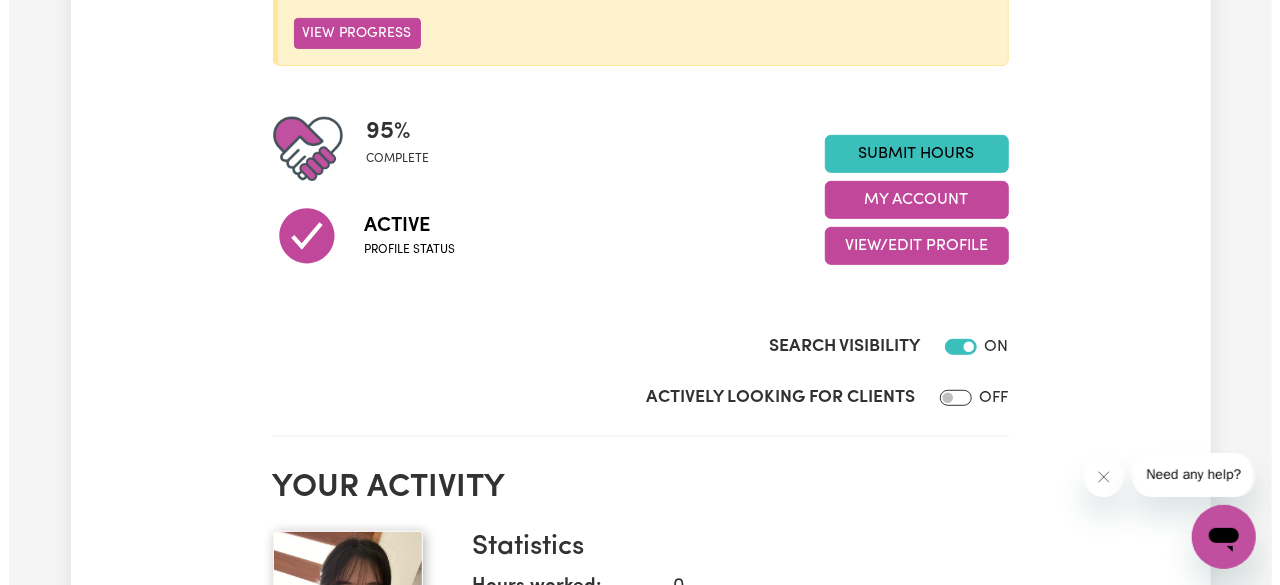 scroll, scrollTop: 400, scrollLeft: 0, axis: vertical 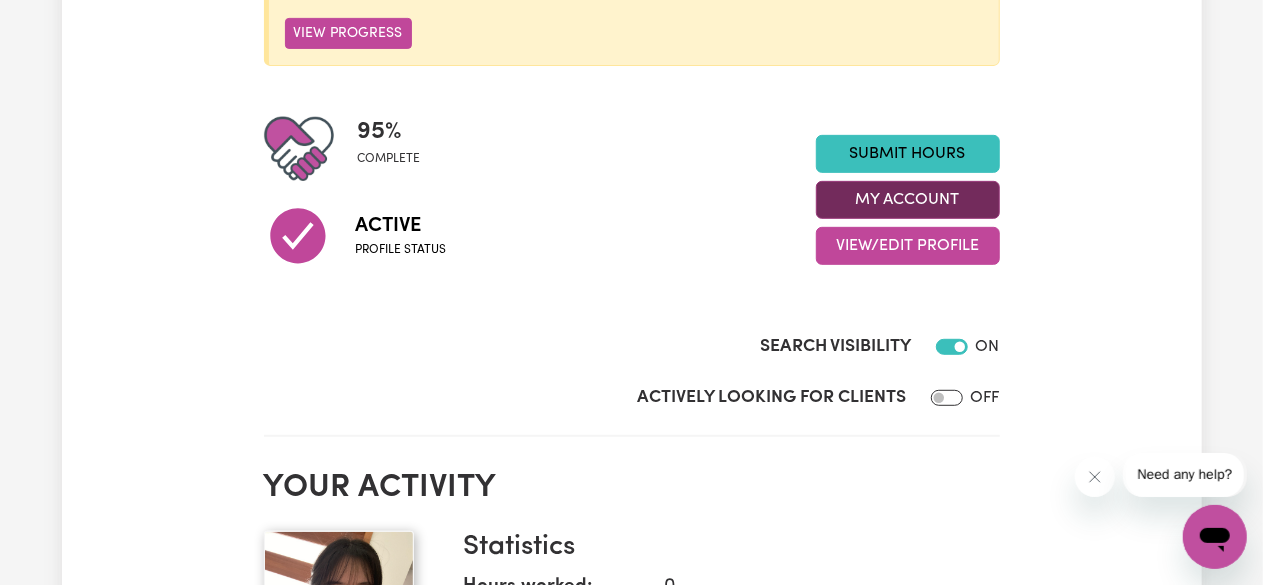 click on "My Account" at bounding box center (908, 200) 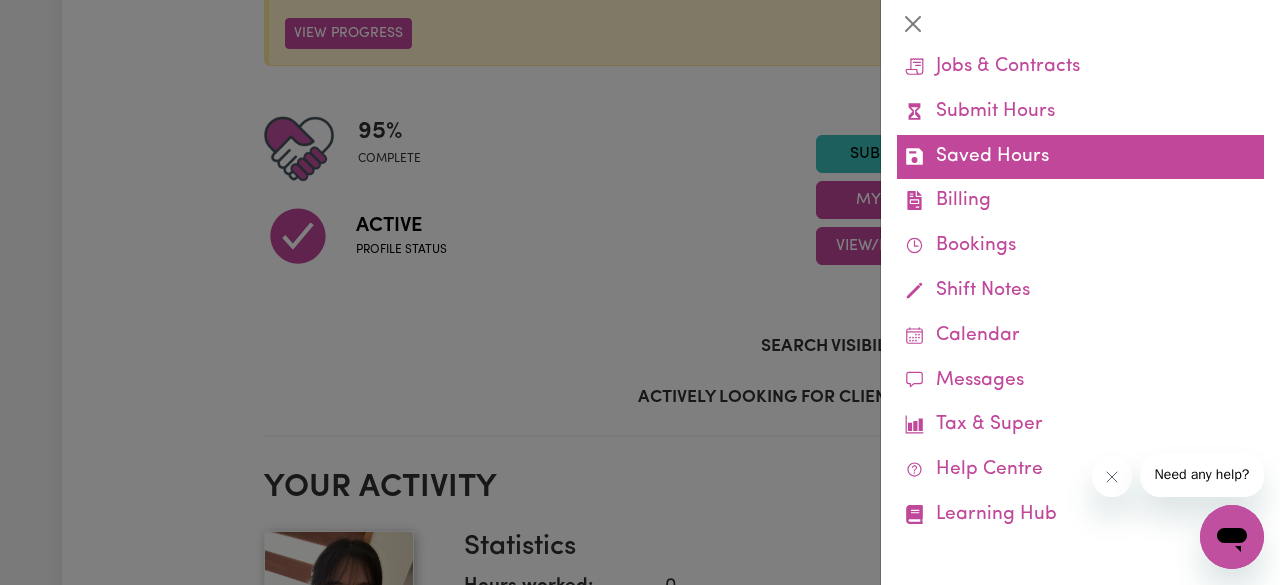 scroll, scrollTop: 95, scrollLeft: 0, axis: vertical 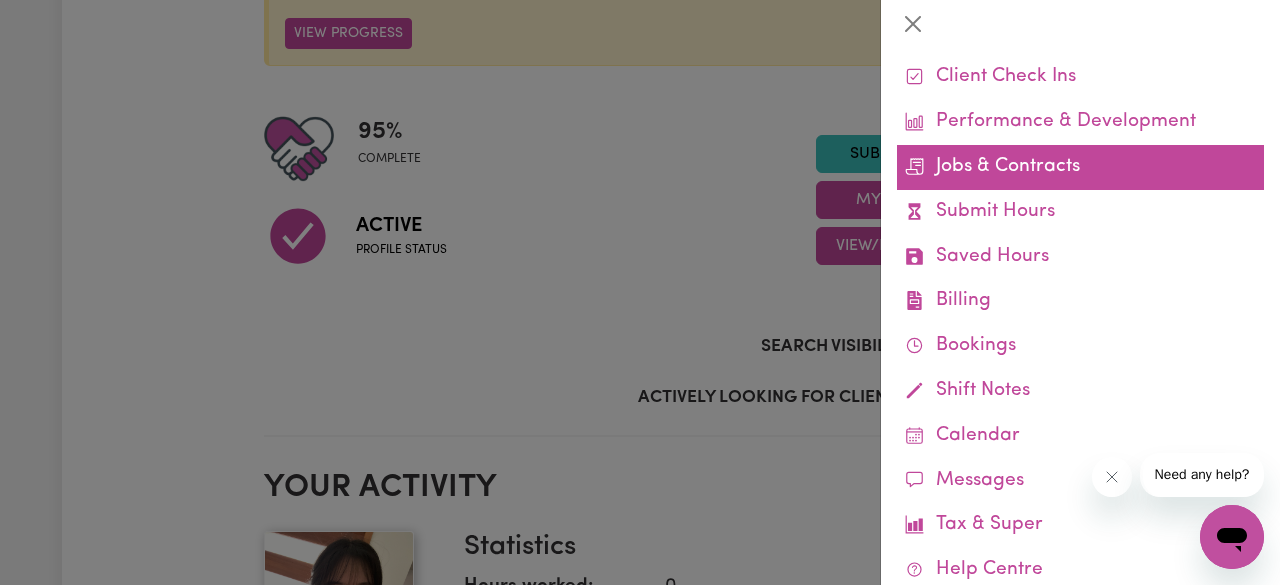 click on "Jobs & Contracts" at bounding box center [1080, 167] 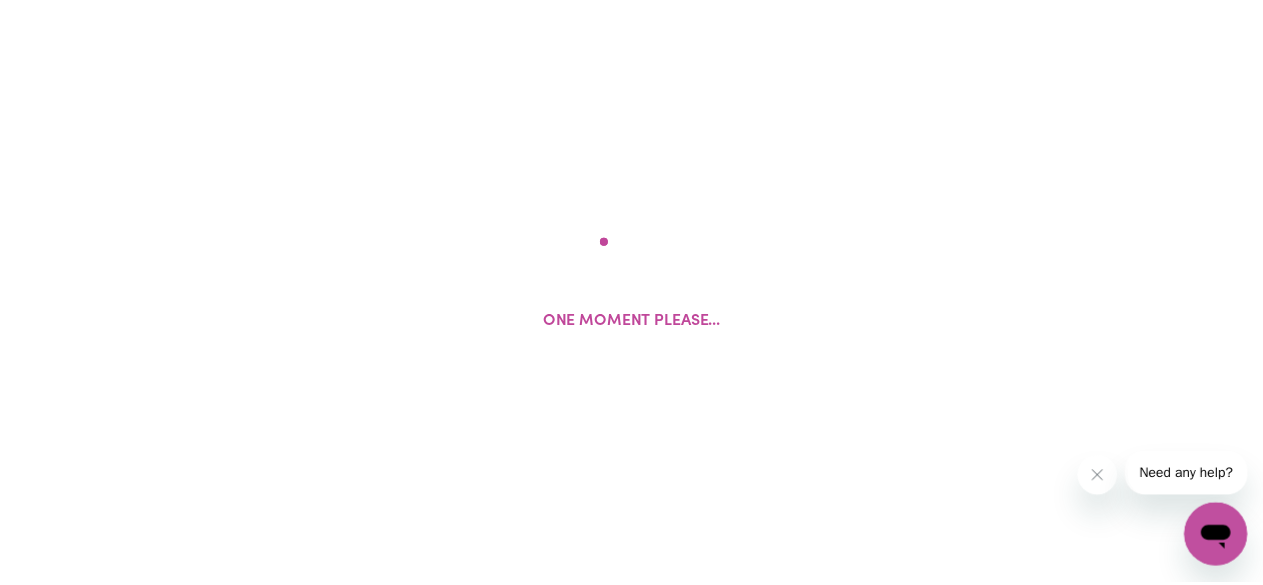 scroll, scrollTop: 0, scrollLeft: 0, axis: both 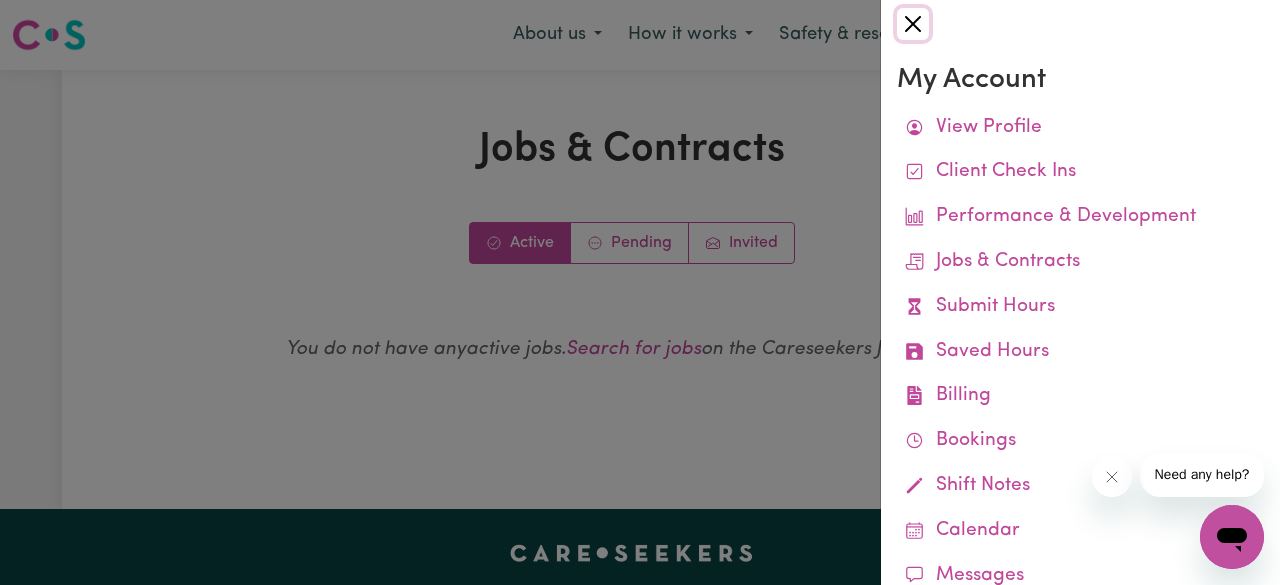 click at bounding box center [913, 24] 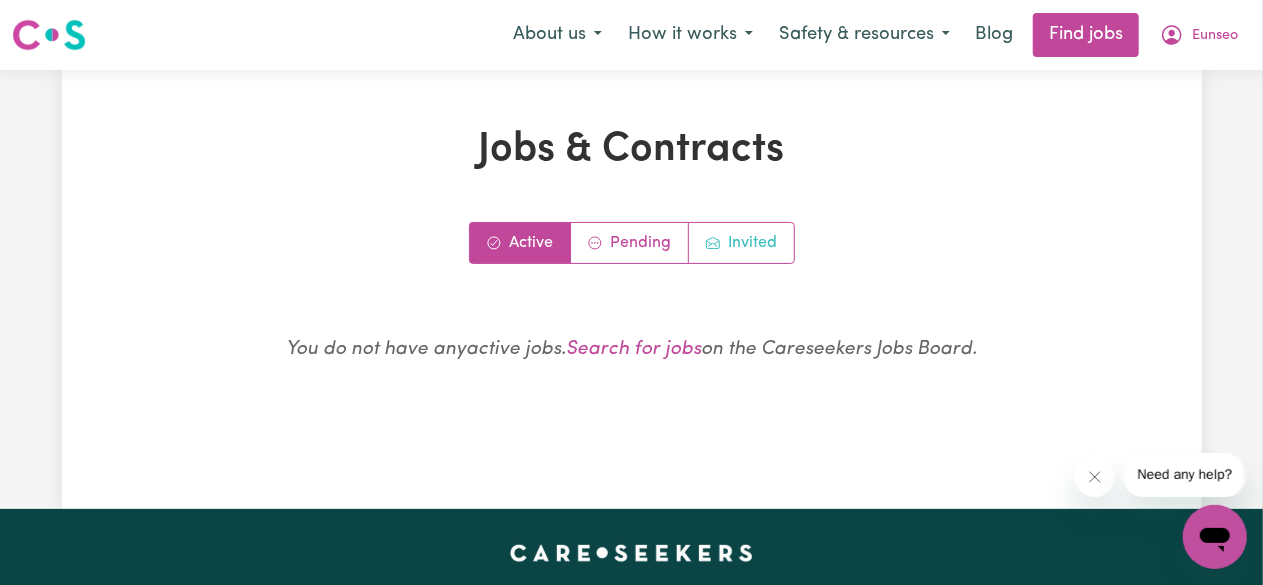 click on "Invited" at bounding box center [741, 243] 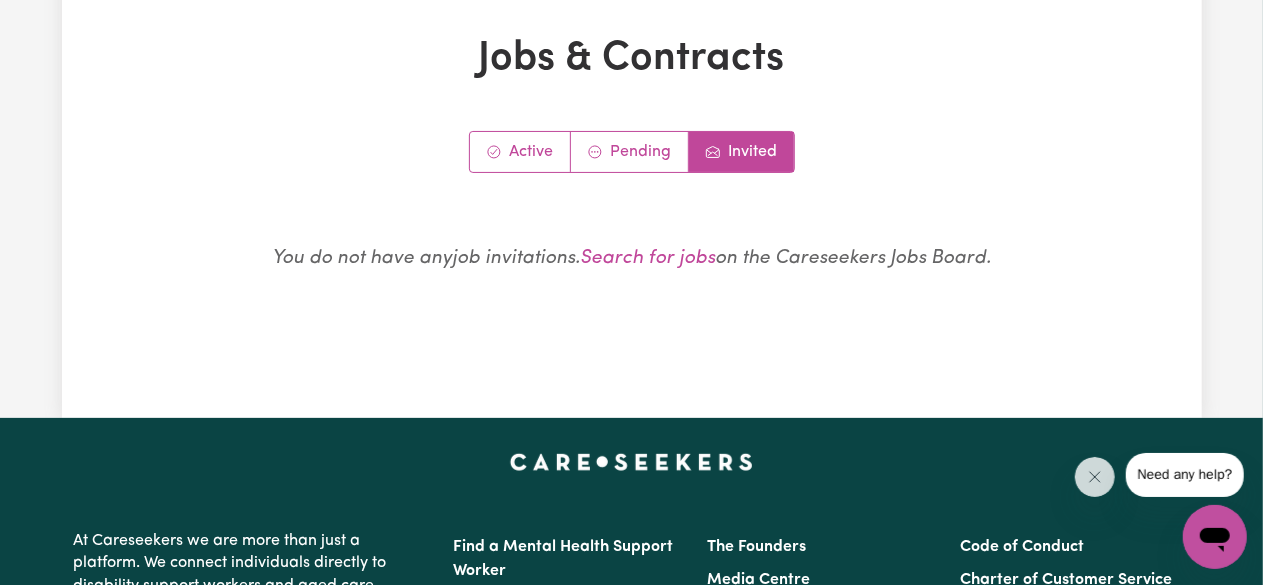 scroll, scrollTop: 0, scrollLeft: 0, axis: both 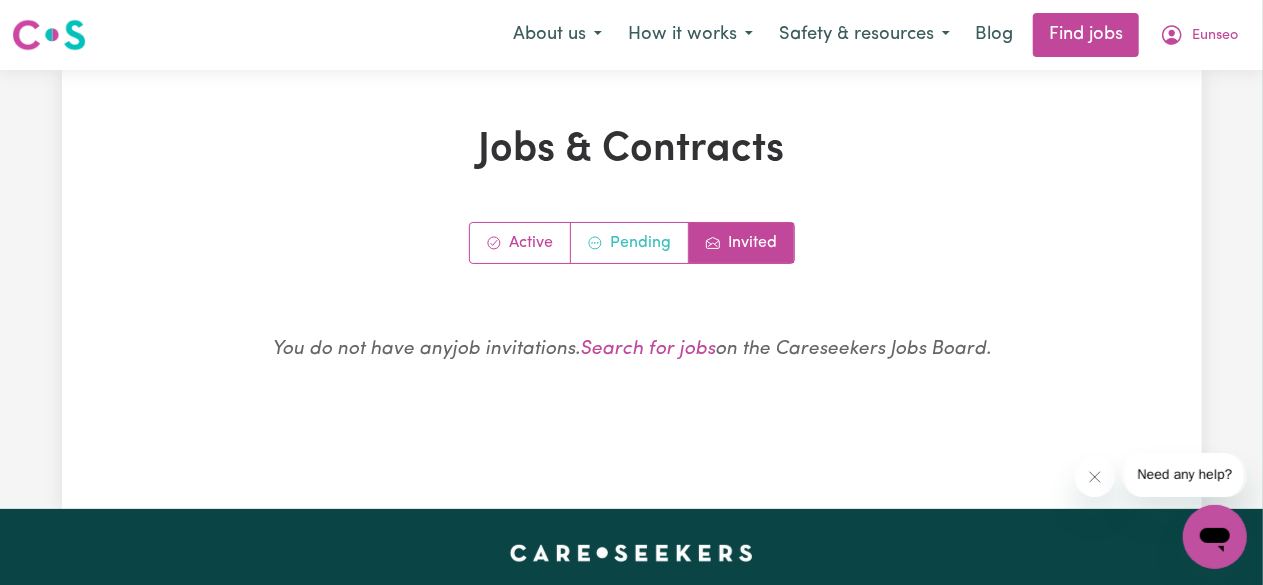 click on "Pending" at bounding box center (630, 243) 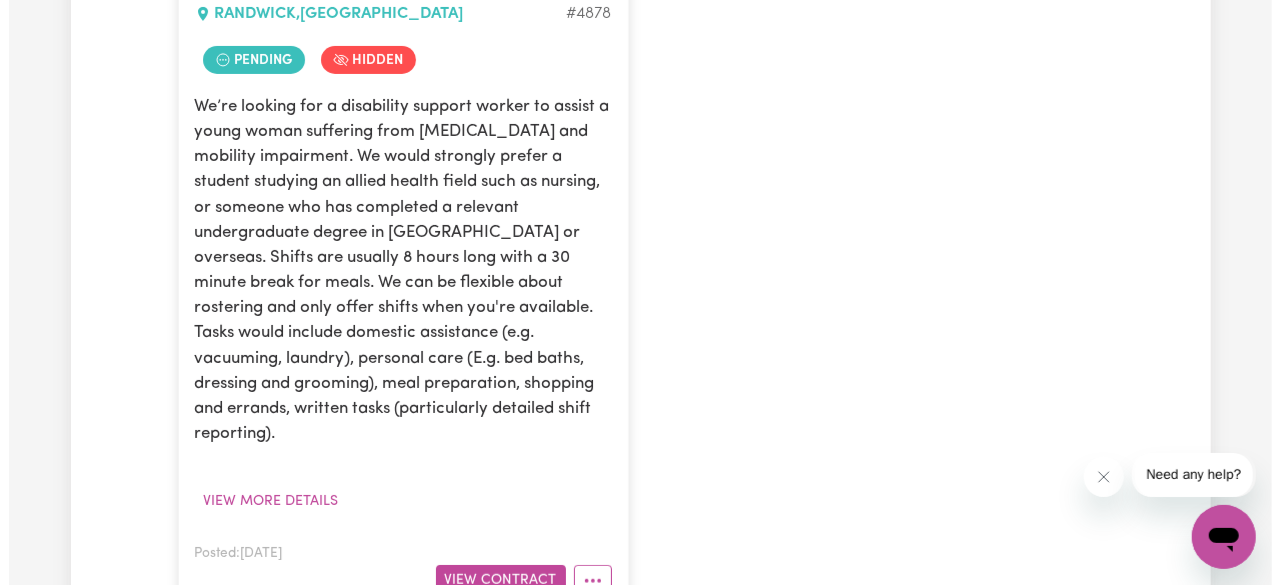 scroll, scrollTop: 800, scrollLeft: 0, axis: vertical 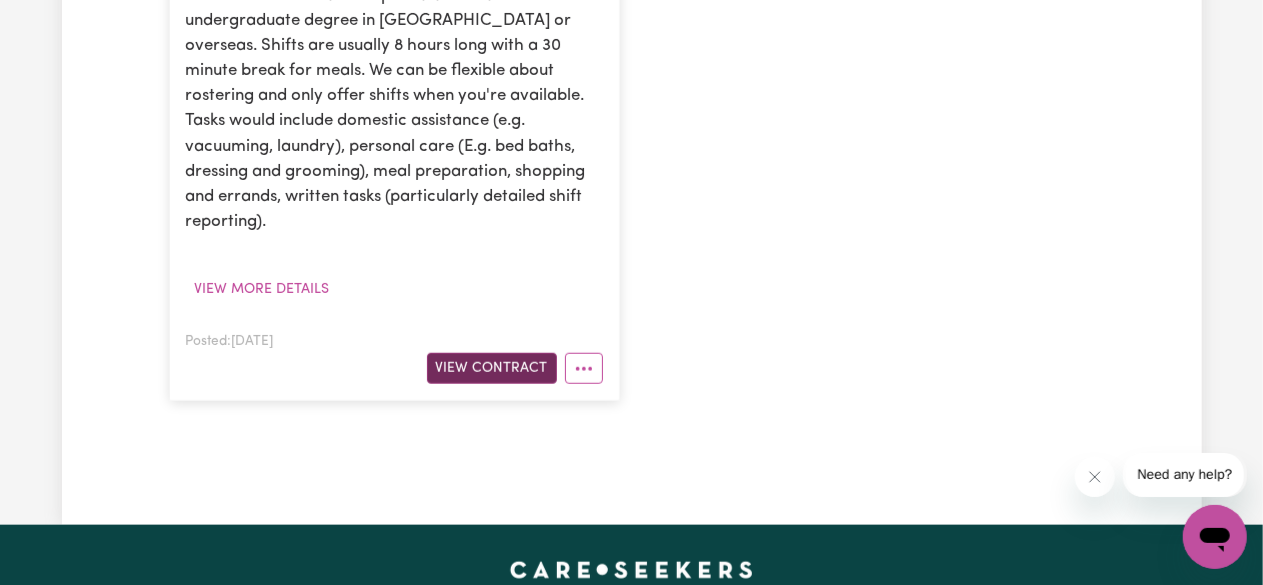 click on "View Contract" at bounding box center (492, 368) 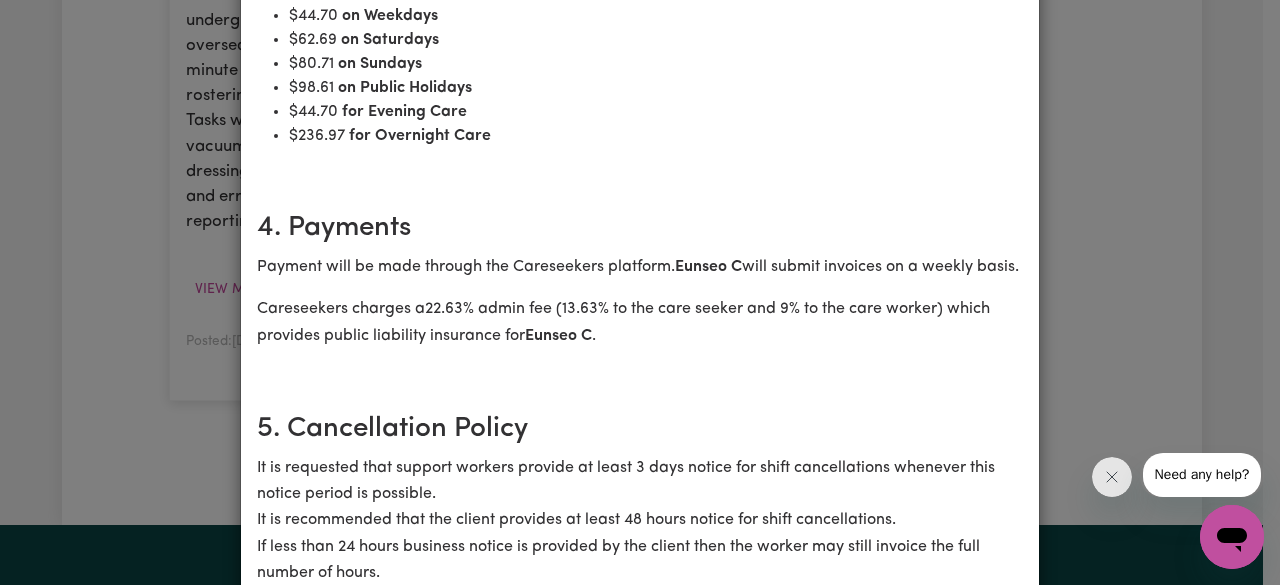 scroll, scrollTop: 900, scrollLeft: 0, axis: vertical 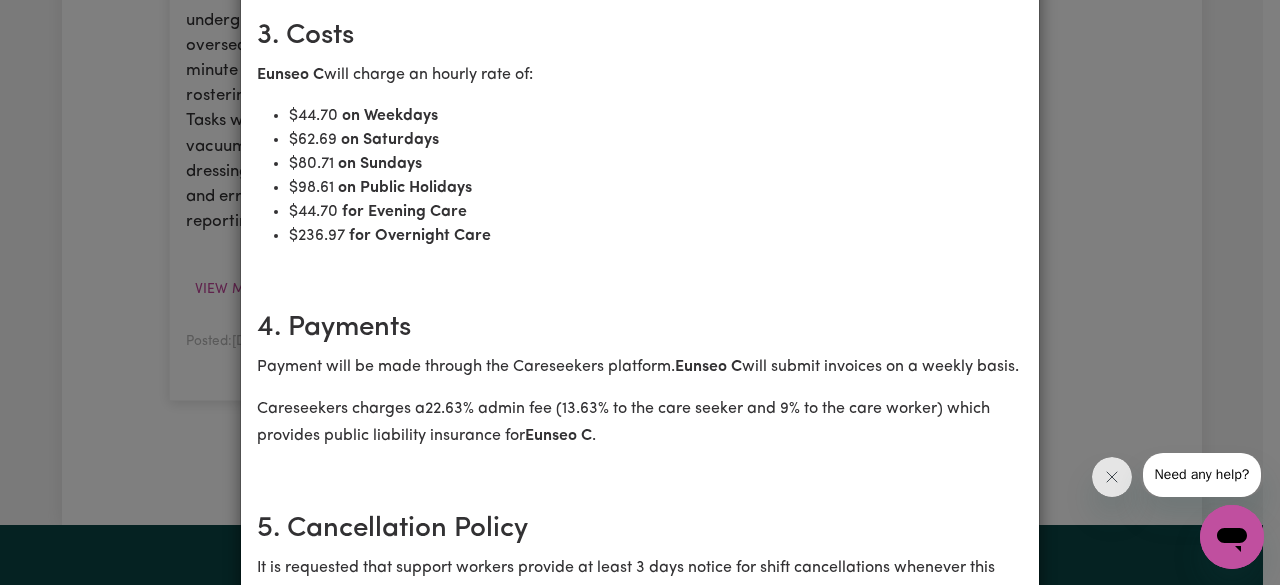 drag, startPoint x: 306, startPoint y: 77, endPoint x: 591, endPoint y: 85, distance: 285.11224 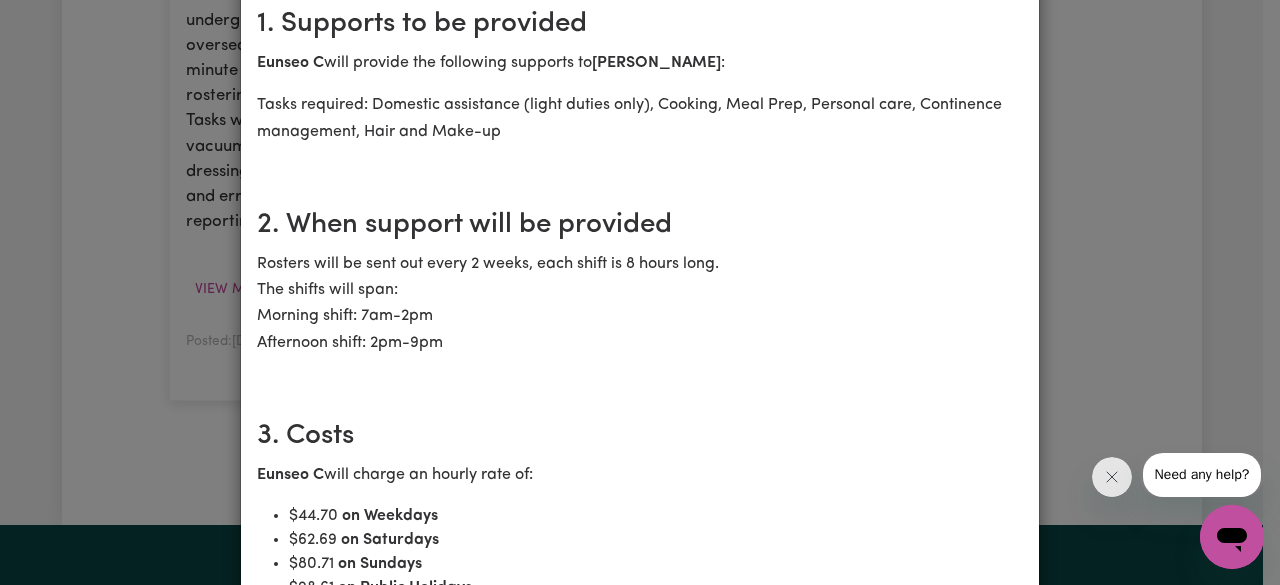 scroll, scrollTop: 400, scrollLeft: 0, axis: vertical 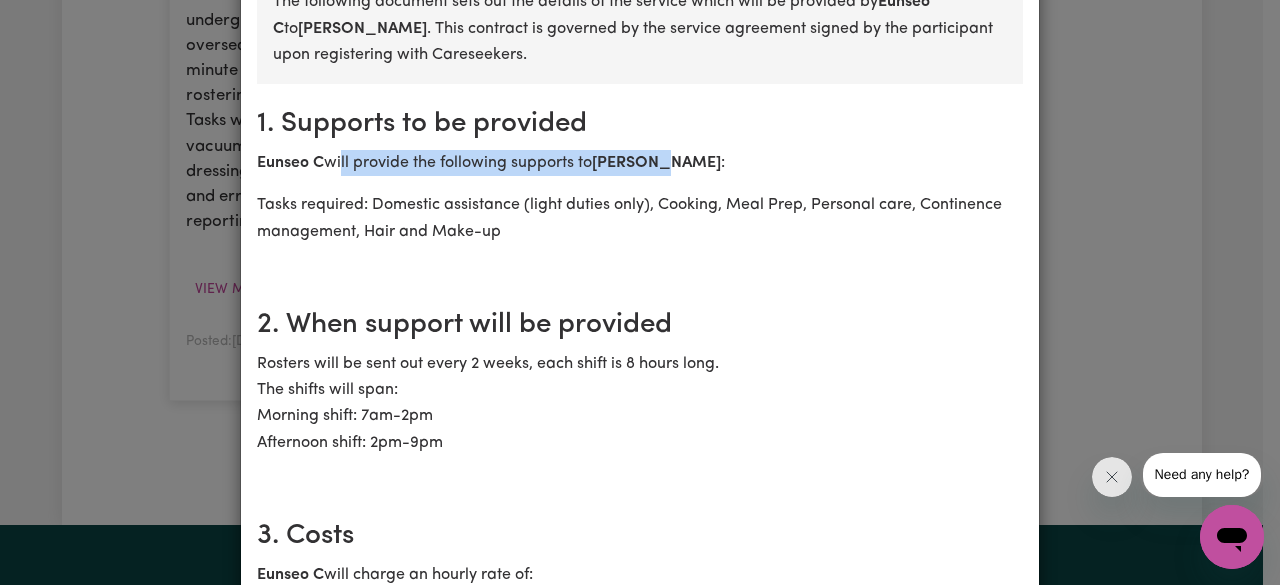 drag, startPoint x: 332, startPoint y: 169, endPoint x: 674, endPoint y: 171, distance: 342.00586 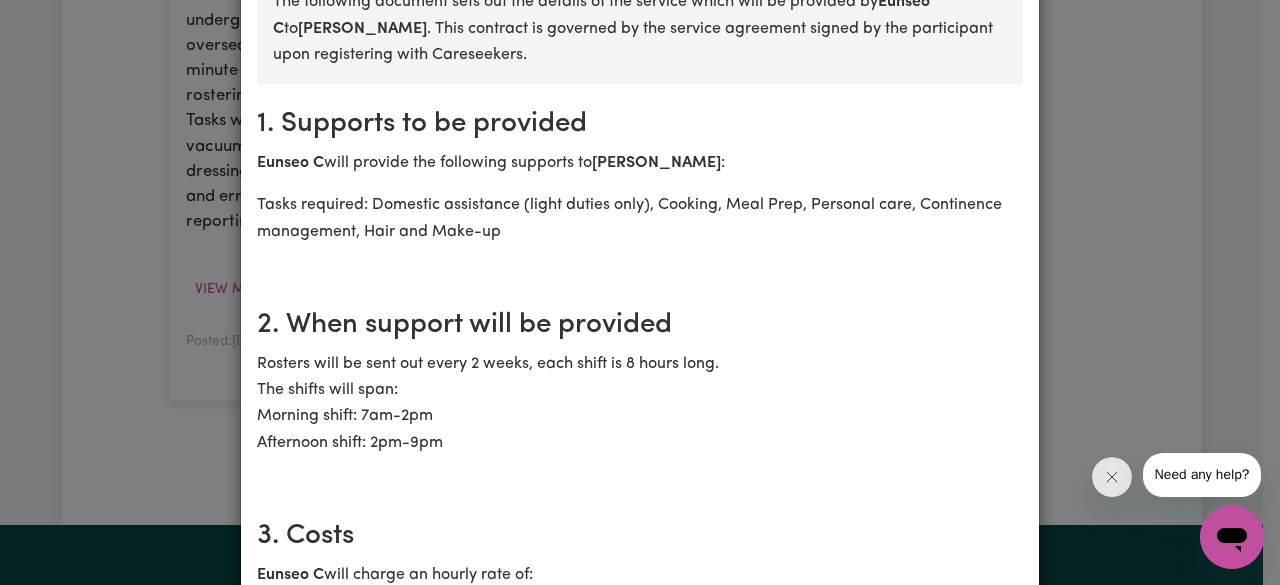 click on "Eunseo C  will provide the following supports to  [PERSON_NAME] :" at bounding box center (640, 163) 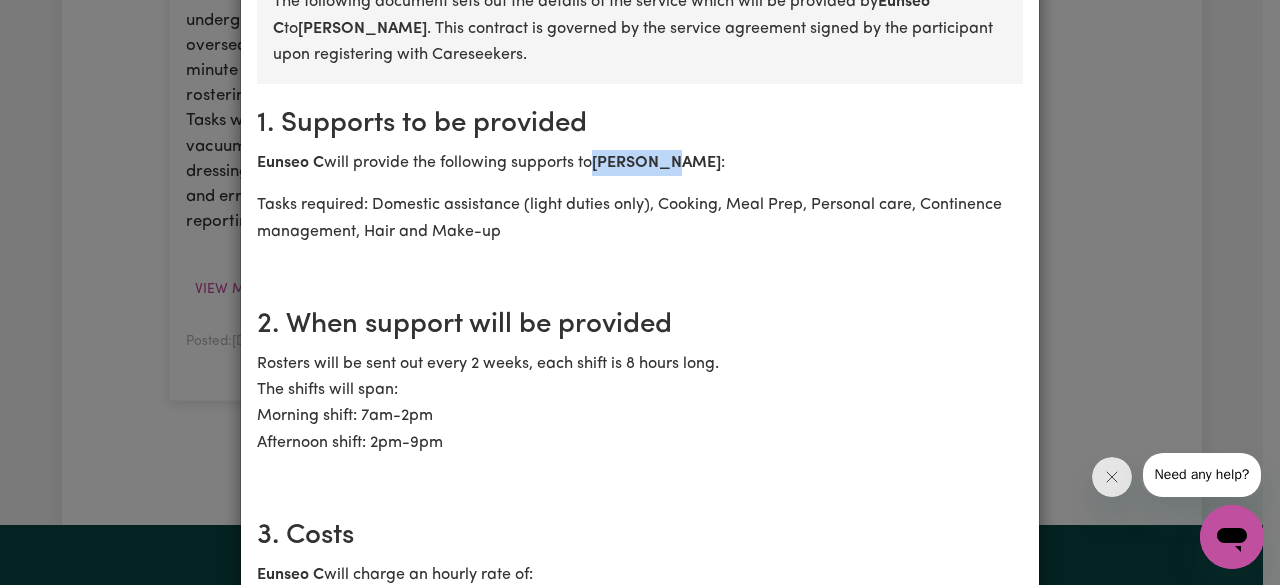 drag, startPoint x: 596, startPoint y: 163, endPoint x: 667, endPoint y: 161, distance: 71.02816 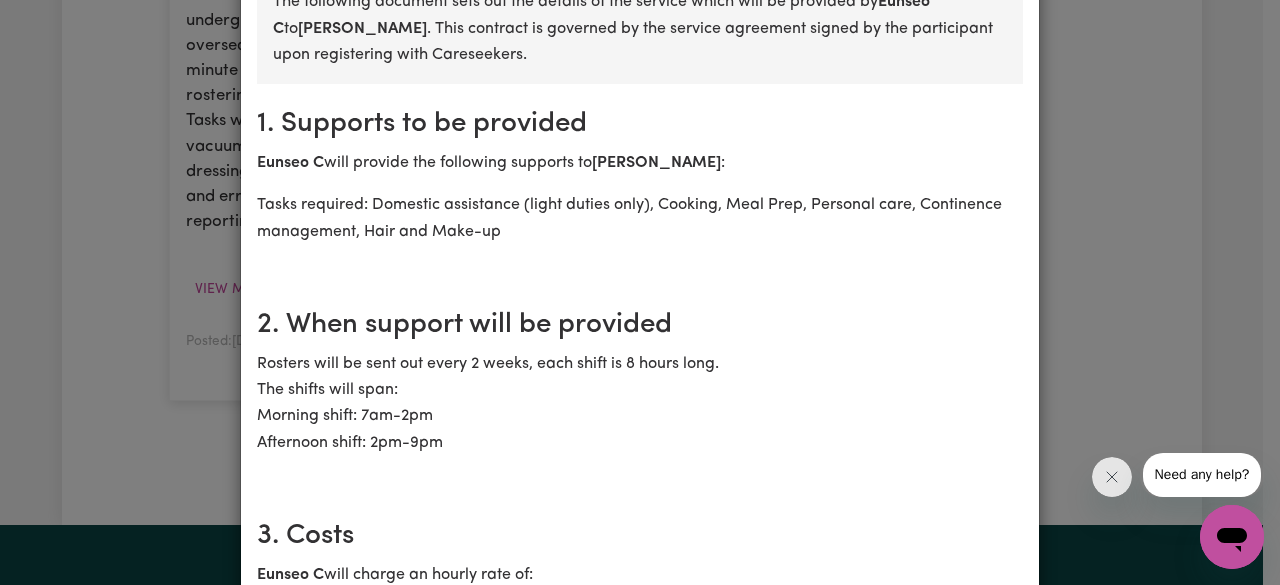 click on "Rosters will be sent out every 2 weeks, each shift is 8 hours long.
The shifts will span:
Morning shift: 7am-2pm
Afternoon shift: 2pm-9pm" at bounding box center (640, 404) 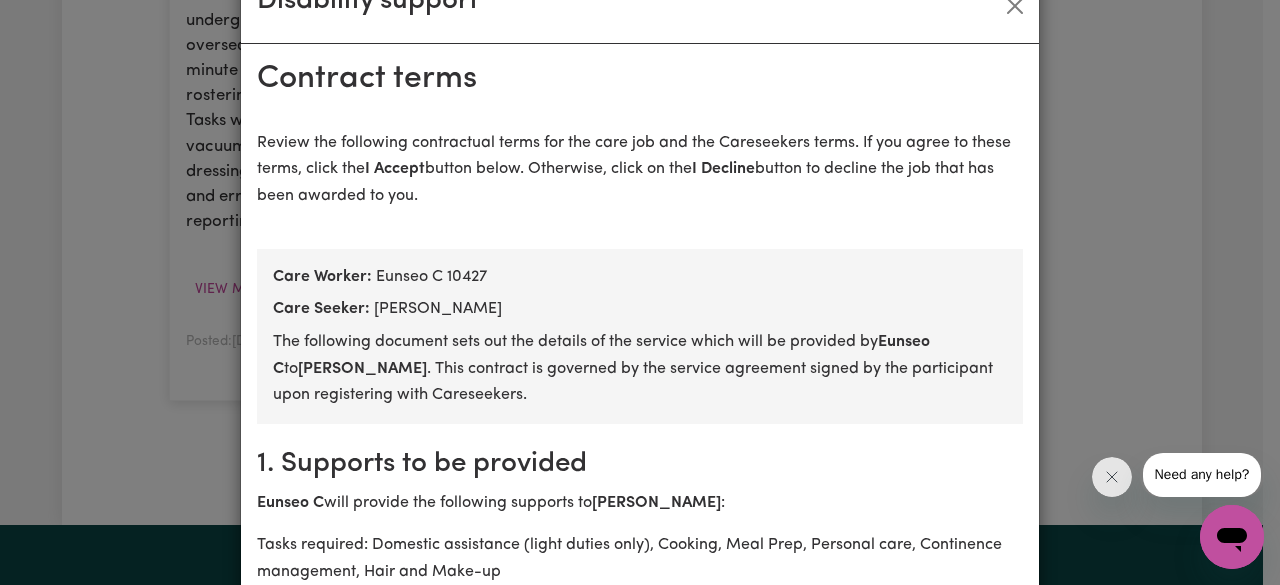 scroll, scrollTop: 0, scrollLeft: 0, axis: both 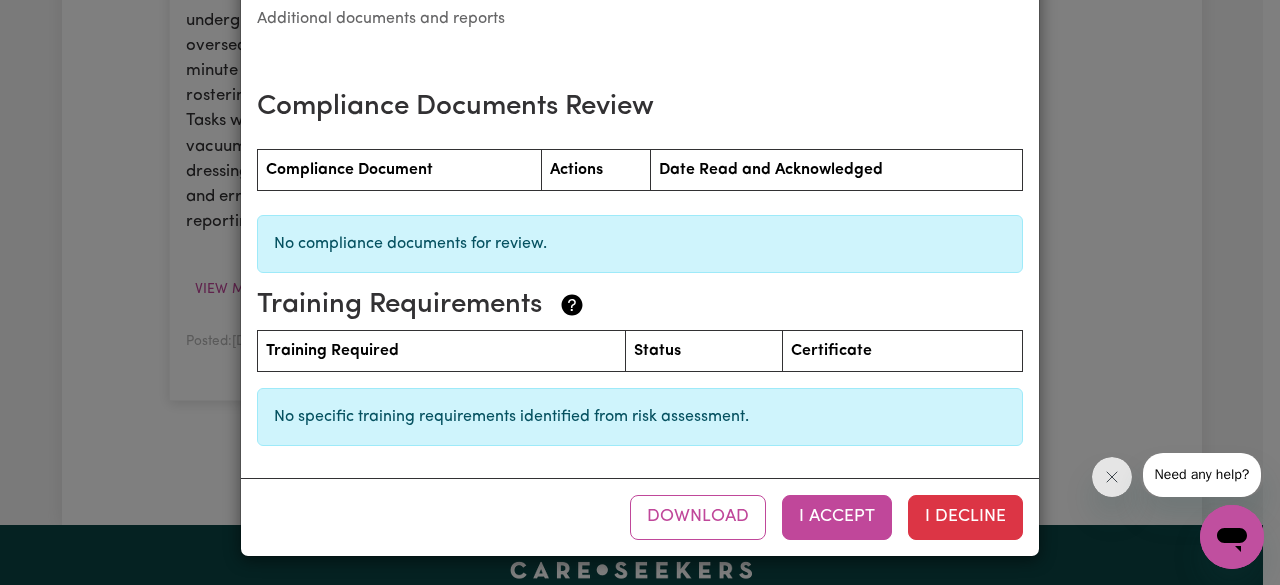 drag, startPoint x: 419, startPoint y: 214, endPoint x: 764, endPoint y: 67, distance: 375.012 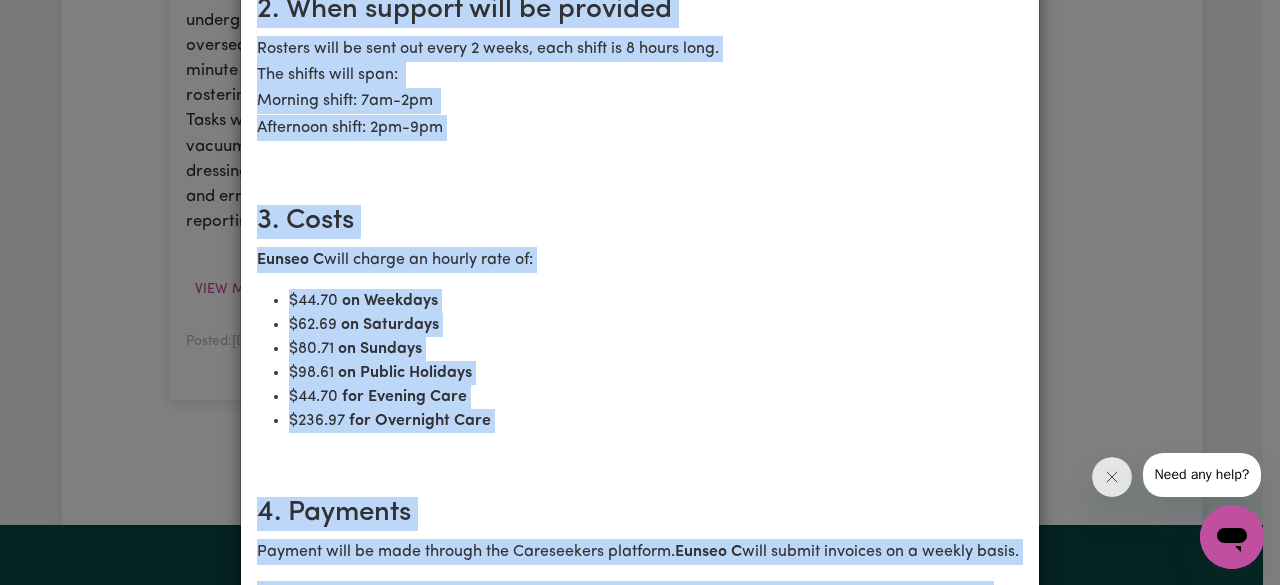scroll, scrollTop: 615, scrollLeft: 0, axis: vertical 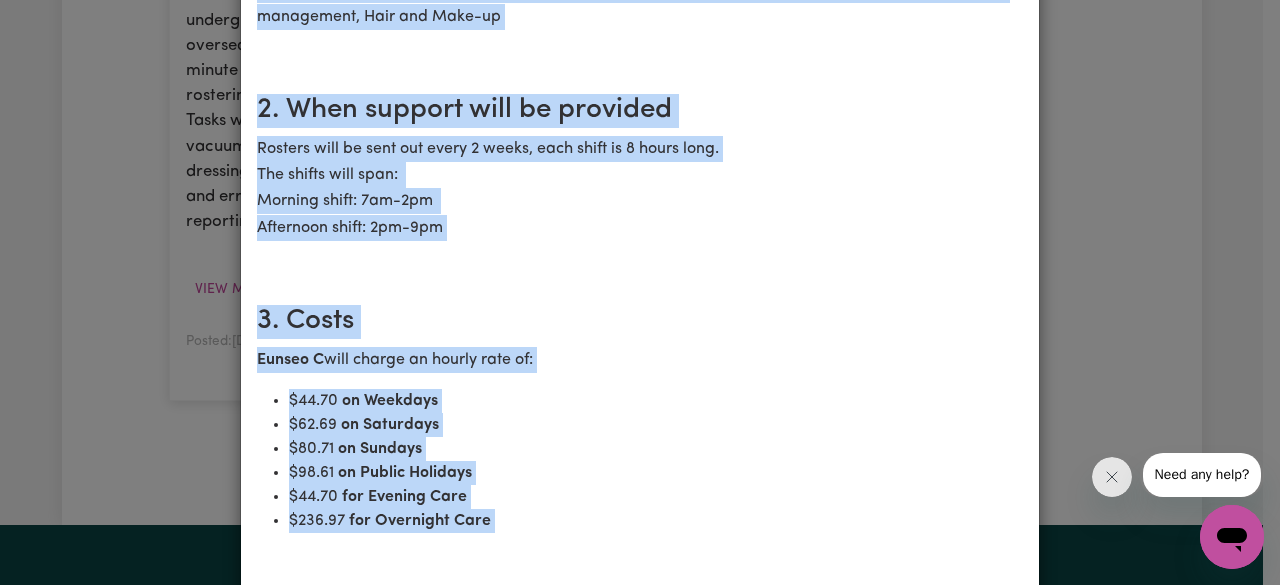 click on "Rosters will be sent out every 2 weeks, each shift is 8 hours long.
The shifts will span:
Morning shift: 7am-2pm
Afternoon shift: 2pm-9pm" at bounding box center (640, 189) 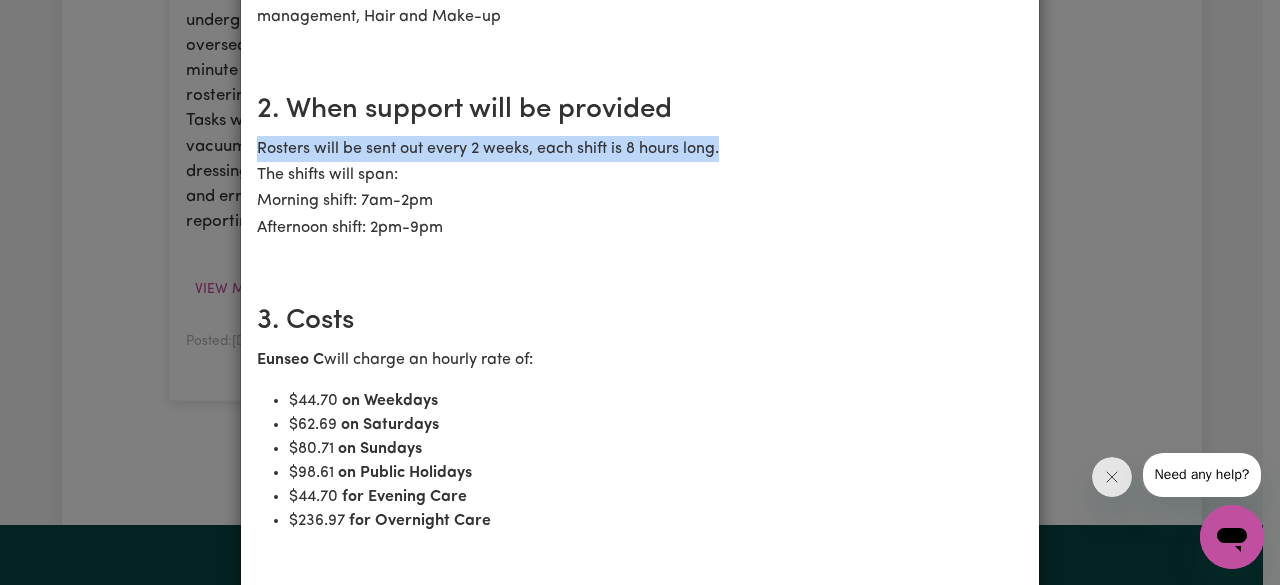 drag, startPoint x: 242, startPoint y: 147, endPoint x: 728, endPoint y: 153, distance: 486.03705 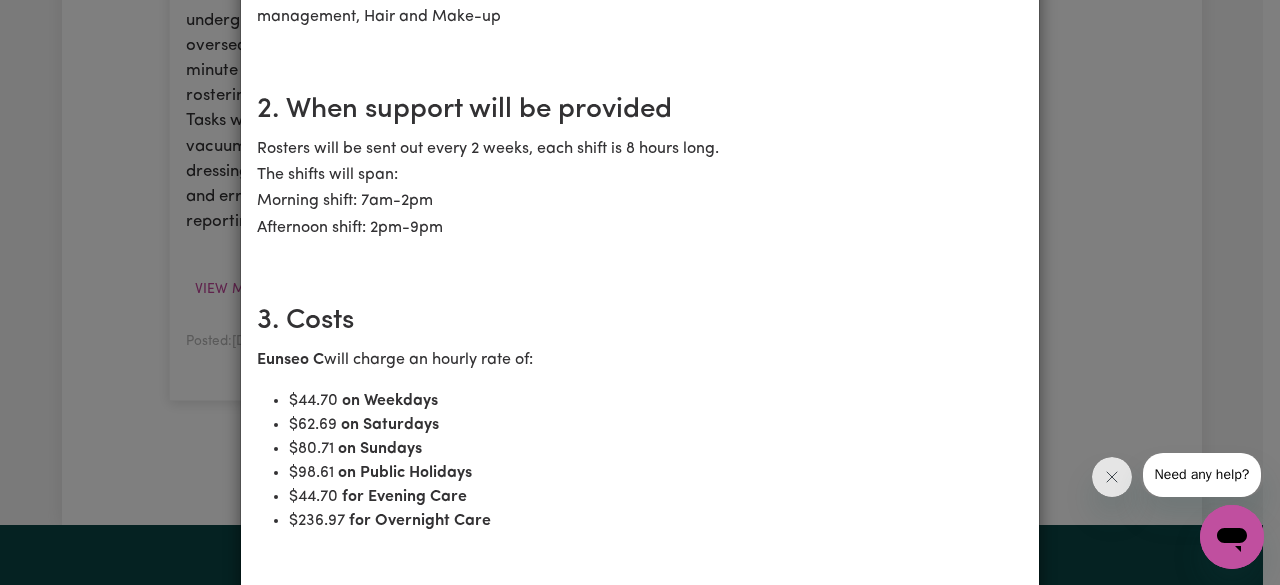 click on "Rosters will be sent out every 2 weeks, each shift is 8 hours long.
The shifts will span:
Morning shift: 7am-2pm
Afternoon shift: 2pm-9pm" at bounding box center [640, 189] 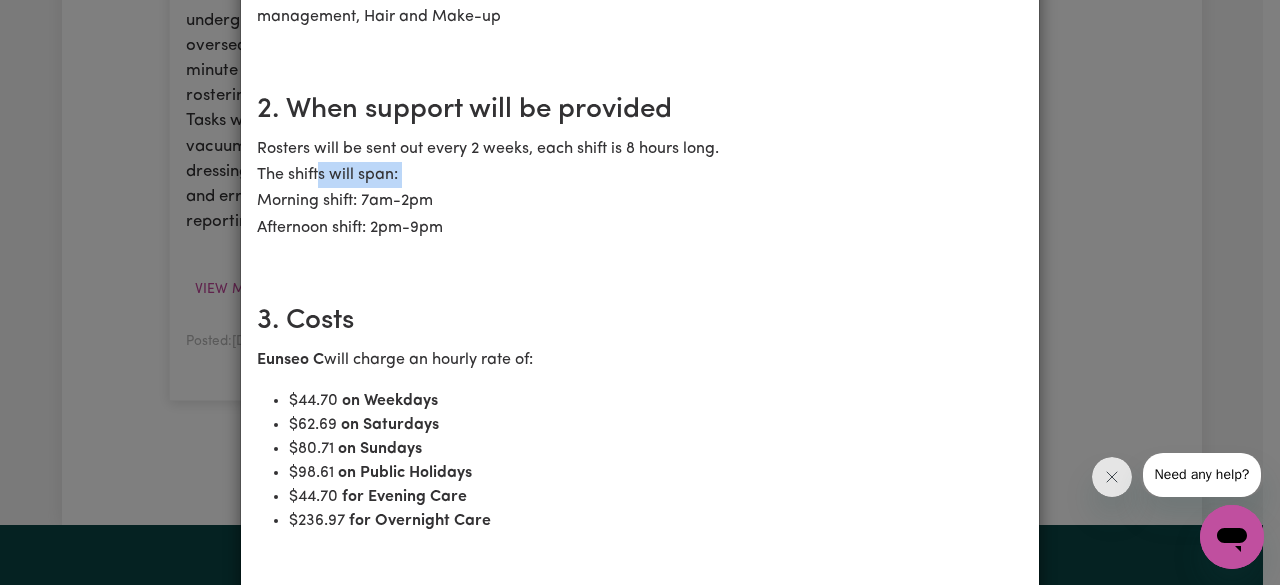 drag, startPoint x: 314, startPoint y: 171, endPoint x: 450, endPoint y: 173, distance: 136.01471 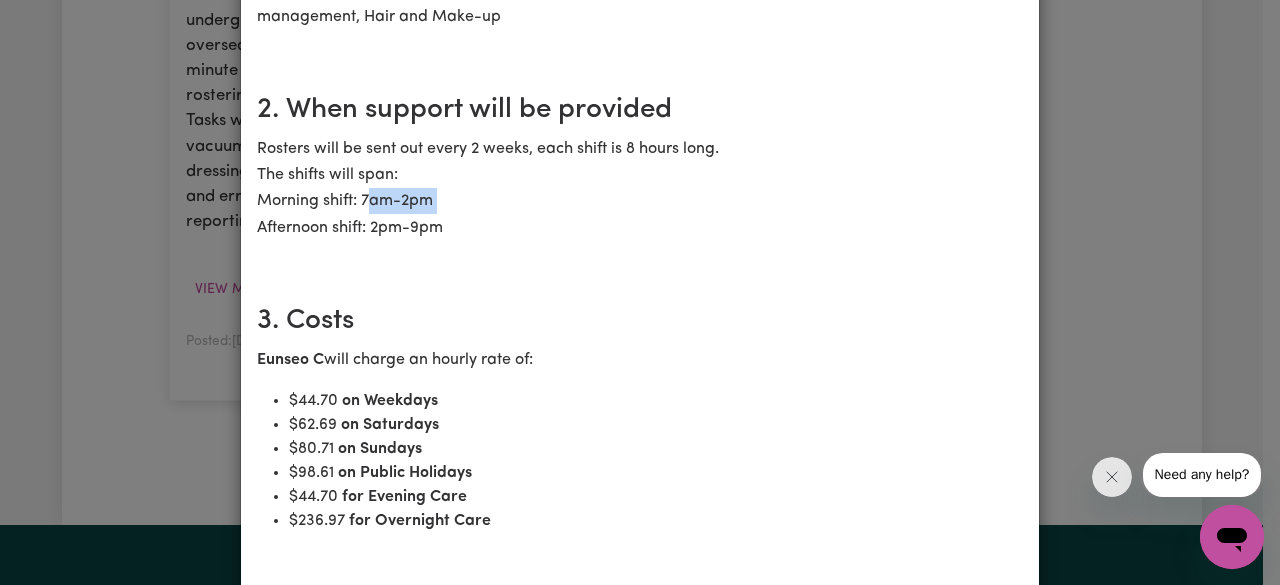 drag, startPoint x: 360, startPoint y: 207, endPoint x: 488, endPoint y: 195, distance: 128.56126 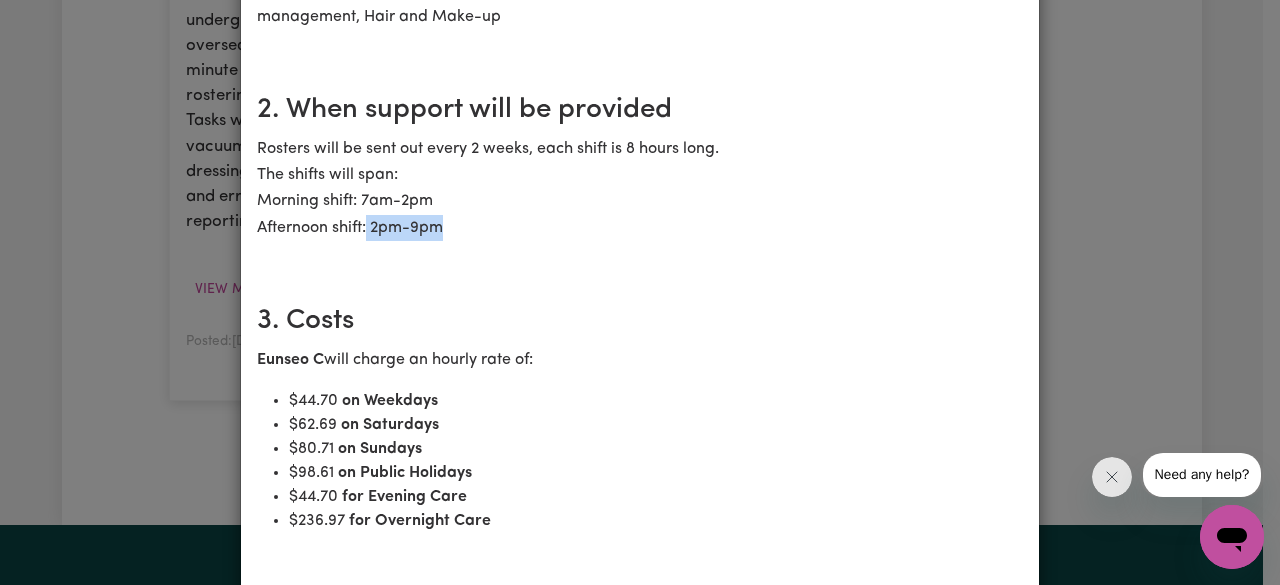 drag, startPoint x: 361, startPoint y: 231, endPoint x: 458, endPoint y: 227, distance: 97.082436 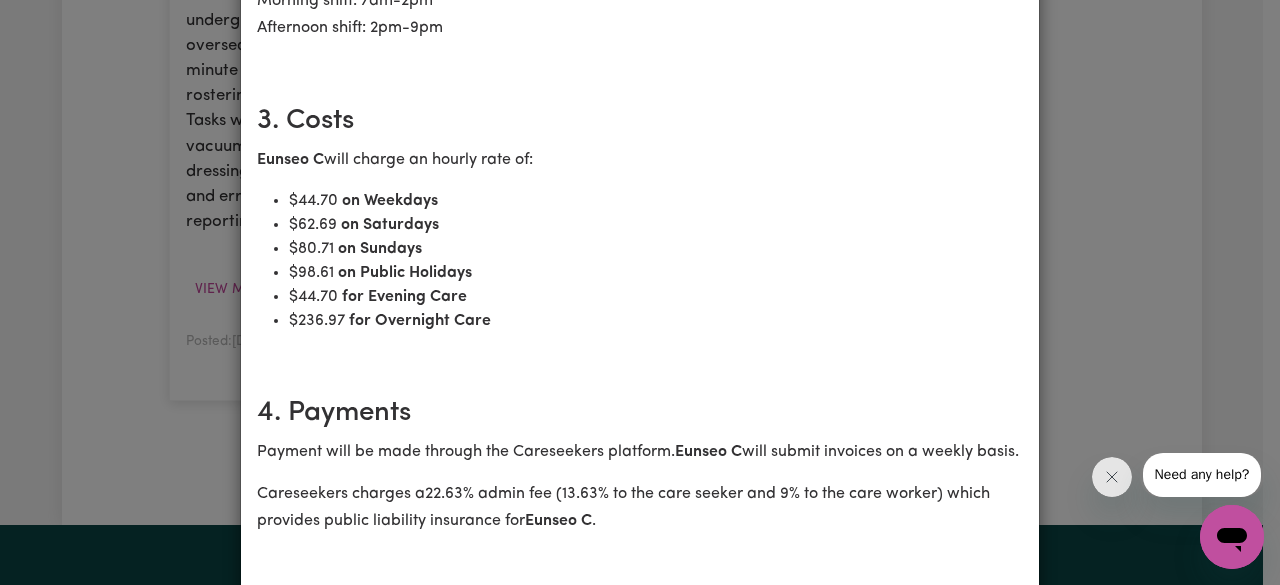 scroll, scrollTop: 1115, scrollLeft: 0, axis: vertical 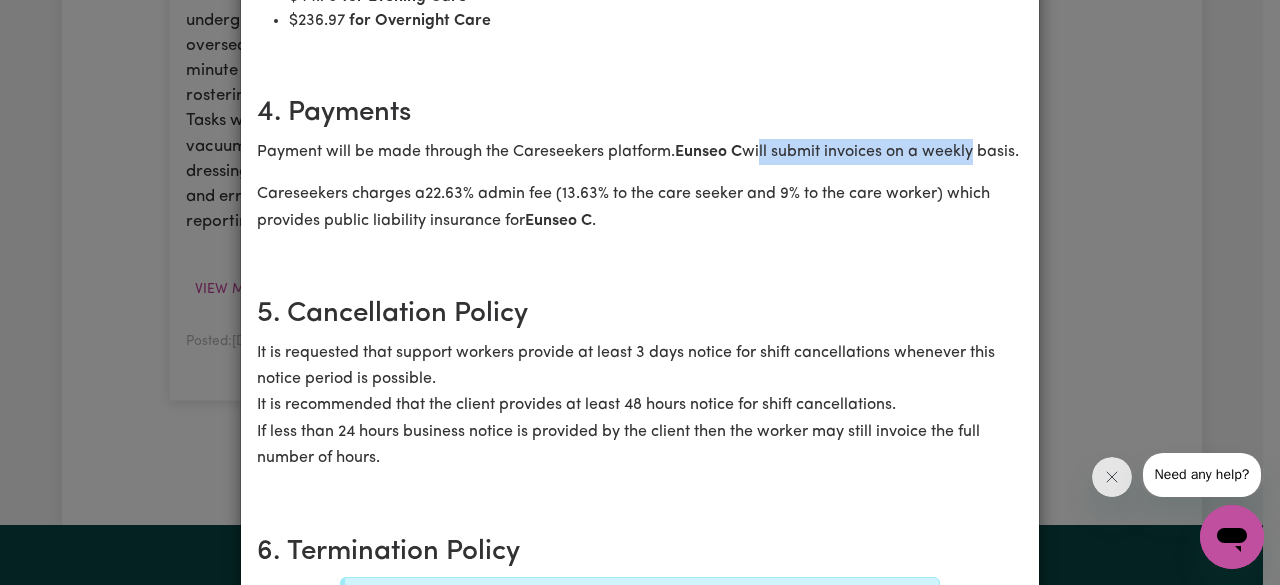 drag, startPoint x: 754, startPoint y: 161, endPoint x: 971, endPoint y: 159, distance: 217.00922 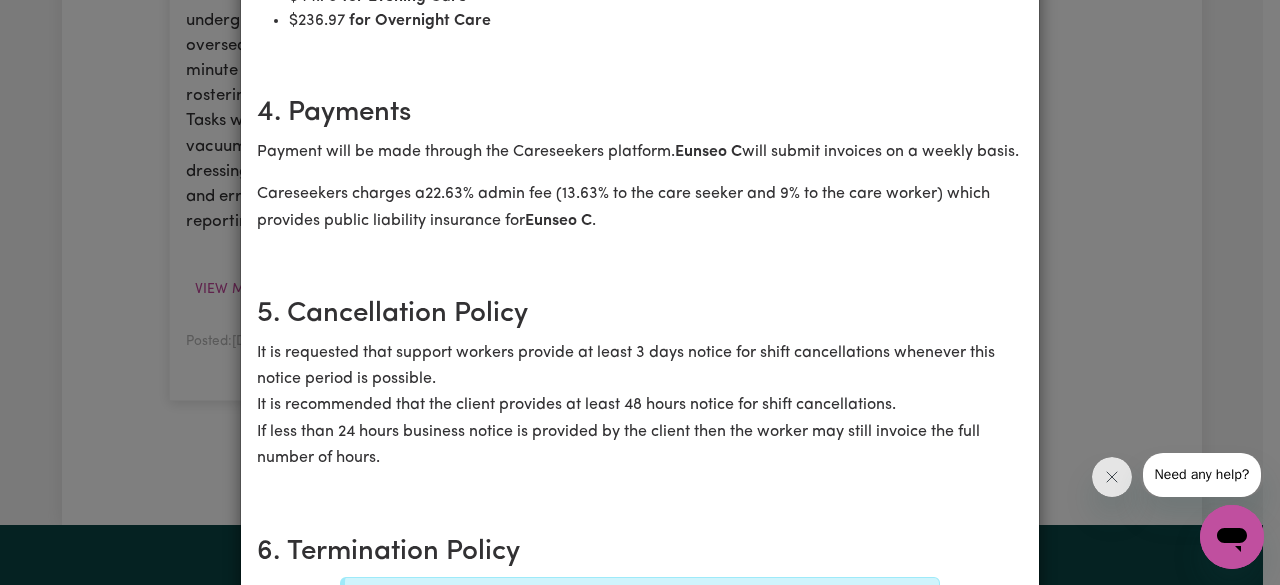 click on "Payment will be made through the Careseekers platform.  Eunseo C  will submit invoices on a weekly basis." at bounding box center (640, 152) 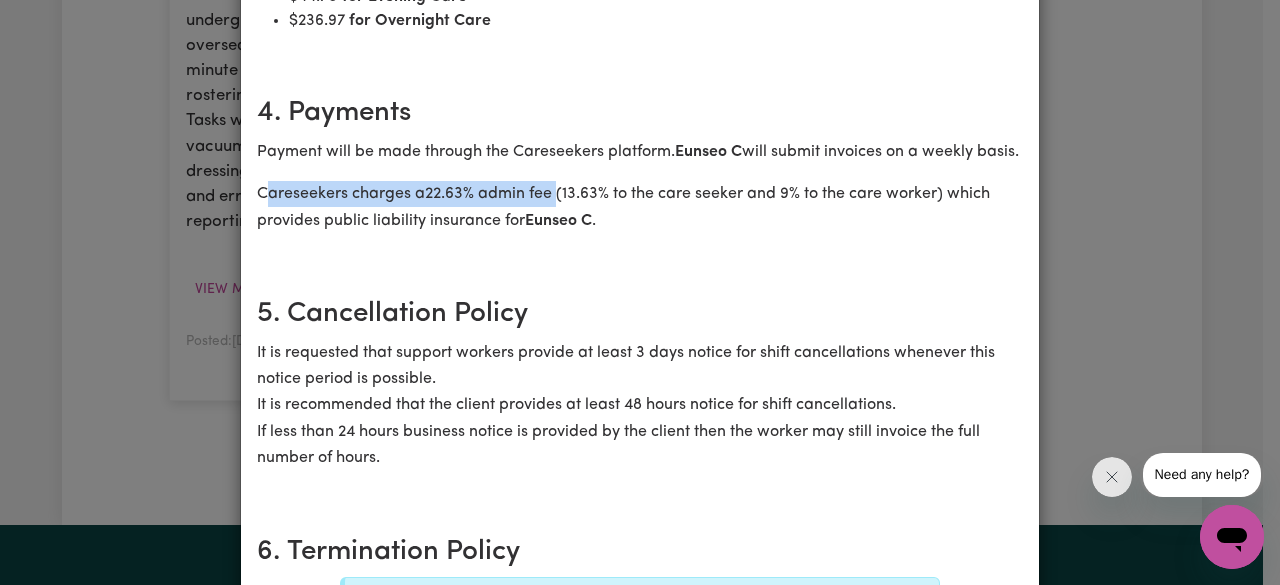 drag, startPoint x: 264, startPoint y: 233, endPoint x: 555, endPoint y: 232, distance: 291.0017 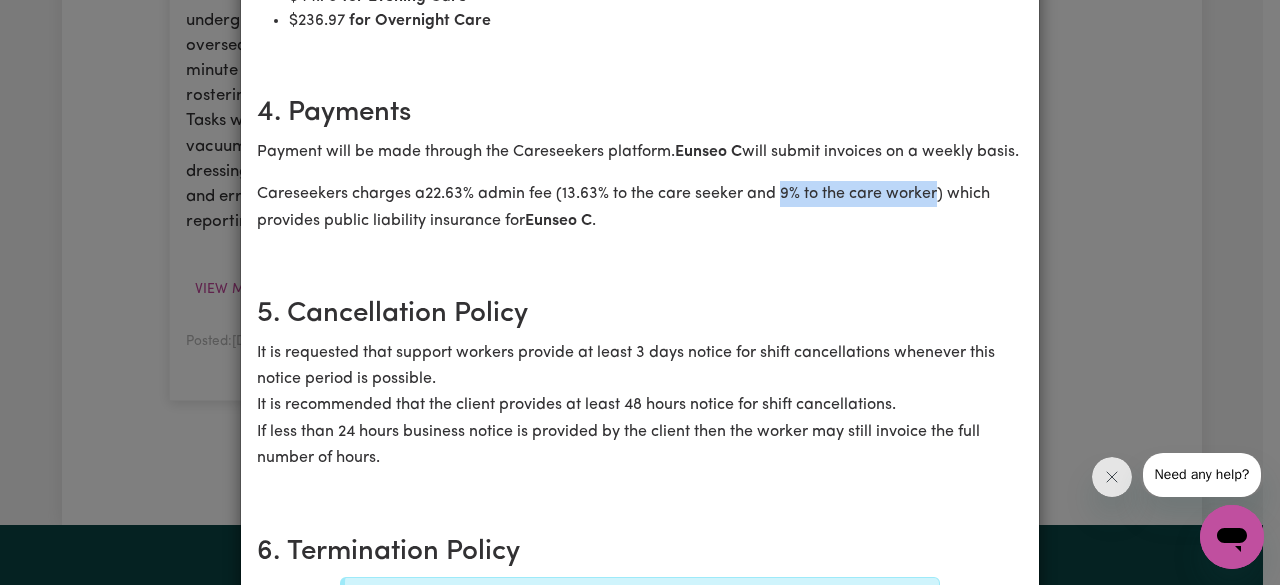 drag, startPoint x: 777, startPoint y: 227, endPoint x: 933, endPoint y: 235, distance: 156.20499 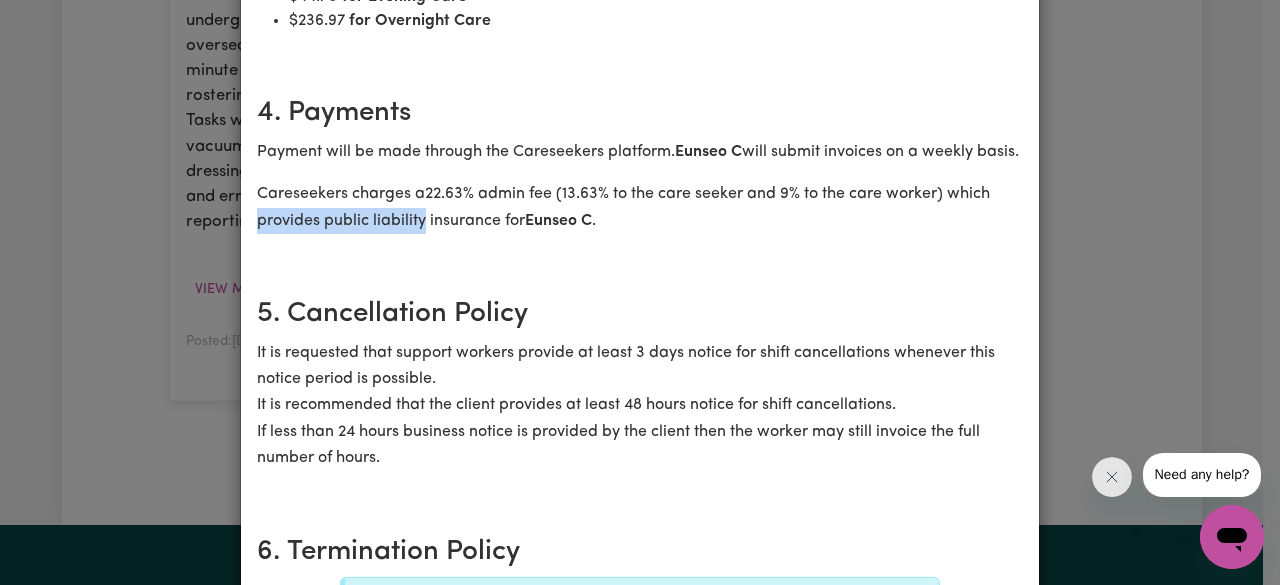 drag, startPoint x: 248, startPoint y: 253, endPoint x: 418, endPoint y: 261, distance: 170.18813 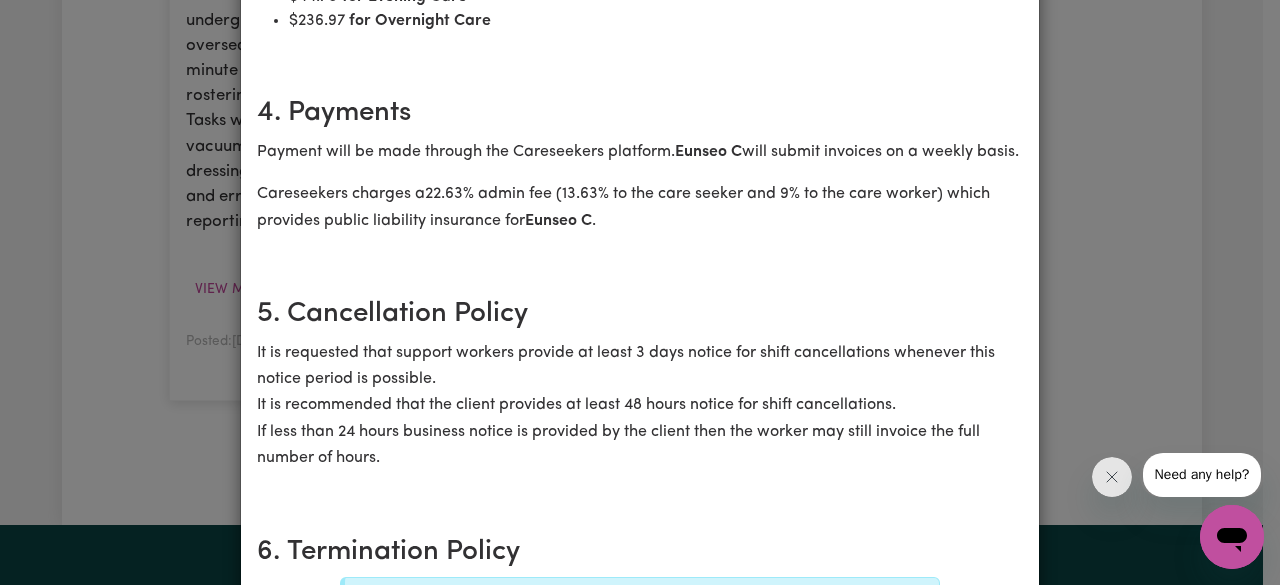 click on "4. Payments Payment will be made through the Careseekers platform.  Eunseo C  will submit invoices on a weekly basis. Careseekers charges a  22.63 % admin fee ( 13.63 % to the care seeker and 9% to the care worker) which provides public liability insurance for  [PERSON_NAME]" at bounding box center [640, 173] 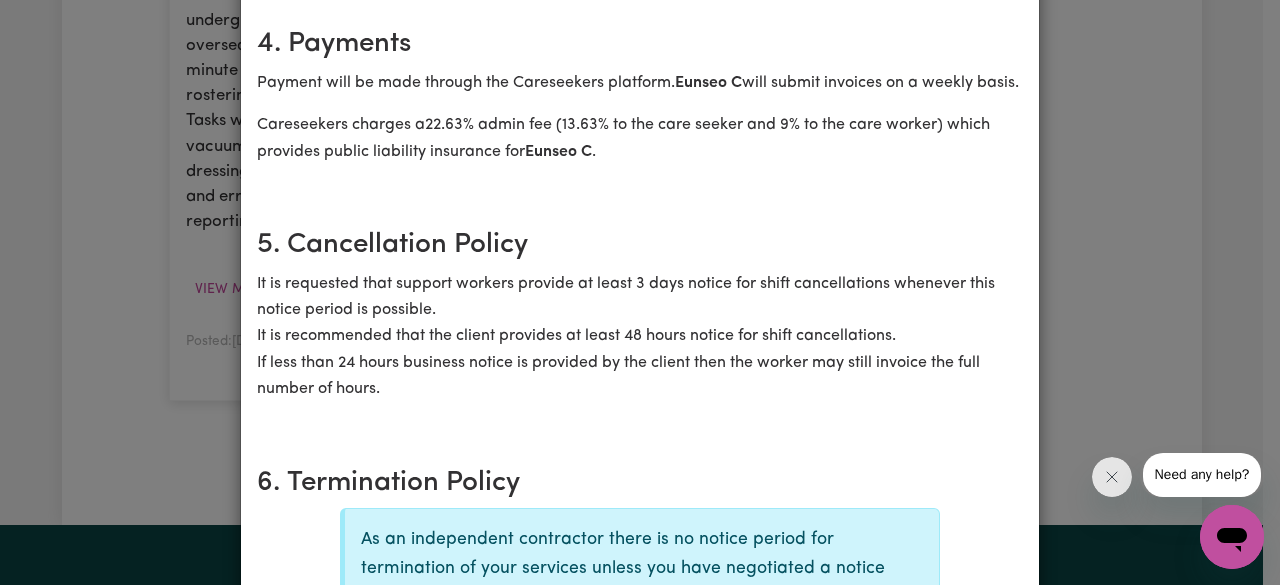 scroll, scrollTop: 1215, scrollLeft: 0, axis: vertical 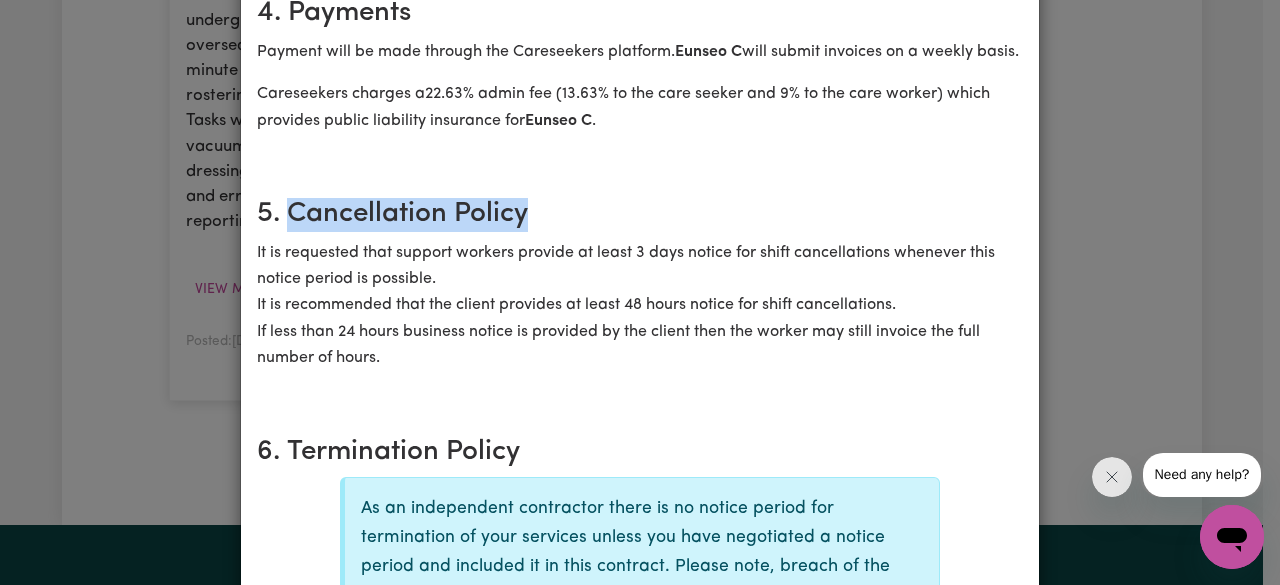drag, startPoint x: 289, startPoint y: 245, endPoint x: 590, endPoint y: 257, distance: 301.2391 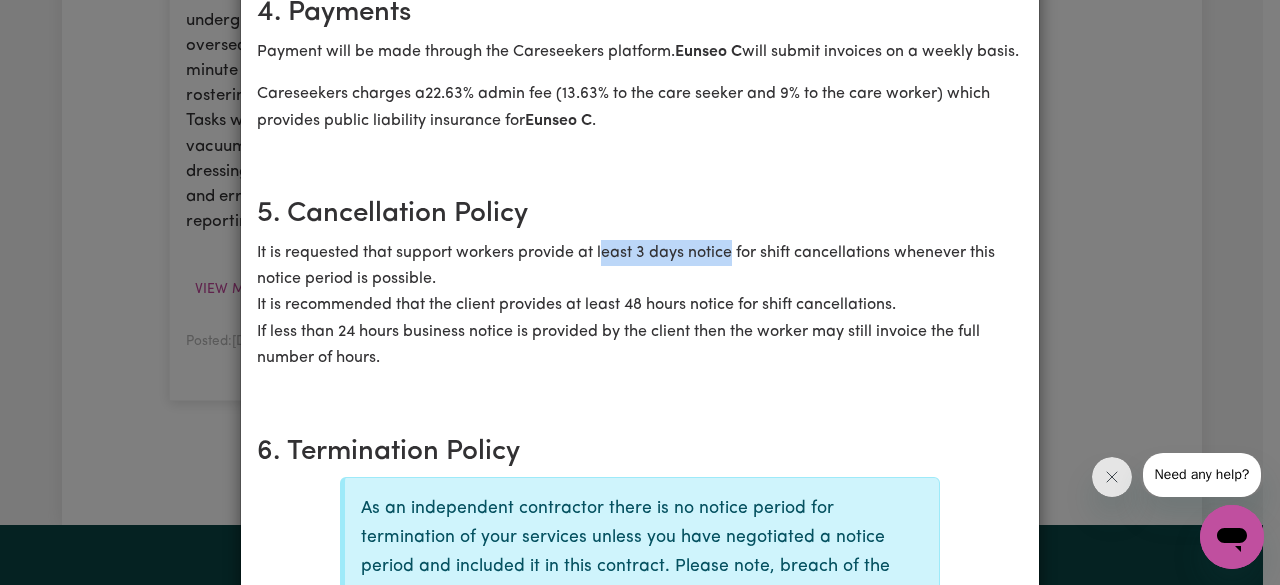 drag, startPoint x: 619, startPoint y: 285, endPoint x: 734, endPoint y: 293, distance: 115.27792 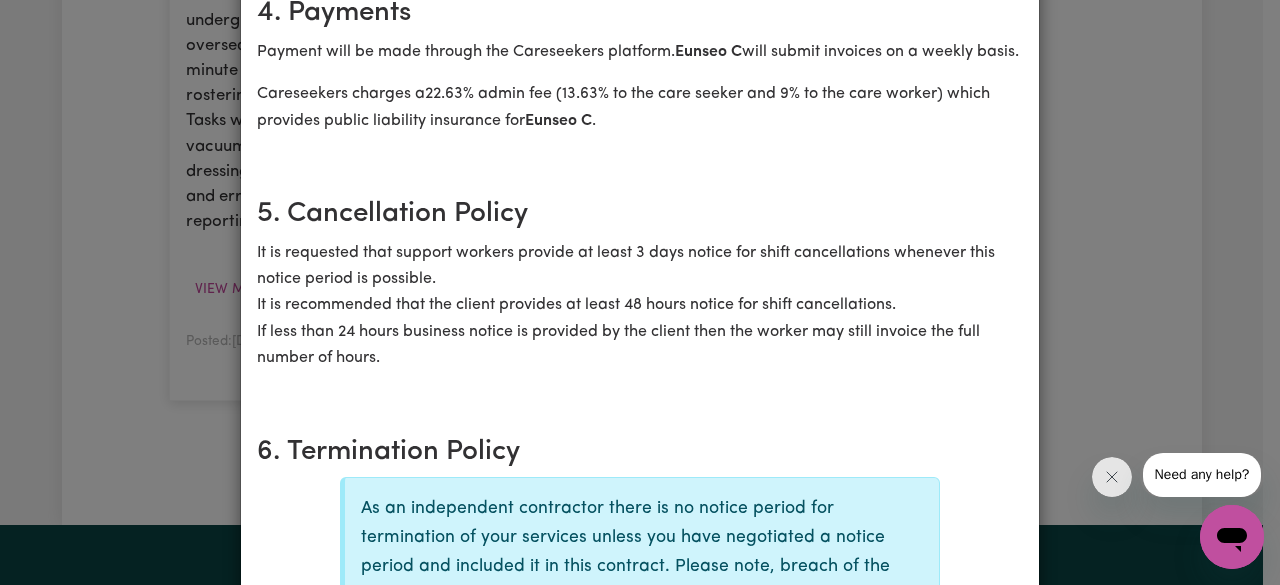 click on "It is requested that support workers provide at least 3 days notice for shift cancellations whenever this notice period is possible.
It is recommended that the client provides at least 48 hours notice for shift cancellations.
If less than 24 hours business notice is provided by the client then the worker may still invoice the full number of hours." at bounding box center [640, 306] 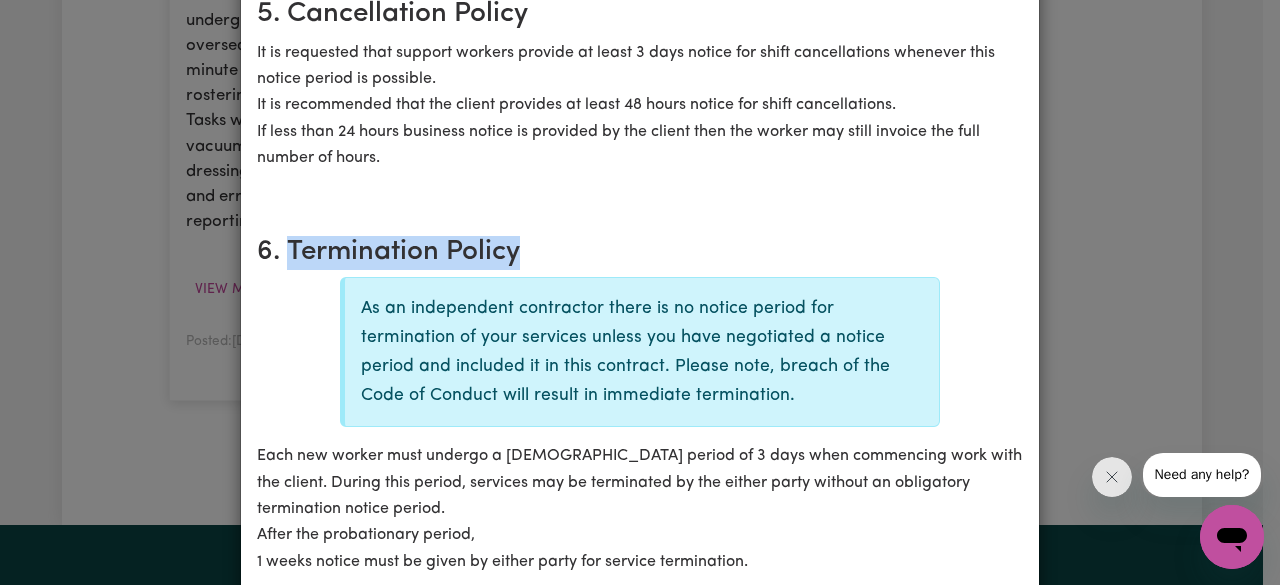 drag, startPoint x: 279, startPoint y: 283, endPoint x: 570, endPoint y: 297, distance: 291.33658 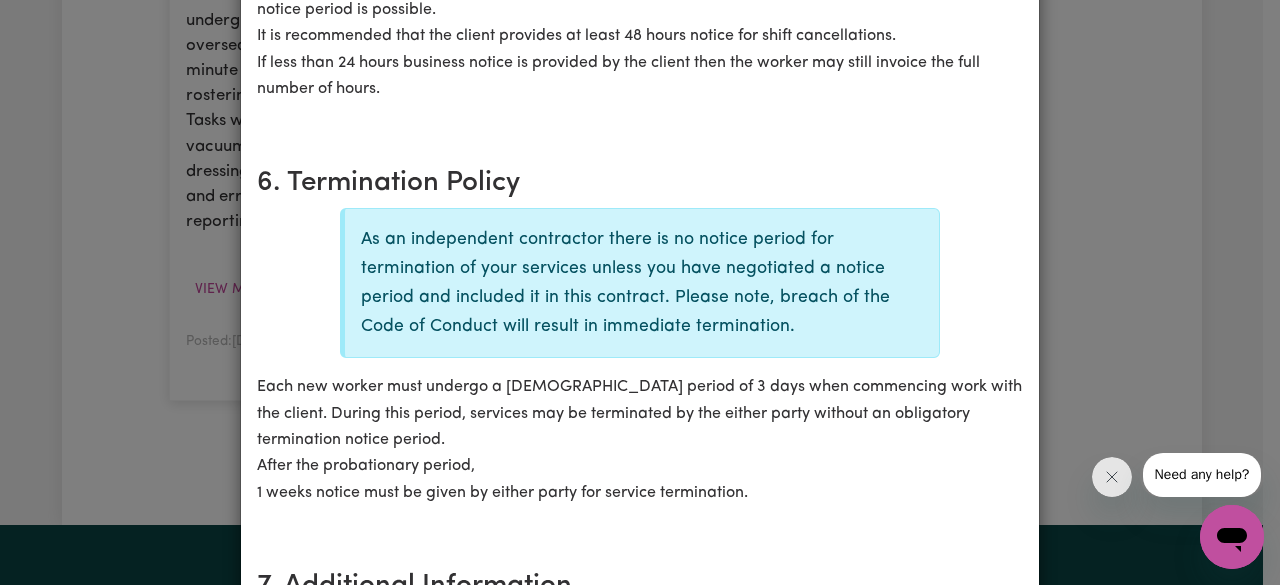 scroll, scrollTop: 1515, scrollLeft: 0, axis: vertical 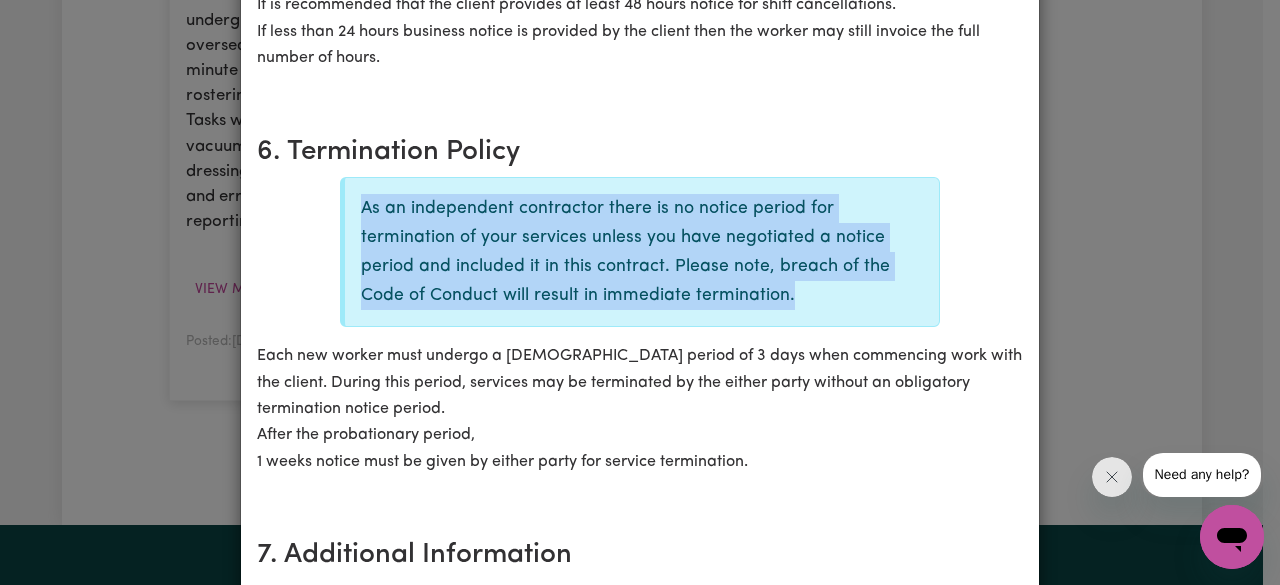 drag, startPoint x: 351, startPoint y: 243, endPoint x: 787, endPoint y: 325, distance: 443.644 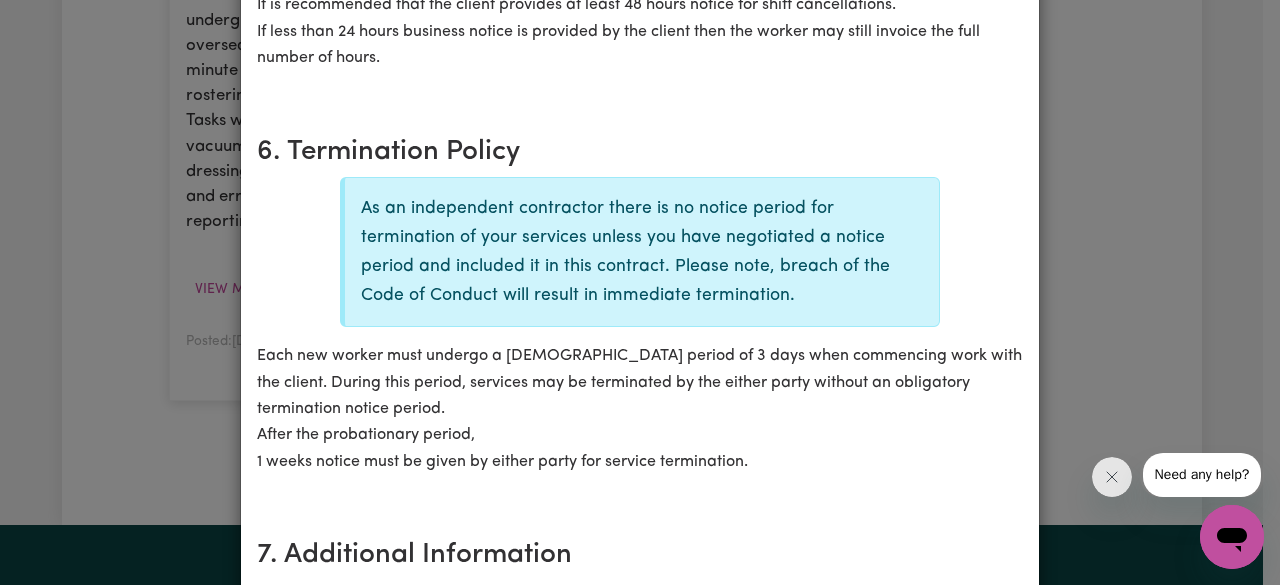 click on "Each new worker must undergo a [DEMOGRAPHIC_DATA] period of 3 days when commencing work with the client. During this period, services may be terminated by the either party without an obligatory termination notice period.
After the probationary period,
1 weeks notice must be given by either party for service termination." at bounding box center (640, 409) 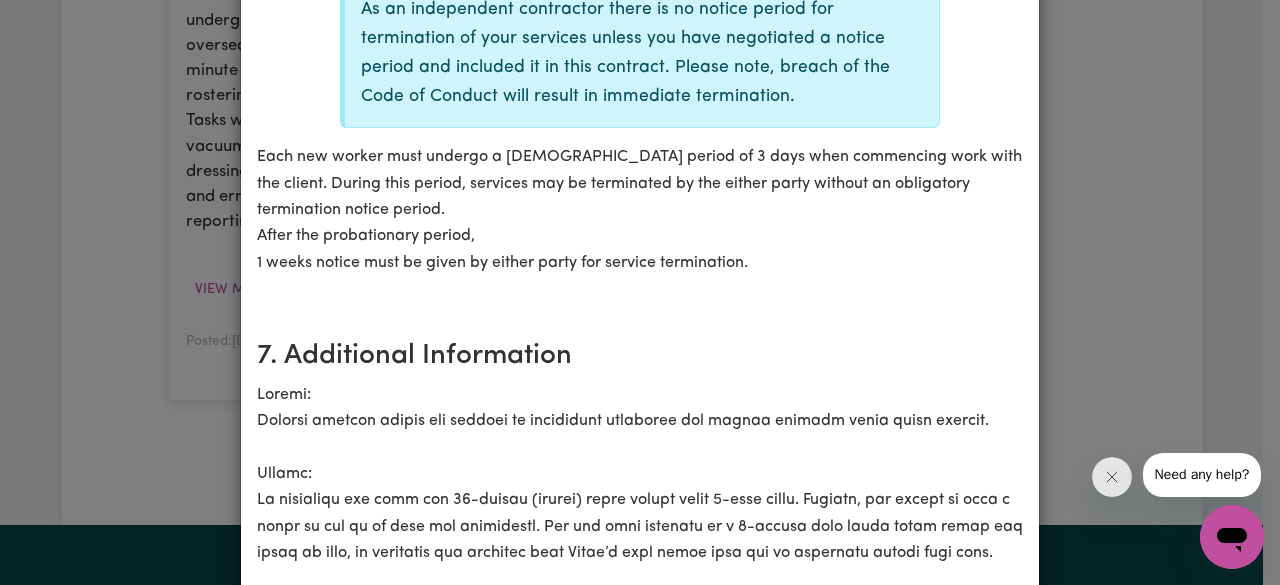 scroll, scrollTop: 1715, scrollLeft: 0, axis: vertical 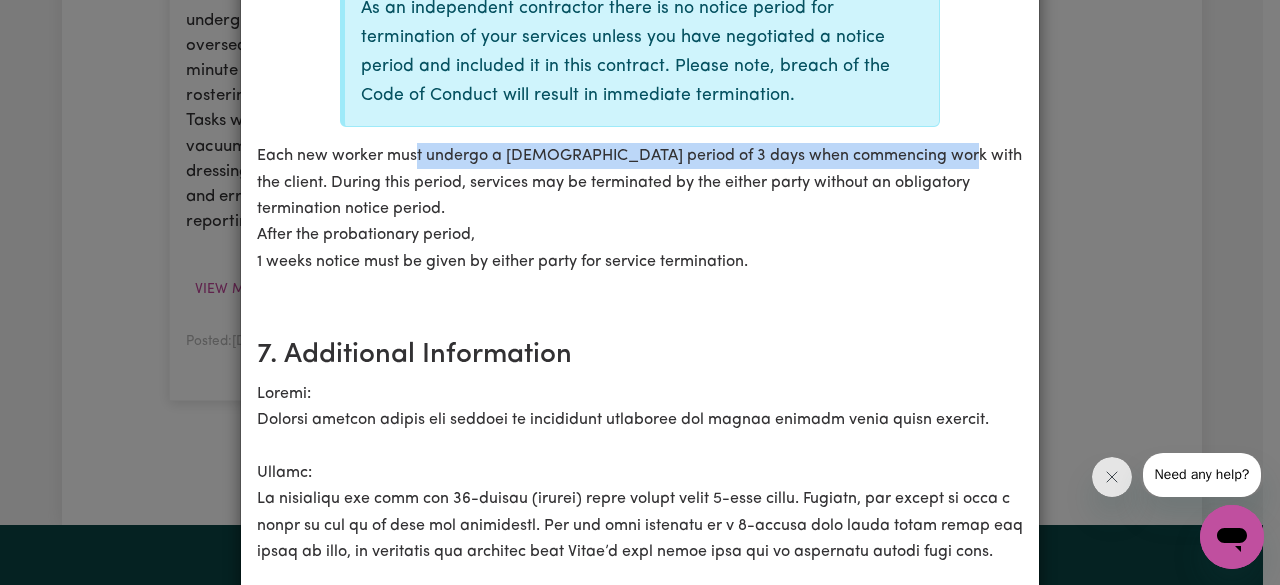 drag, startPoint x: 408, startPoint y: 192, endPoint x: 934, endPoint y: 192, distance: 526 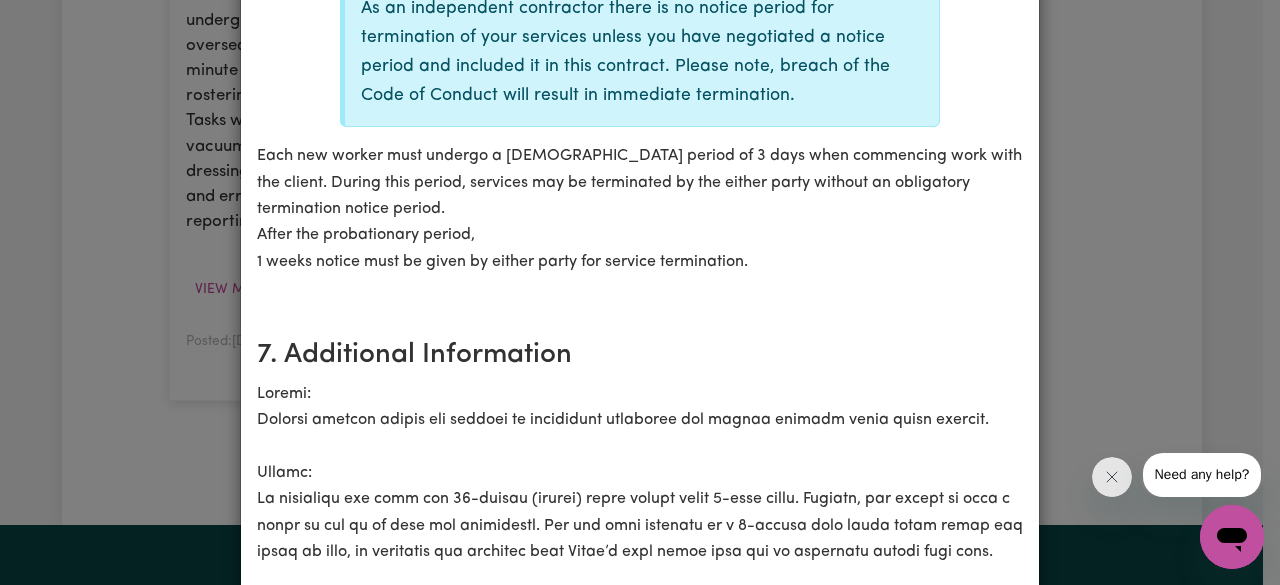 click on "Each new worker must undergo a [DEMOGRAPHIC_DATA] period of 3 days when commencing work with the client. During this period, services may be terminated by the either party without an obligatory termination notice period.
After the probationary period,
1 weeks notice must be given by either party for service termination." at bounding box center [640, 209] 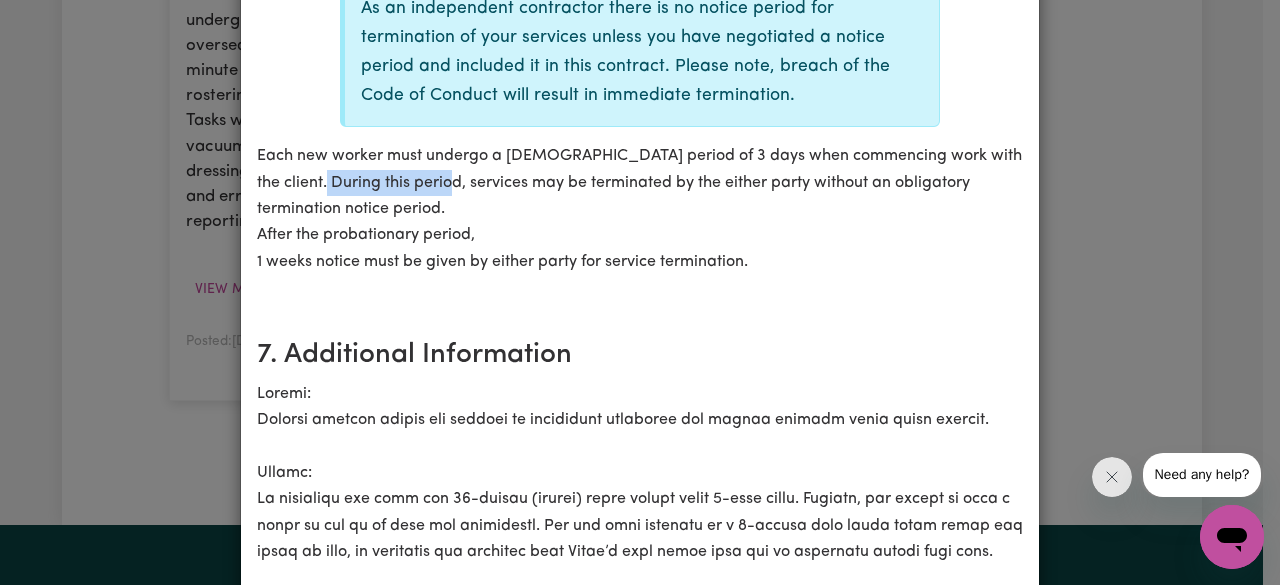 drag, startPoint x: 286, startPoint y: 213, endPoint x: 439, endPoint y: 223, distance: 153.32645 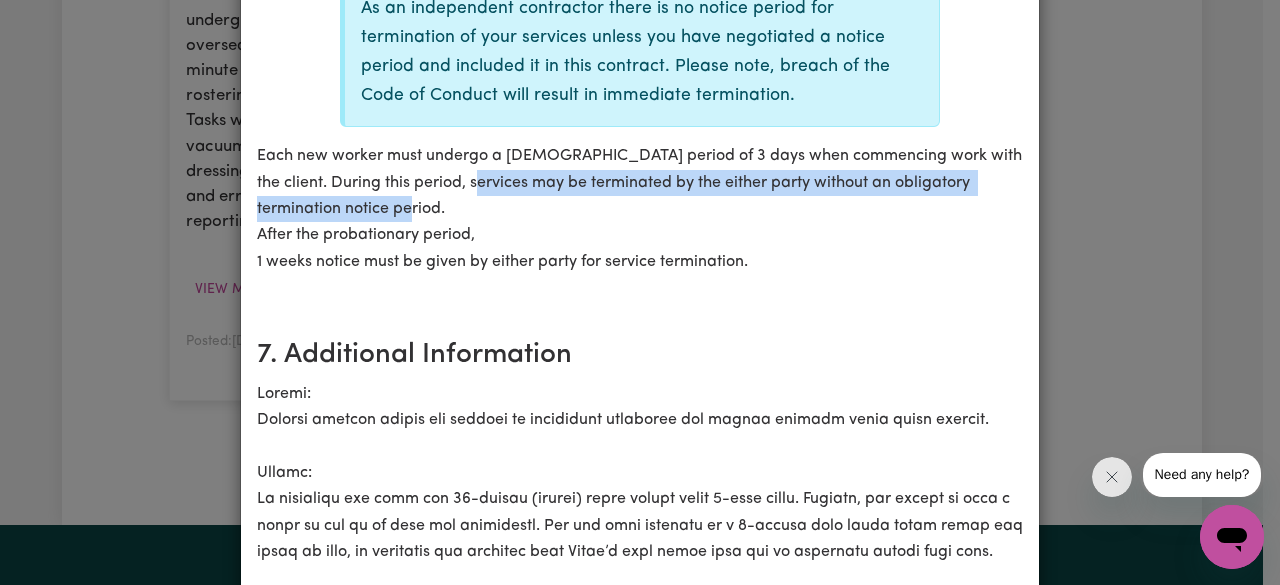 click on "Each new worker must undergo a [DEMOGRAPHIC_DATA] period of 3 days when commencing work with the client. During this period, services may be terminated by the either party without an obligatory termination notice period.
After the probationary period,
1 weeks notice must be given by either party for service termination." at bounding box center [640, 209] 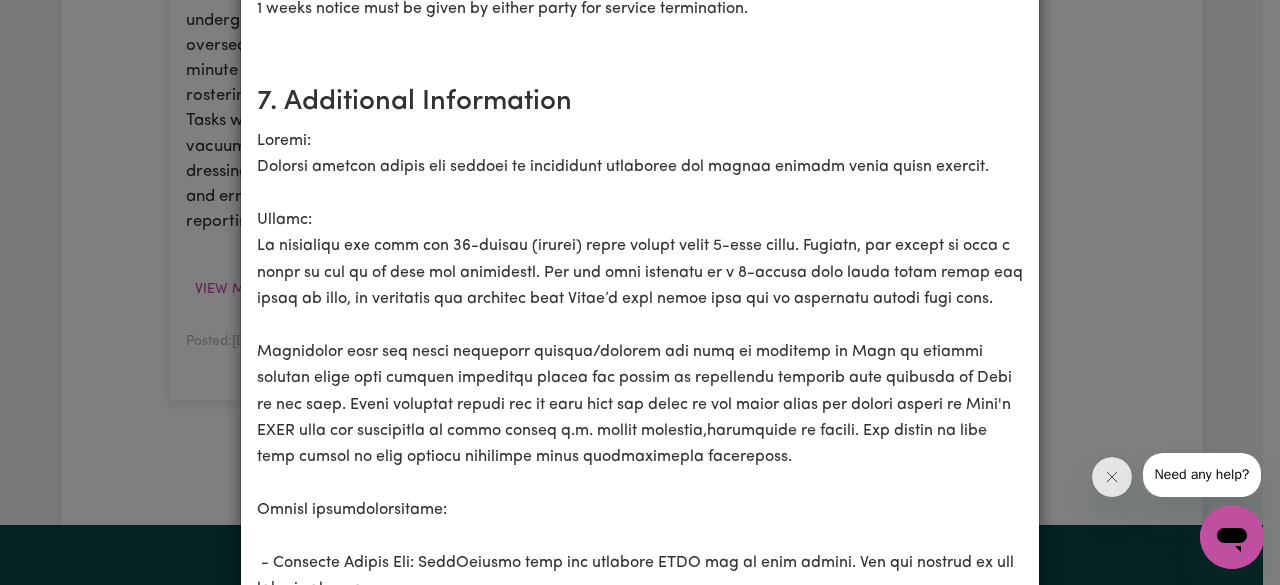 scroll, scrollTop: 2015, scrollLeft: 0, axis: vertical 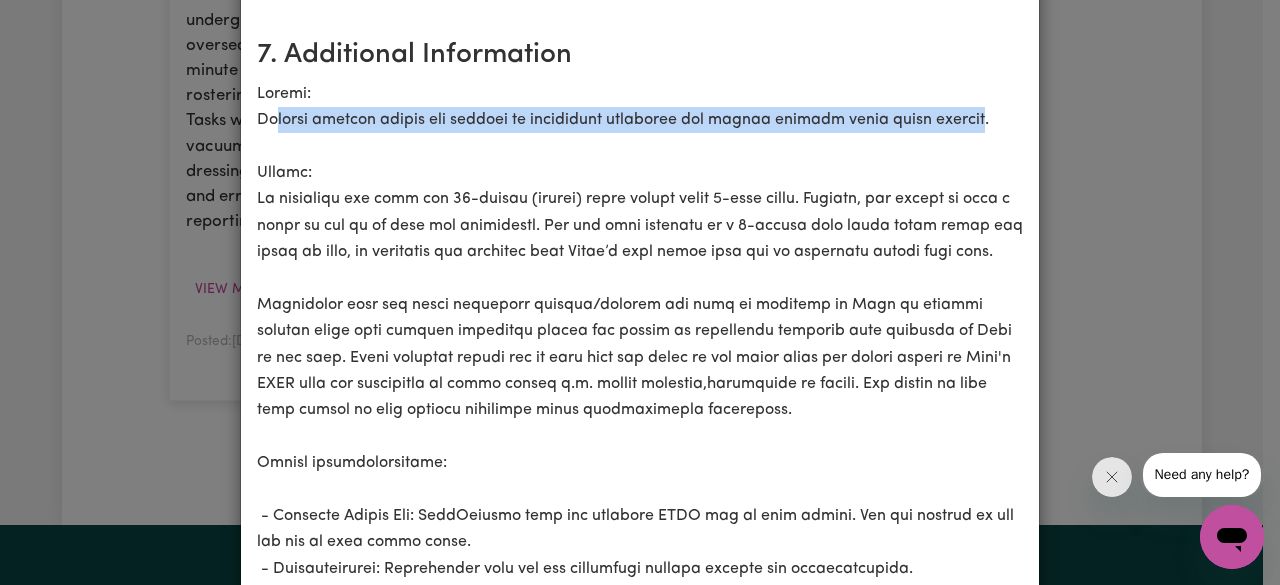 drag, startPoint x: 278, startPoint y: 151, endPoint x: 960, endPoint y: 143, distance: 682.04694 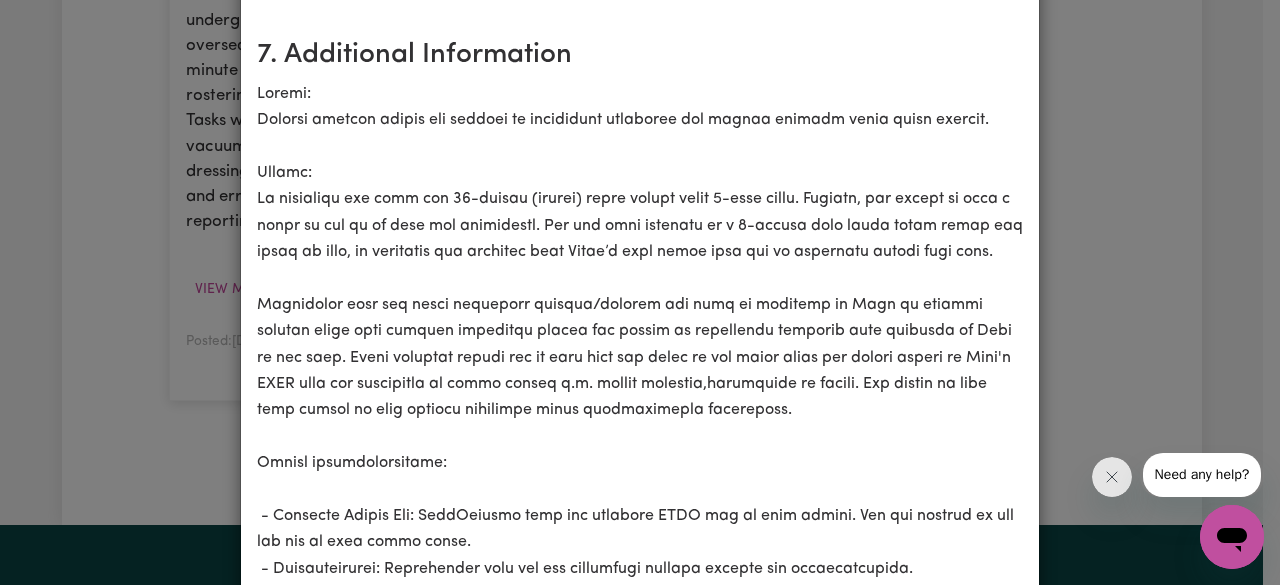 click at bounding box center [640, 384] 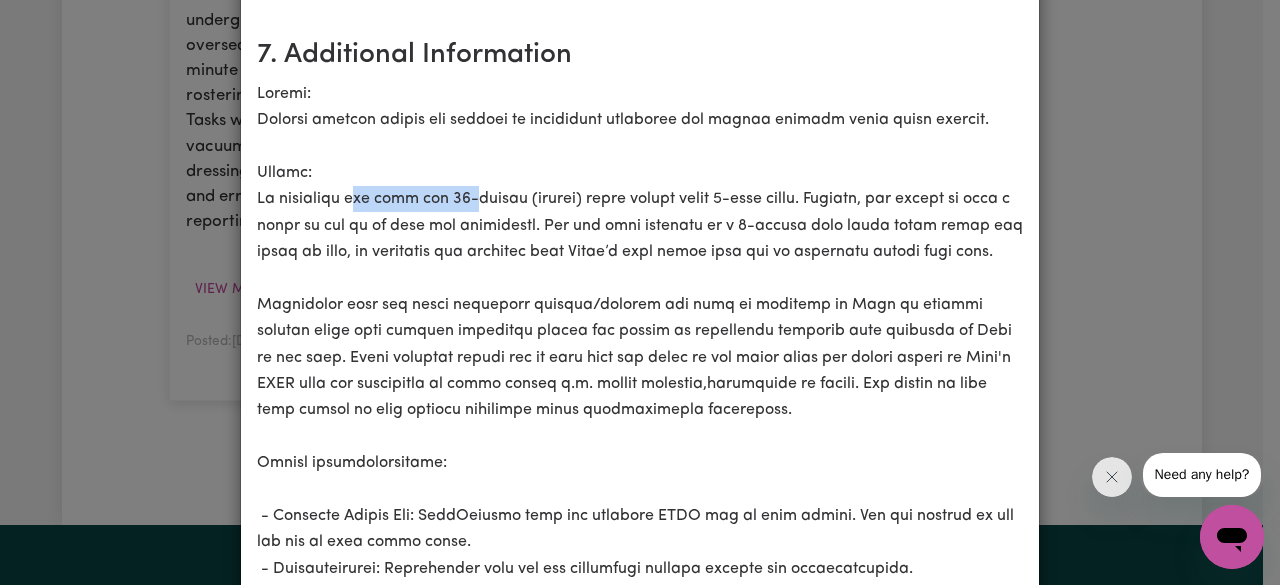drag, startPoint x: 372, startPoint y: 230, endPoint x: 496, endPoint y: 237, distance: 124.197426 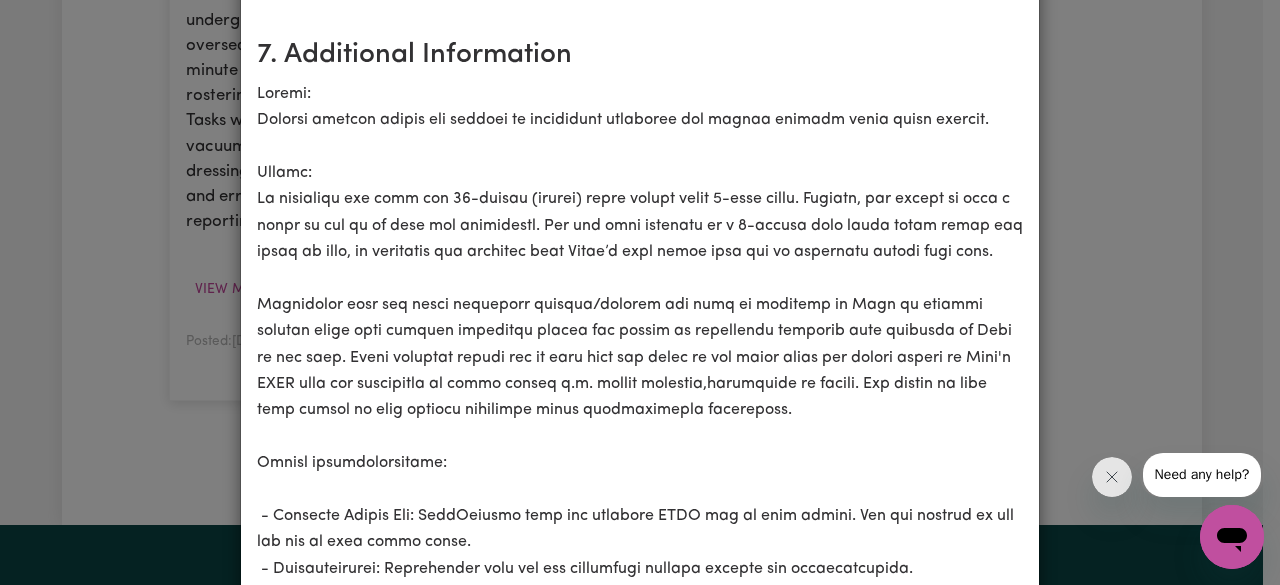 click at bounding box center (640, 384) 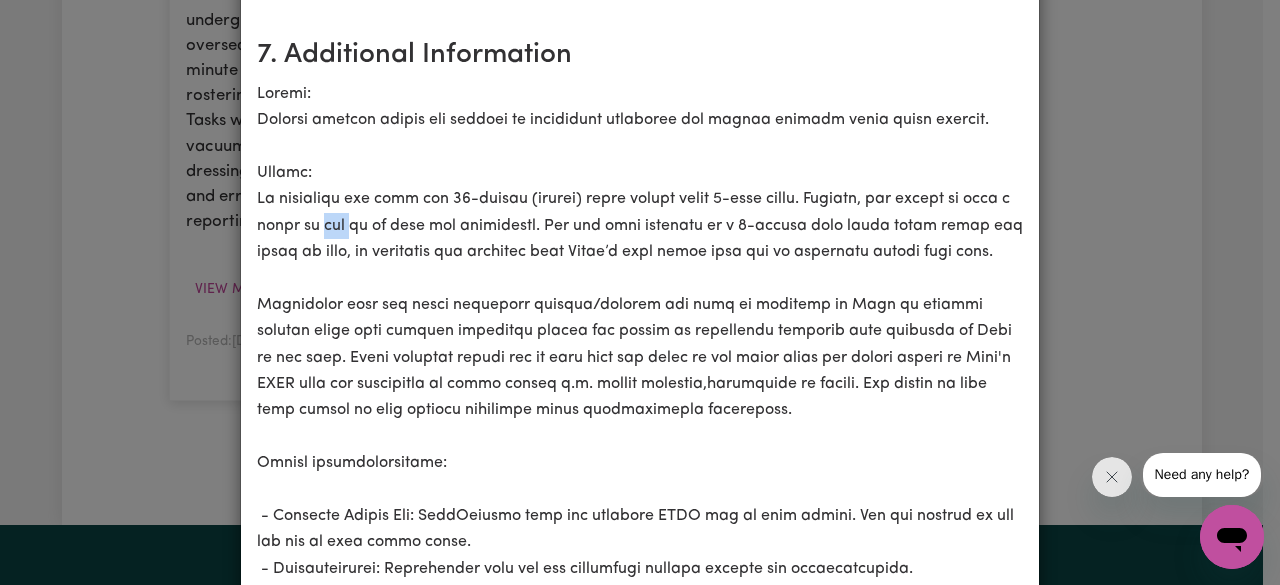 drag, startPoint x: 362, startPoint y: 260, endPoint x: 392, endPoint y: 261, distance: 30.016663 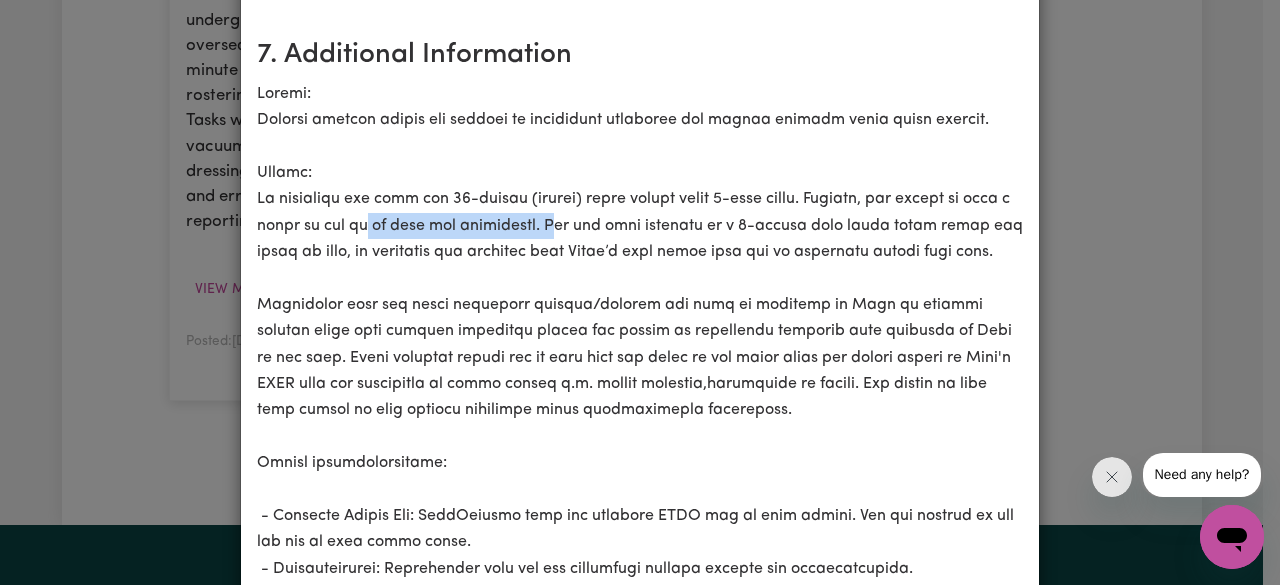 drag, startPoint x: 400, startPoint y: 261, endPoint x: 582, endPoint y: 265, distance: 182.04395 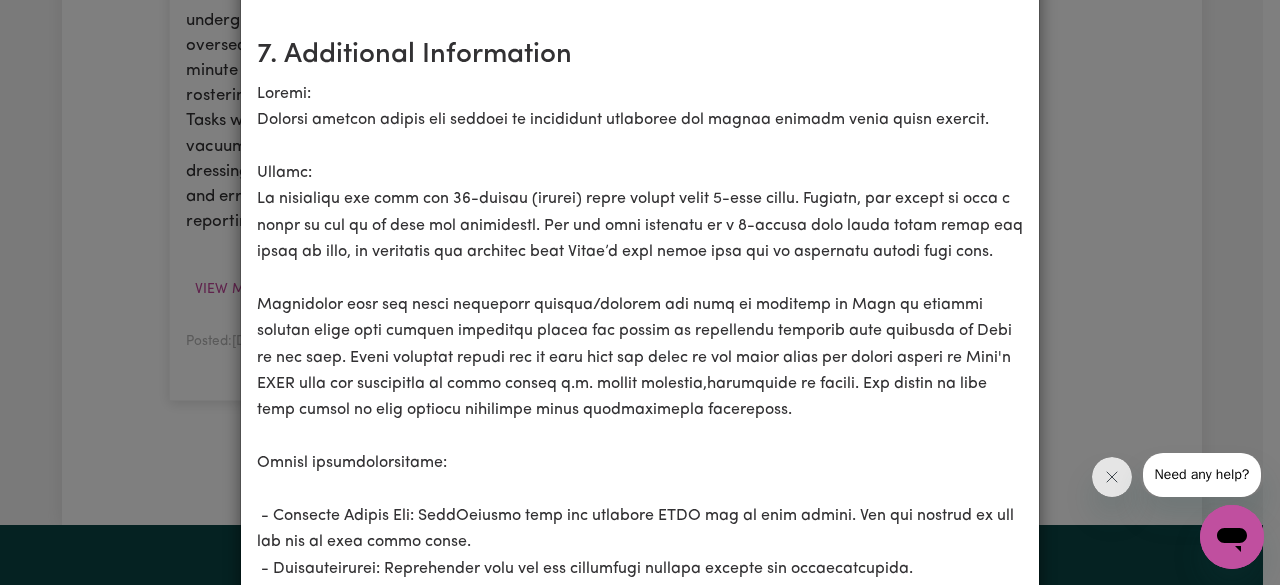 click at bounding box center [640, 384] 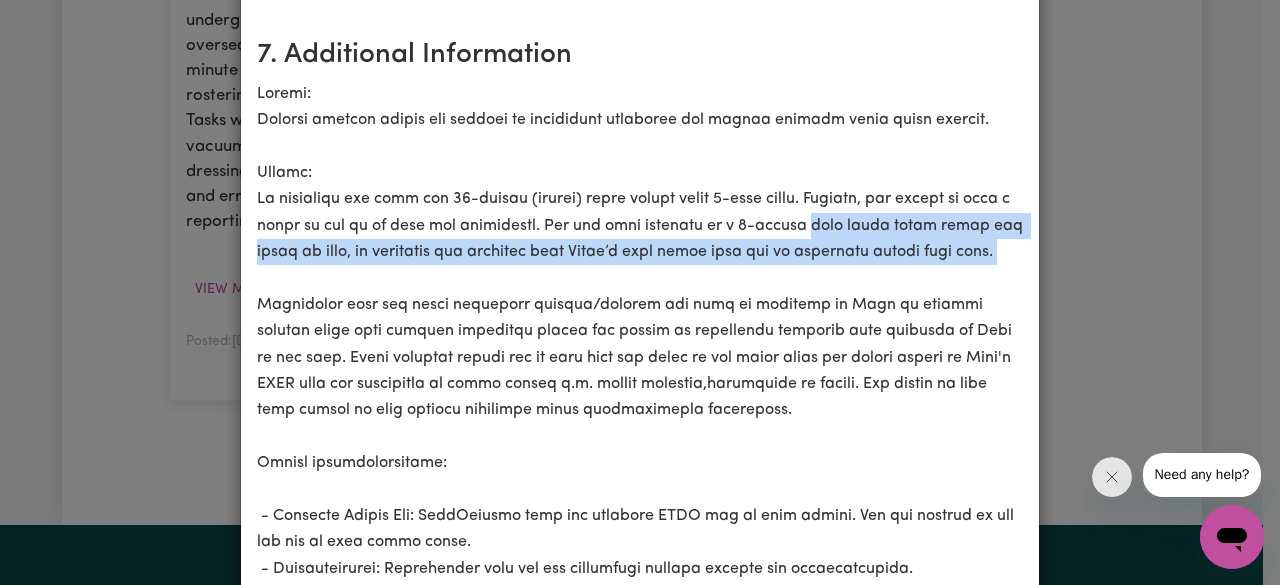 drag, startPoint x: 835, startPoint y: 259, endPoint x: 810, endPoint y: 319, distance: 65 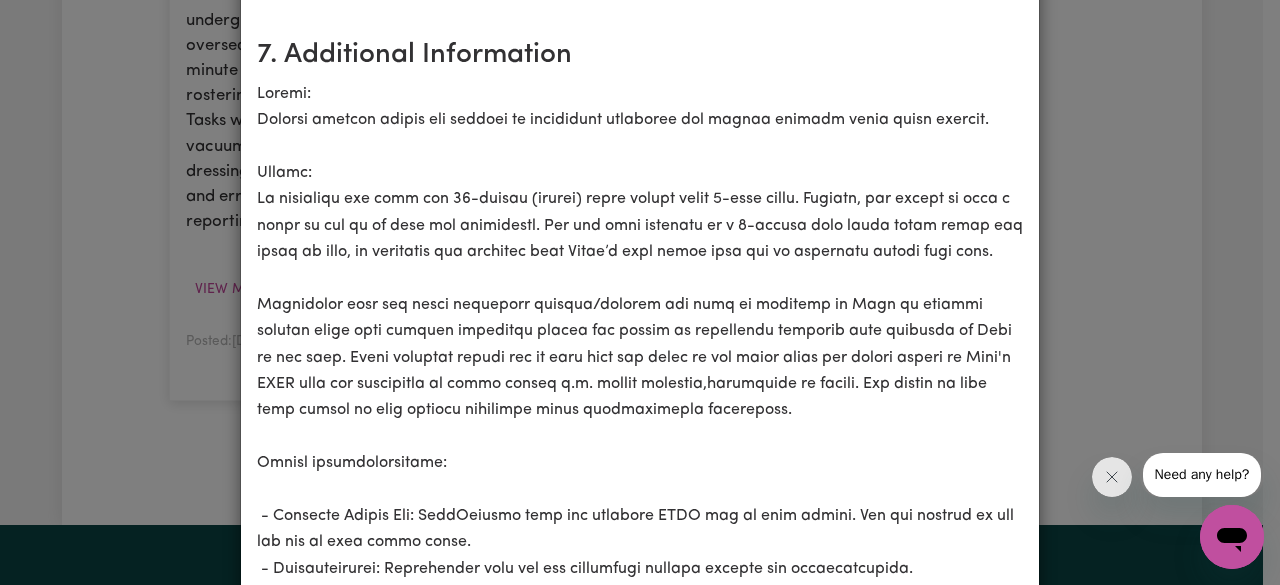 drag, startPoint x: 796, startPoint y: 335, endPoint x: 782, endPoint y: 343, distance: 16.124516 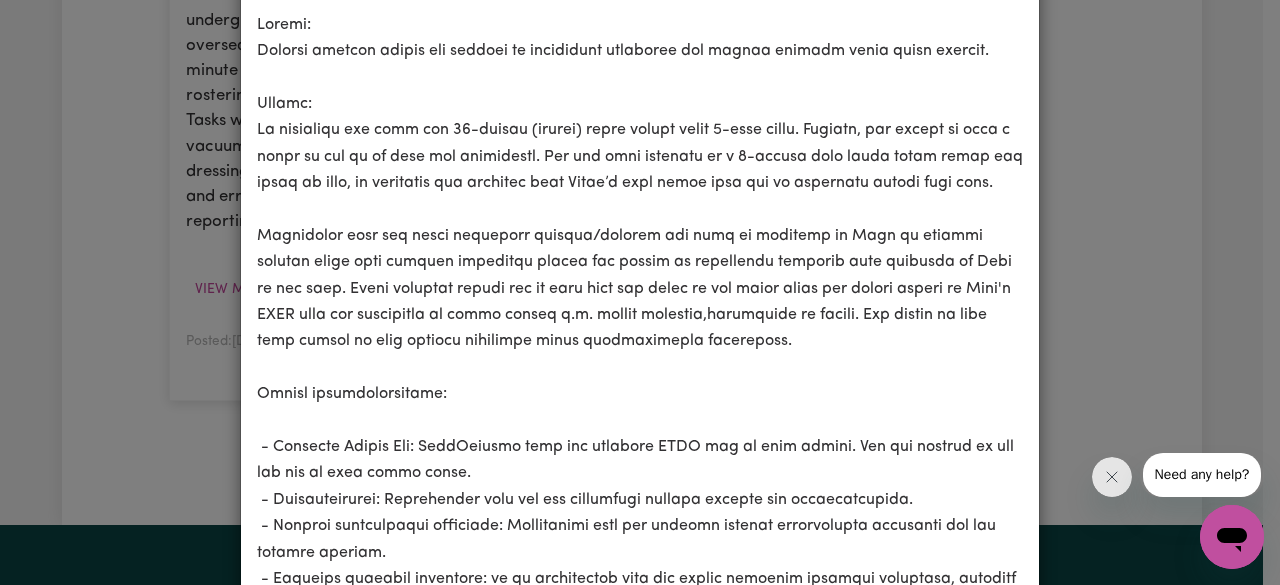 scroll, scrollTop: 2115, scrollLeft: 0, axis: vertical 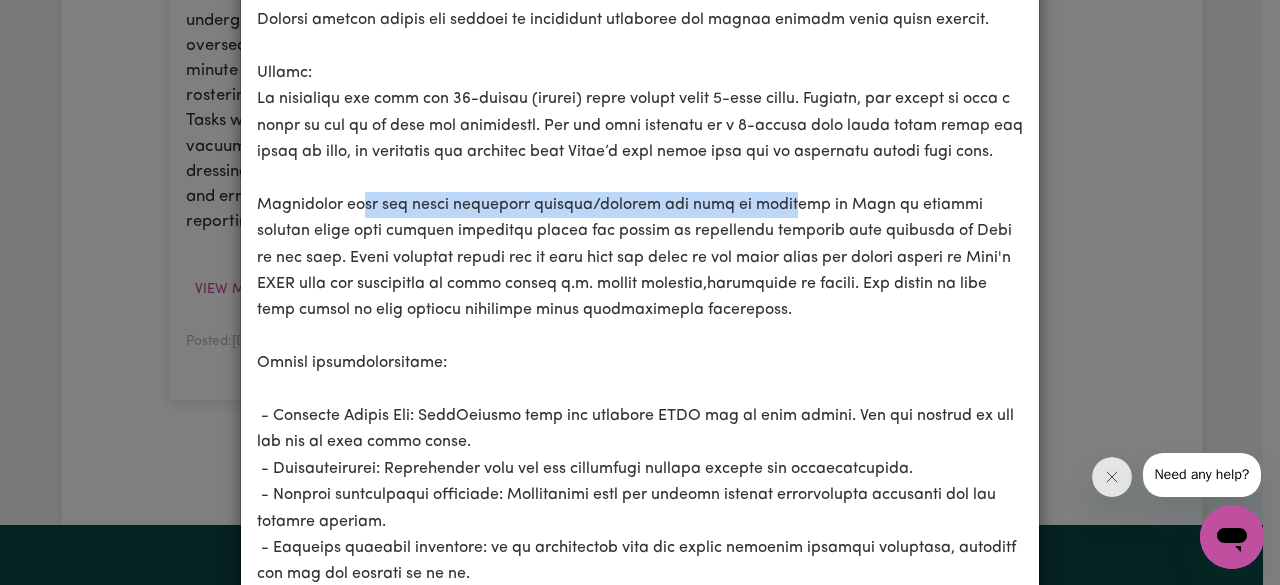 drag, startPoint x: 346, startPoint y: 258, endPoint x: 748, endPoint y: 271, distance: 402.21014 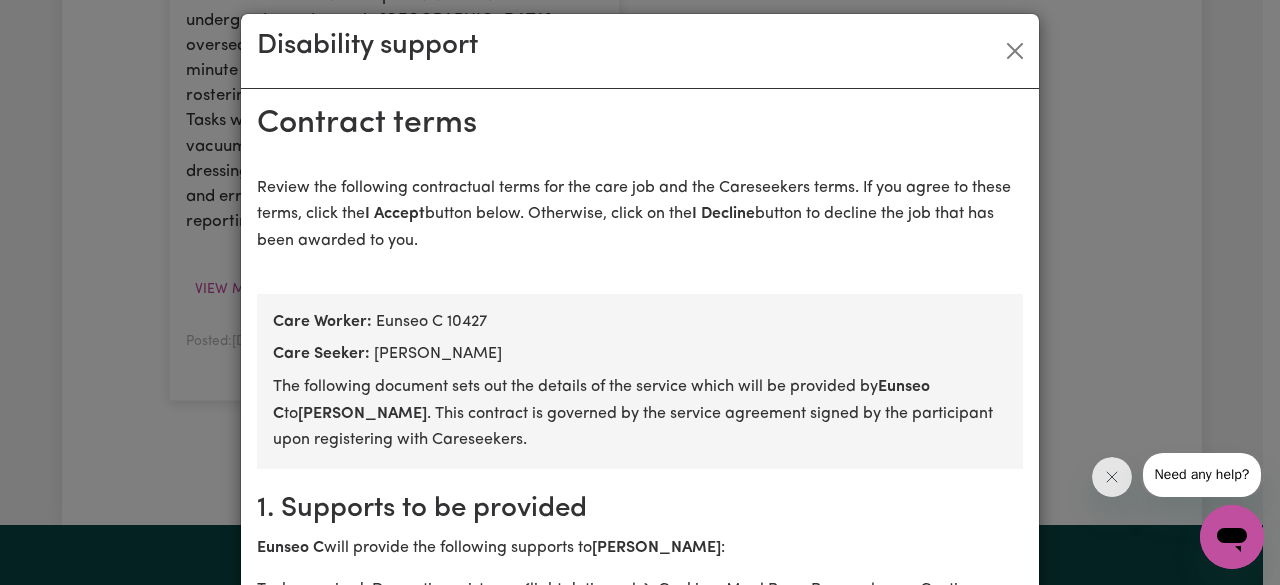 scroll, scrollTop: 0, scrollLeft: 0, axis: both 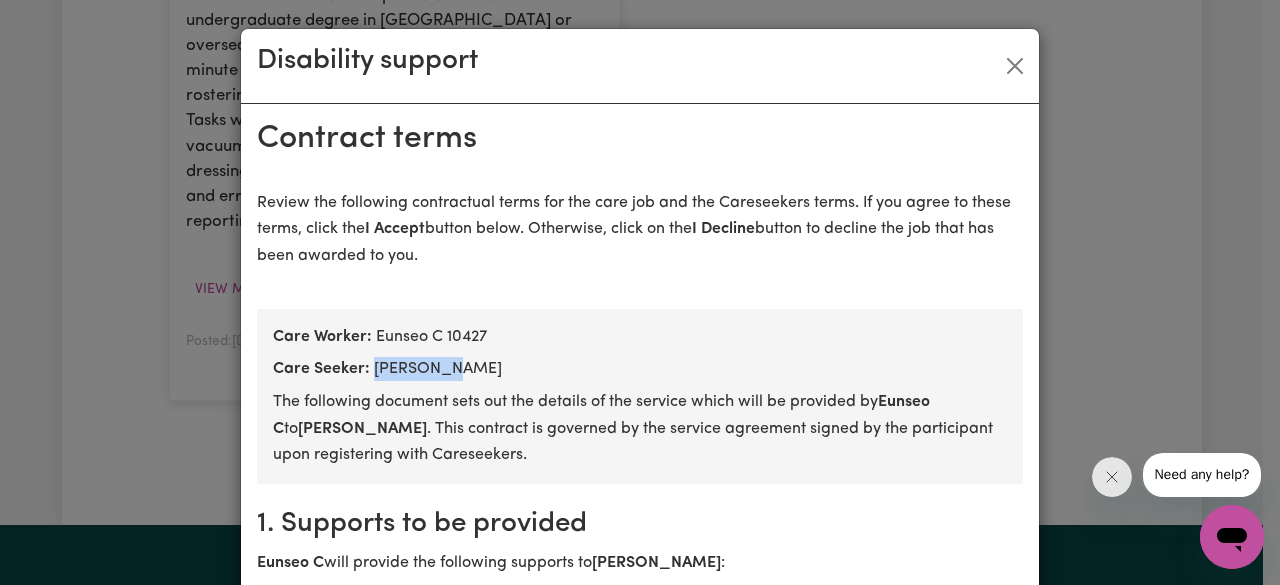 drag, startPoint x: 361, startPoint y: 368, endPoint x: 444, endPoint y: 366, distance: 83.02409 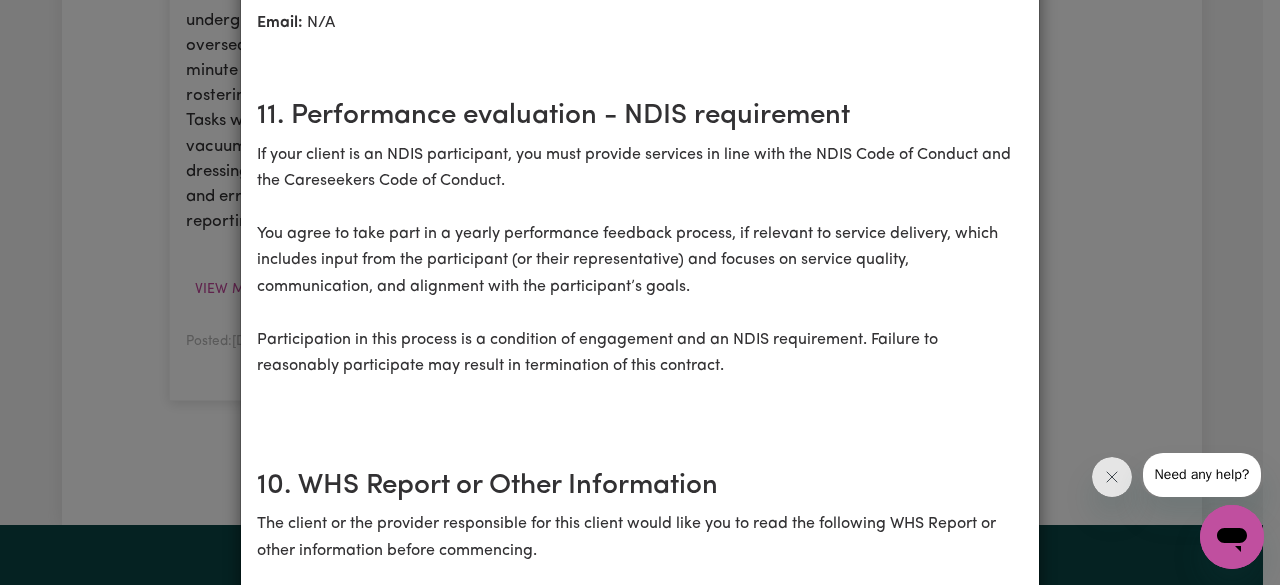 scroll, scrollTop: 3500, scrollLeft: 0, axis: vertical 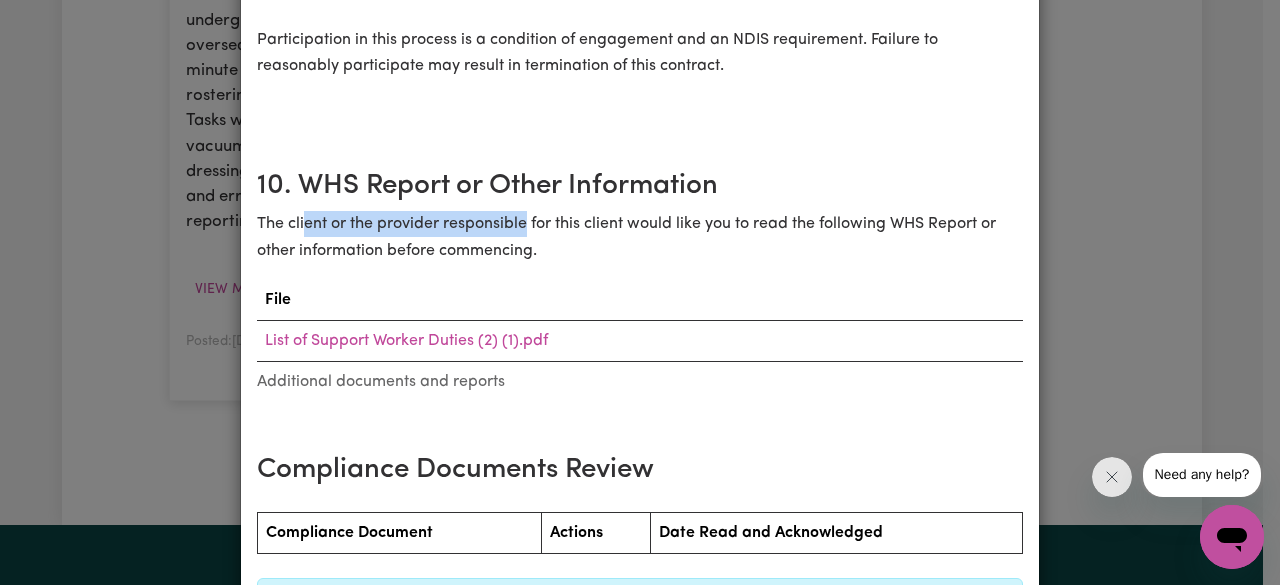 drag, startPoint x: 297, startPoint y: 283, endPoint x: 520, endPoint y: 278, distance: 223.05605 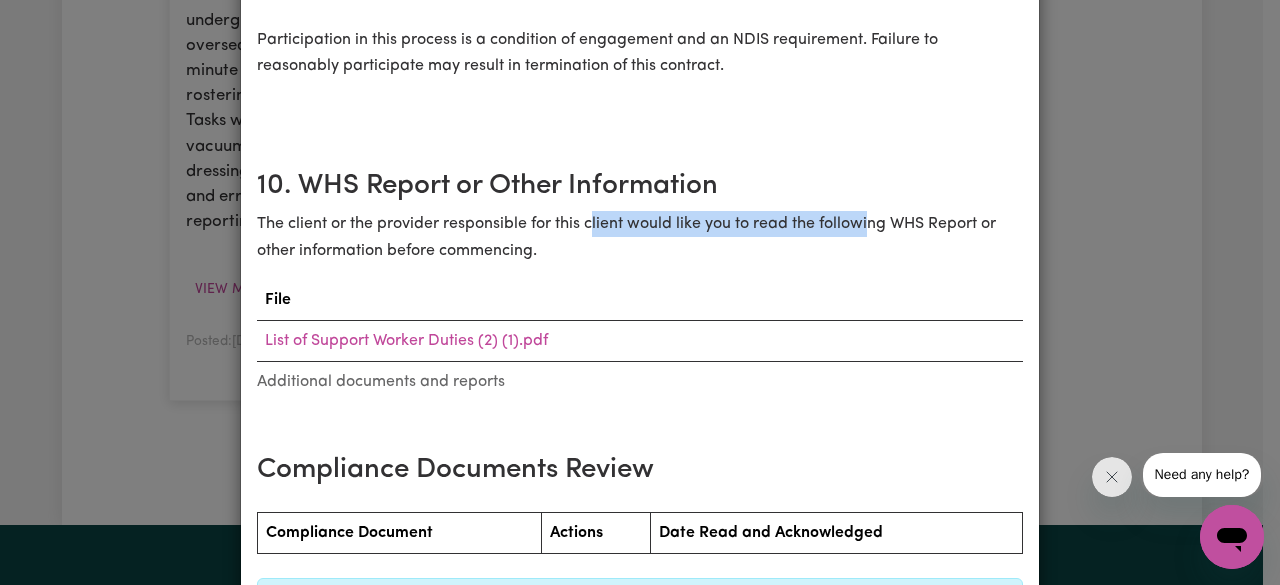 drag, startPoint x: 583, startPoint y: 288, endPoint x: 875, endPoint y: 299, distance: 292.20712 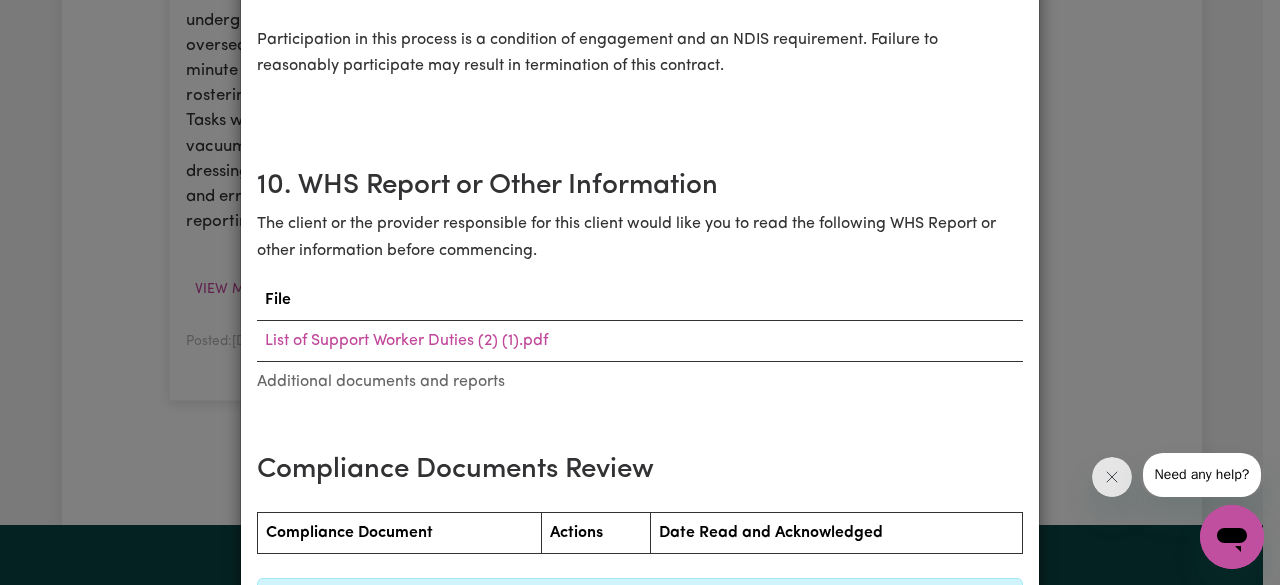 click on "The client or the provider responsible for this client would like you to read the following WHS Report or other information before commencing." at bounding box center [640, 237] 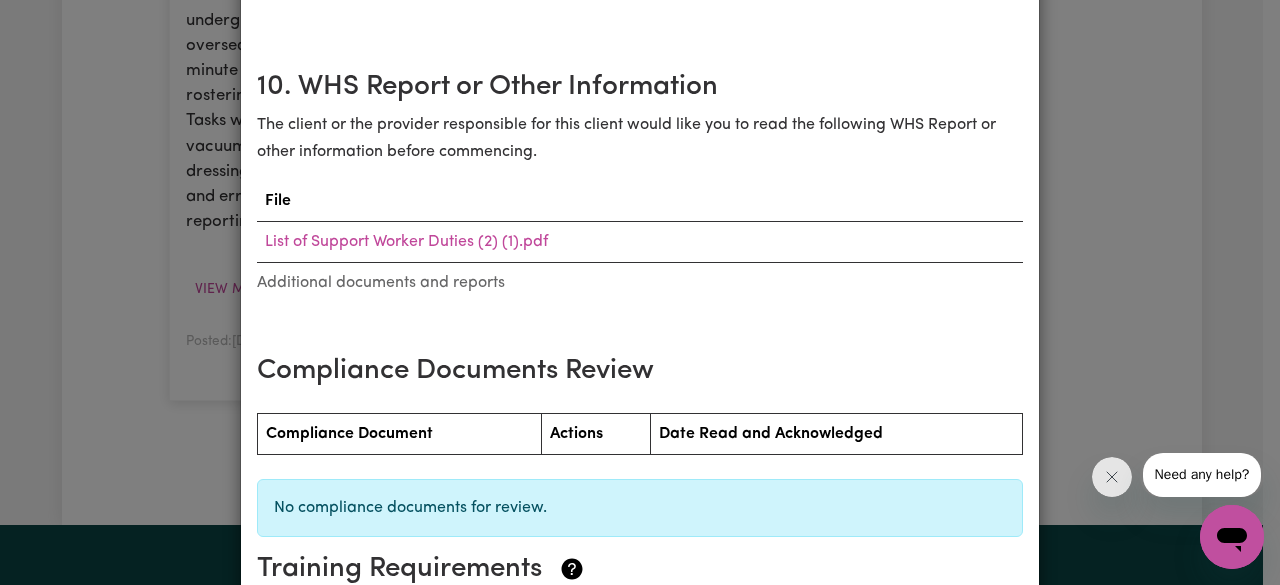 scroll, scrollTop: 3600, scrollLeft: 0, axis: vertical 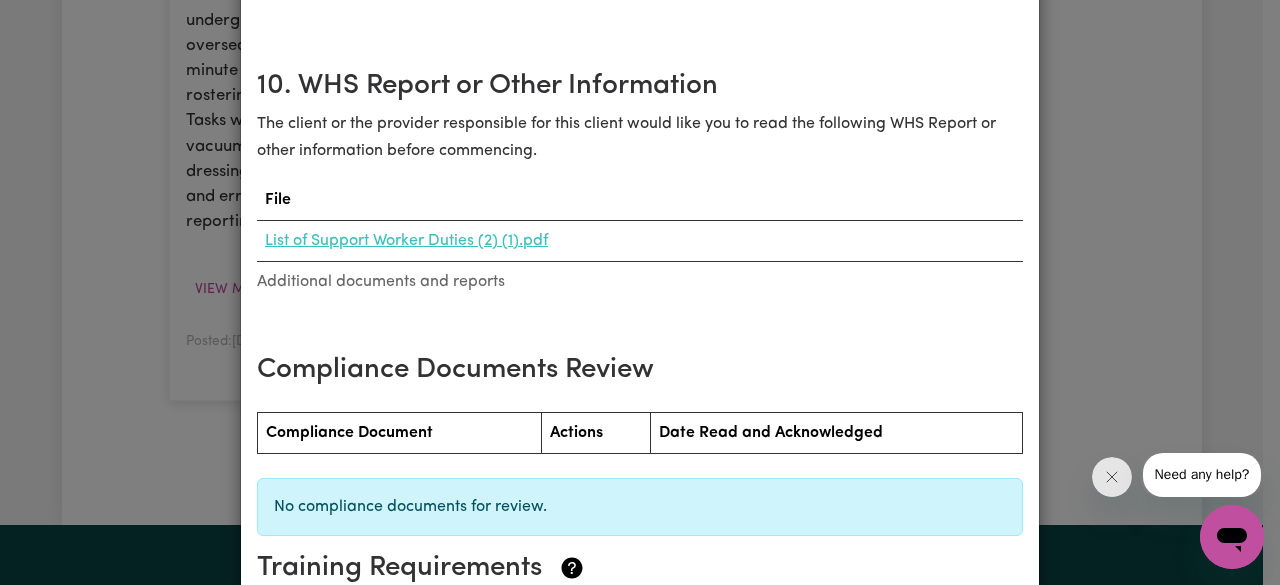 click on "List of Support Worker Duties (2) (1).pdf" at bounding box center (406, 241) 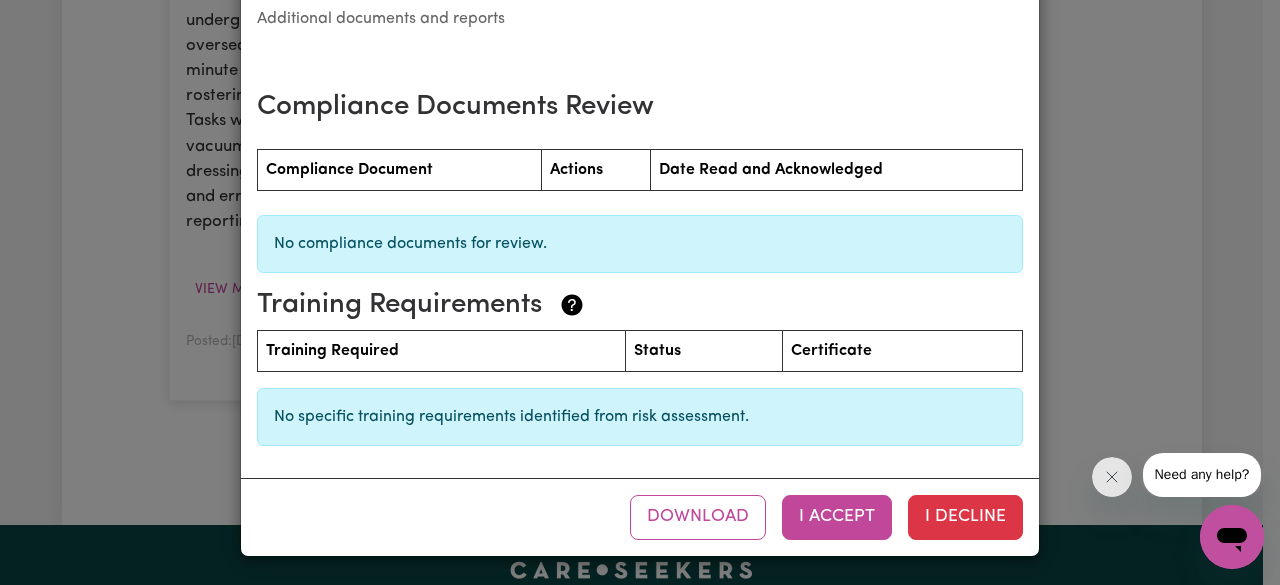 scroll, scrollTop: 3915, scrollLeft: 0, axis: vertical 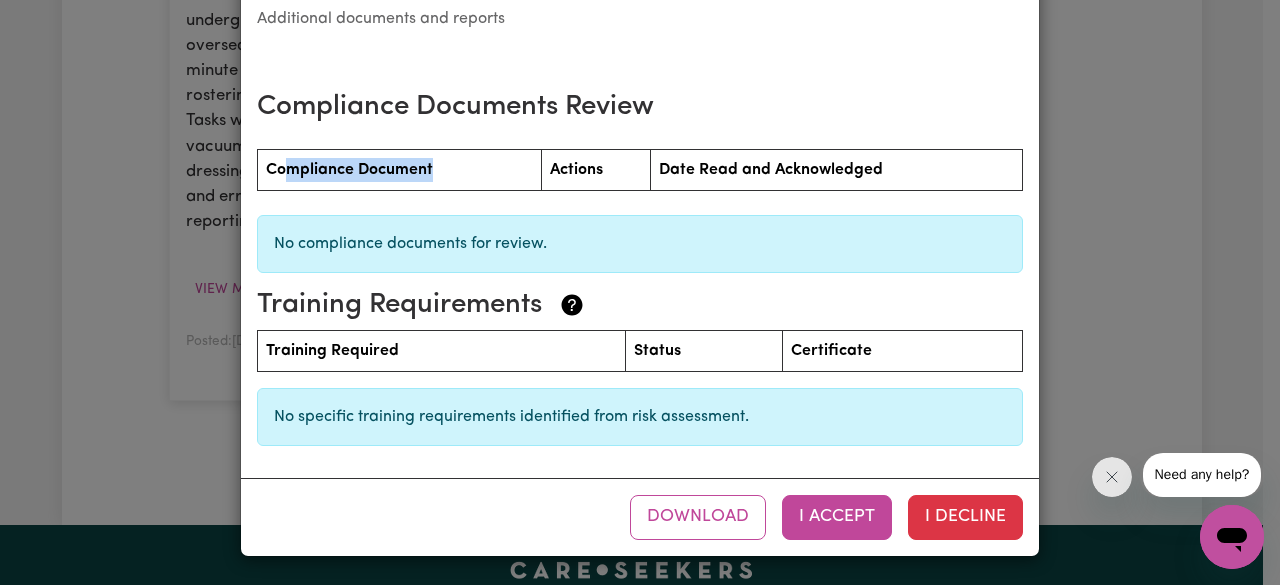 drag, startPoint x: 274, startPoint y: 175, endPoint x: 644, endPoint y: 180, distance: 370.03378 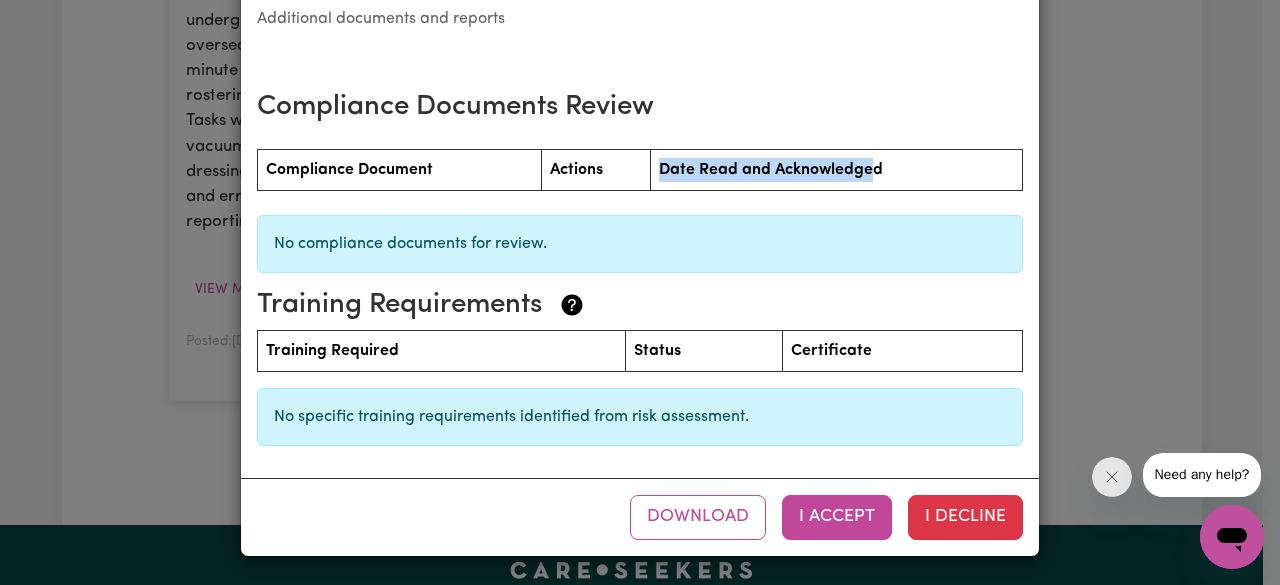 drag, startPoint x: 655, startPoint y: 177, endPoint x: 864, endPoint y: 169, distance: 209.15306 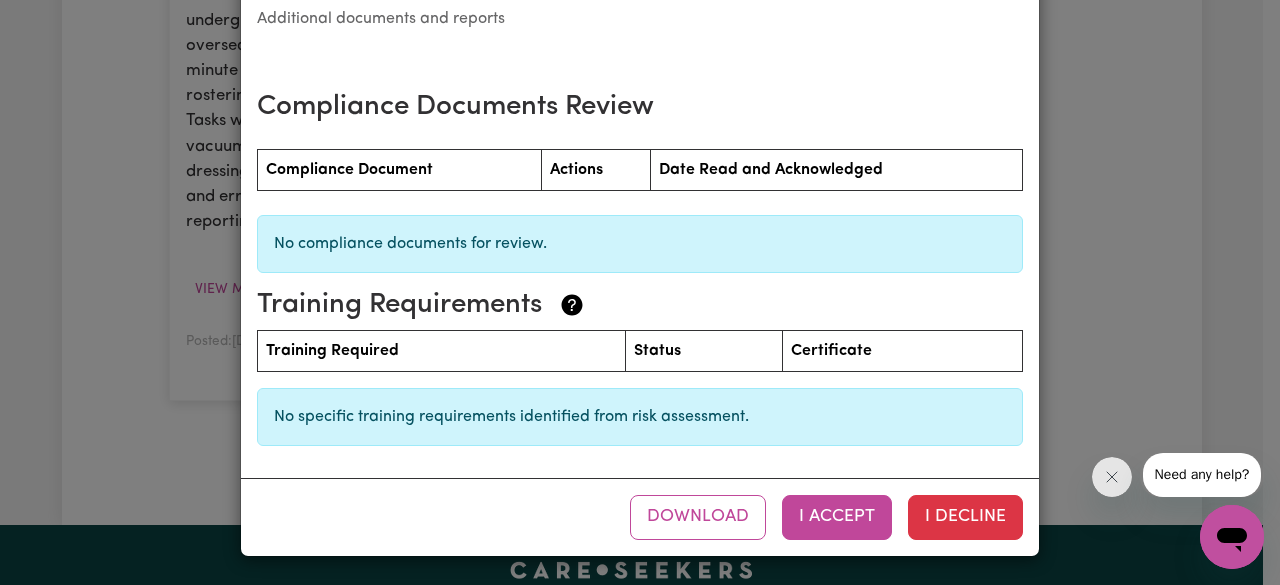 click on "Date Read and Acknowledged" at bounding box center [836, 169] 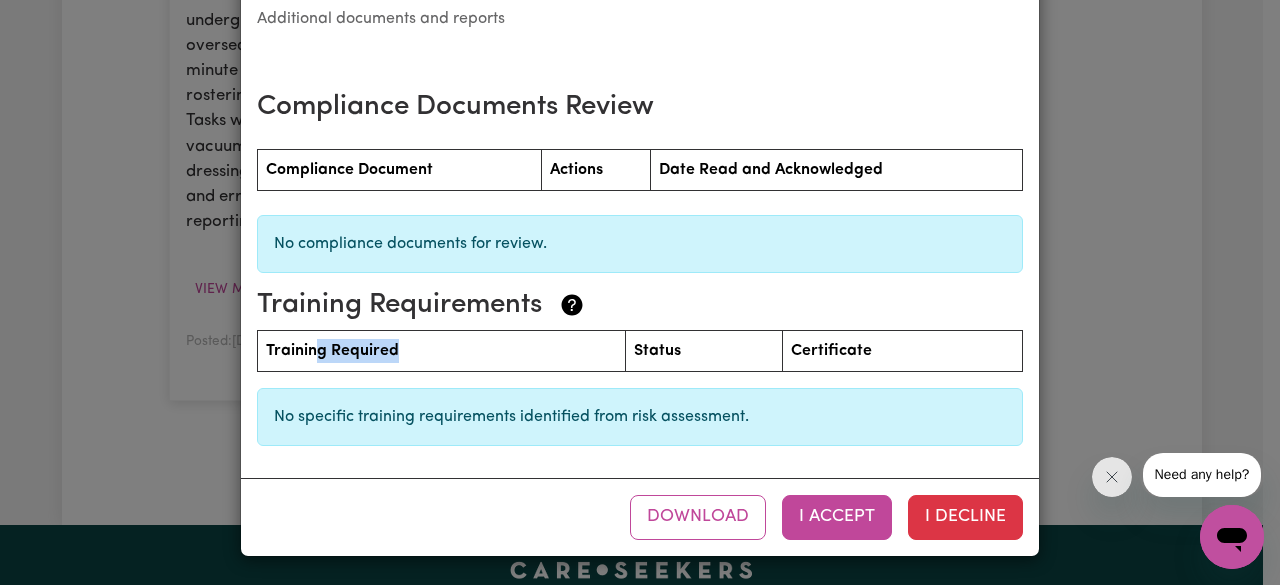 drag, startPoint x: 310, startPoint y: 351, endPoint x: 522, endPoint y: 355, distance: 212.03773 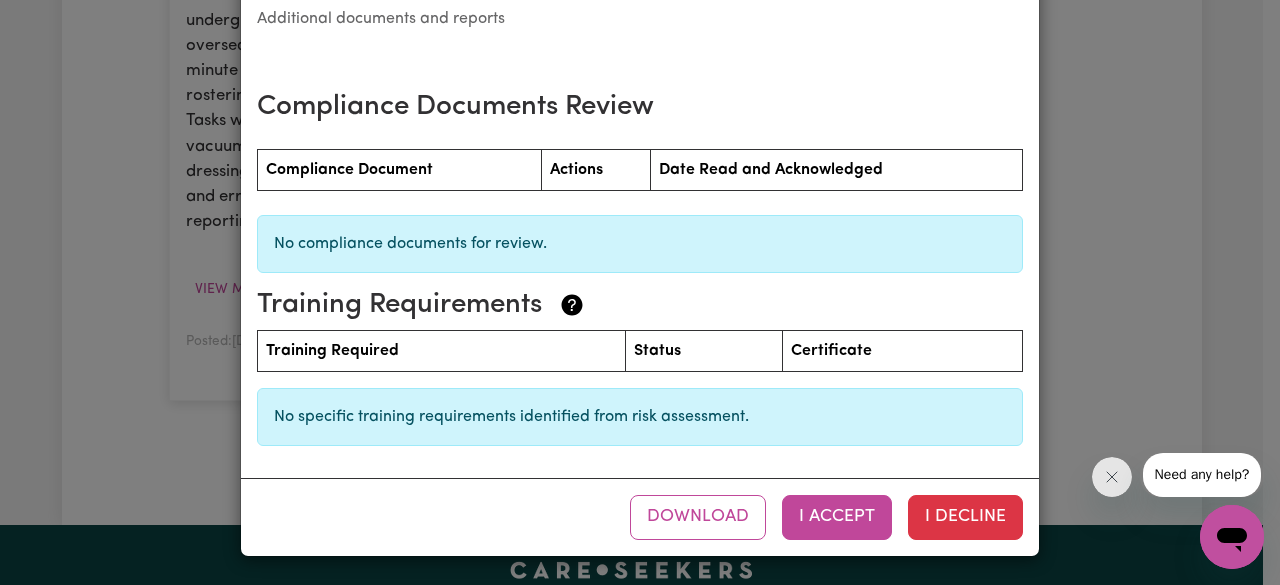 click on "No specific training requirements identified from risk assessment." 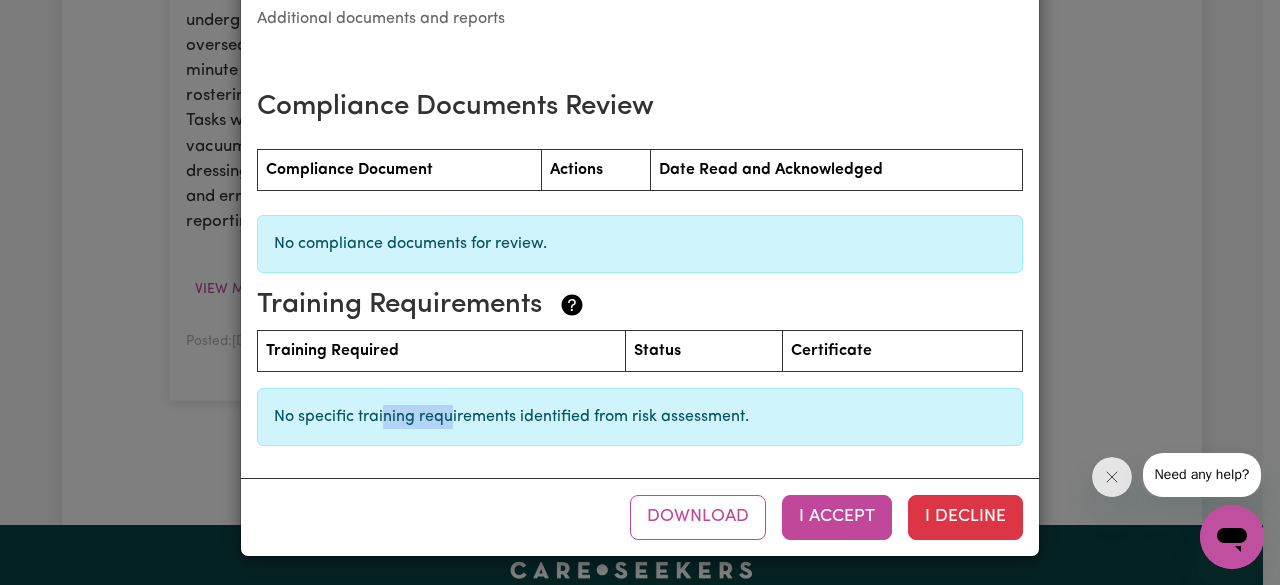 drag, startPoint x: 376, startPoint y: 418, endPoint x: 612, endPoint y: 429, distance: 236.25621 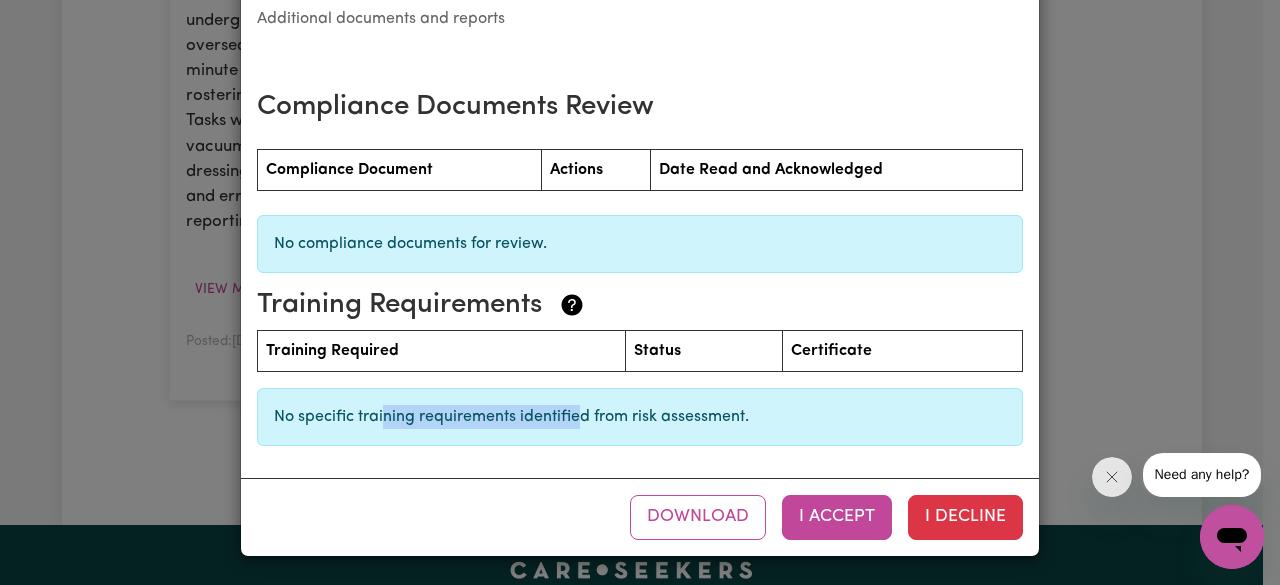click on "I Accept" at bounding box center (837, 517) 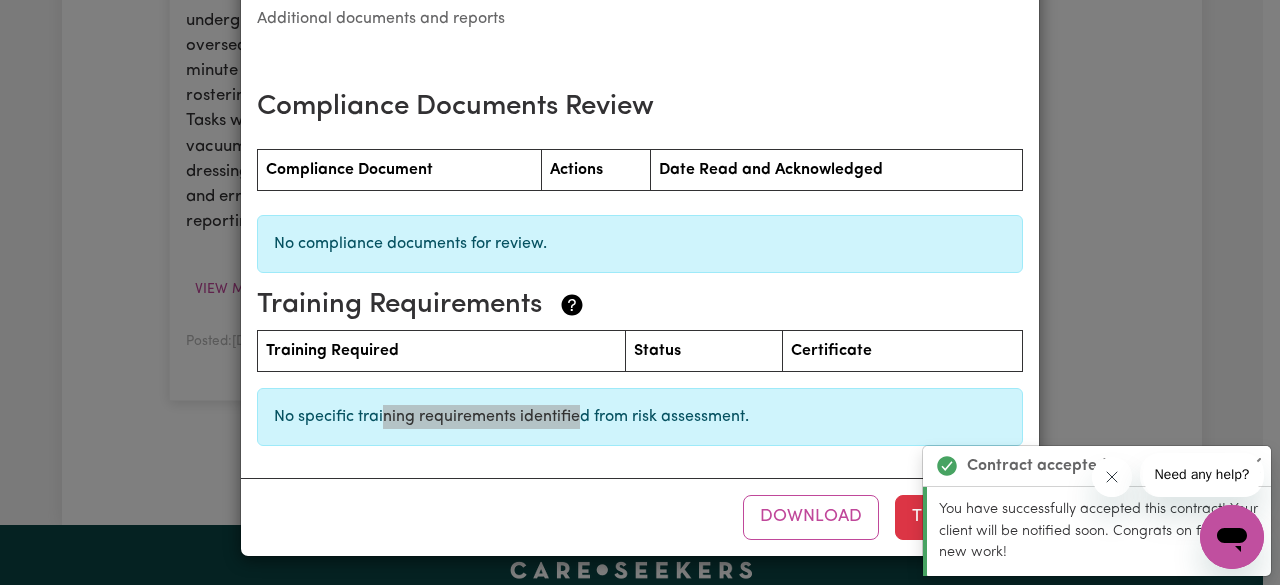 click 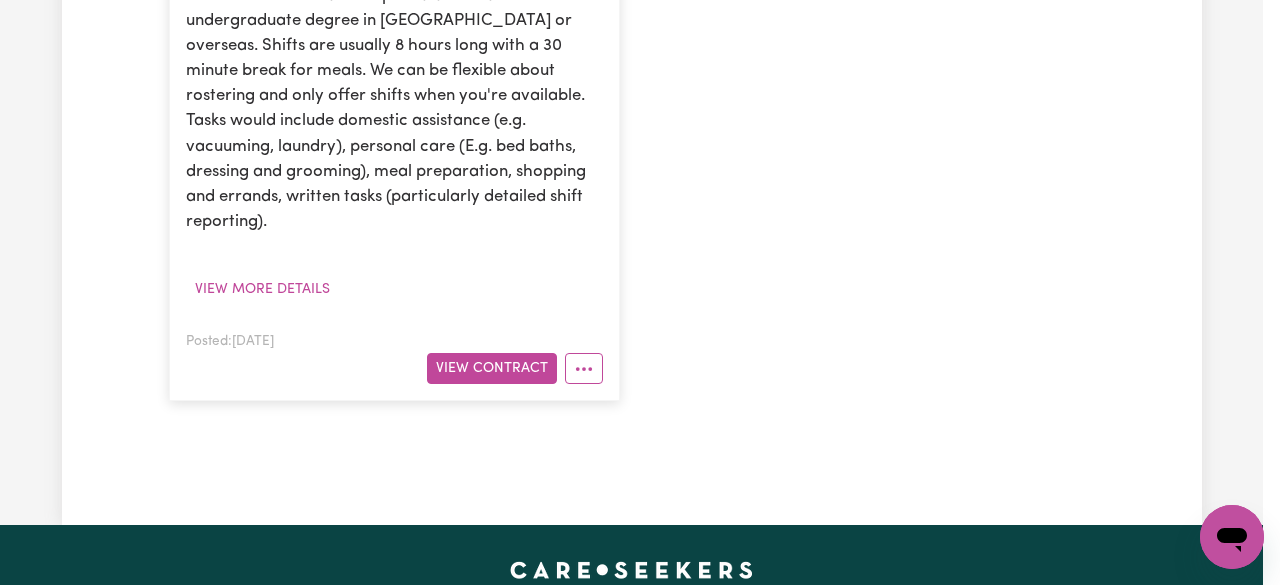 scroll, scrollTop: 0, scrollLeft: 0, axis: both 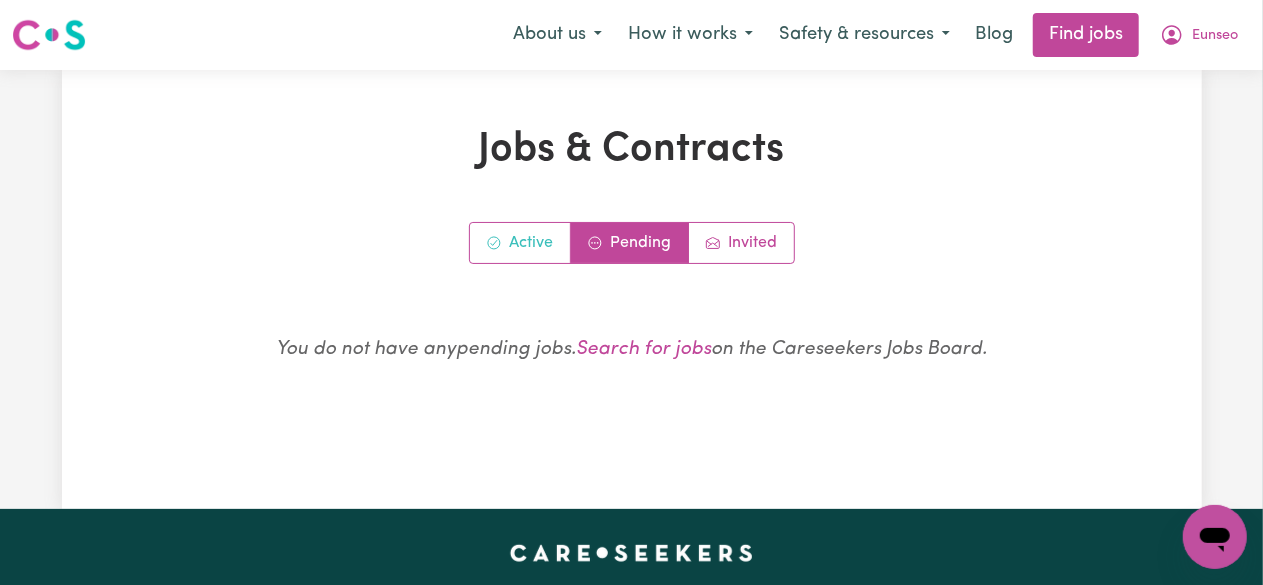 click on "Active" at bounding box center (520, 243) 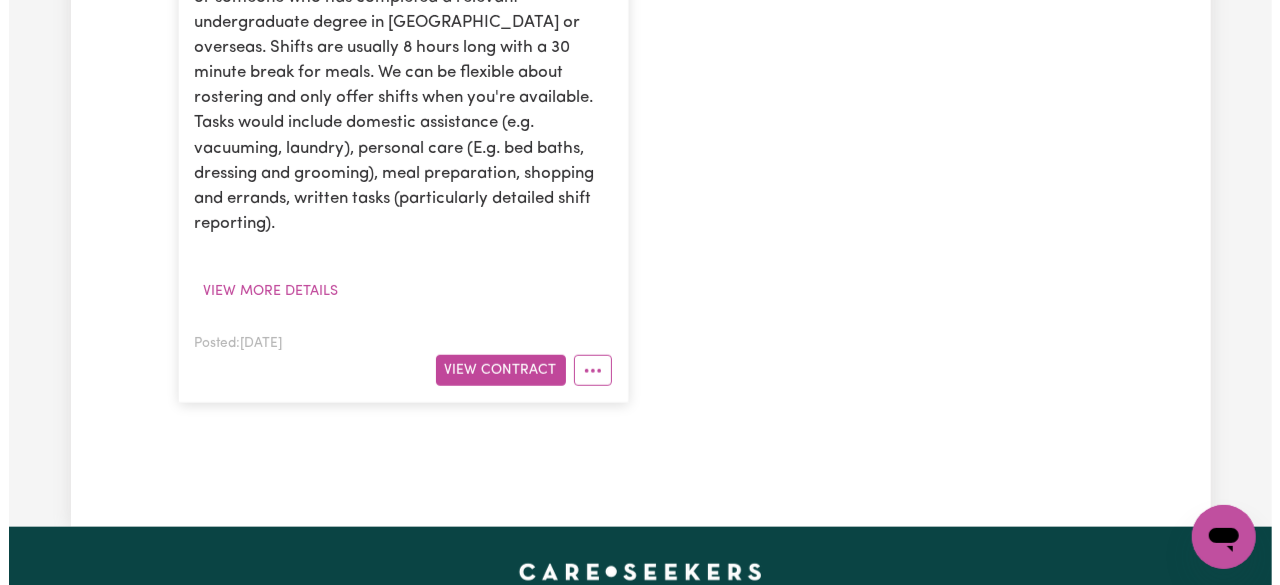 scroll, scrollTop: 800, scrollLeft: 0, axis: vertical 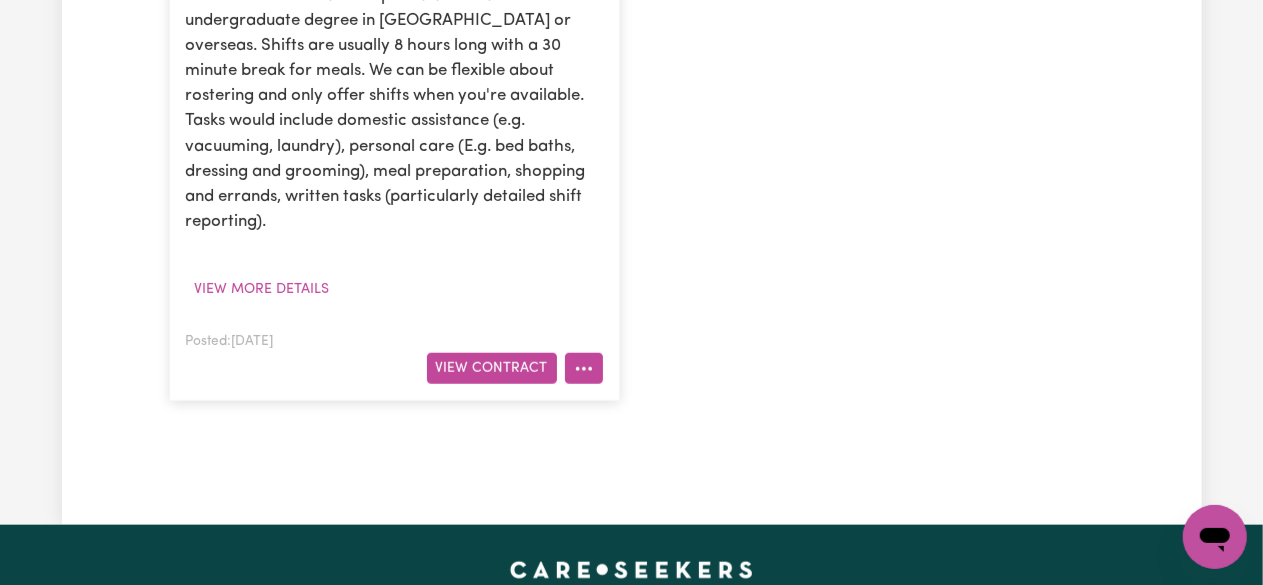 click at bounding box center (584, 368) 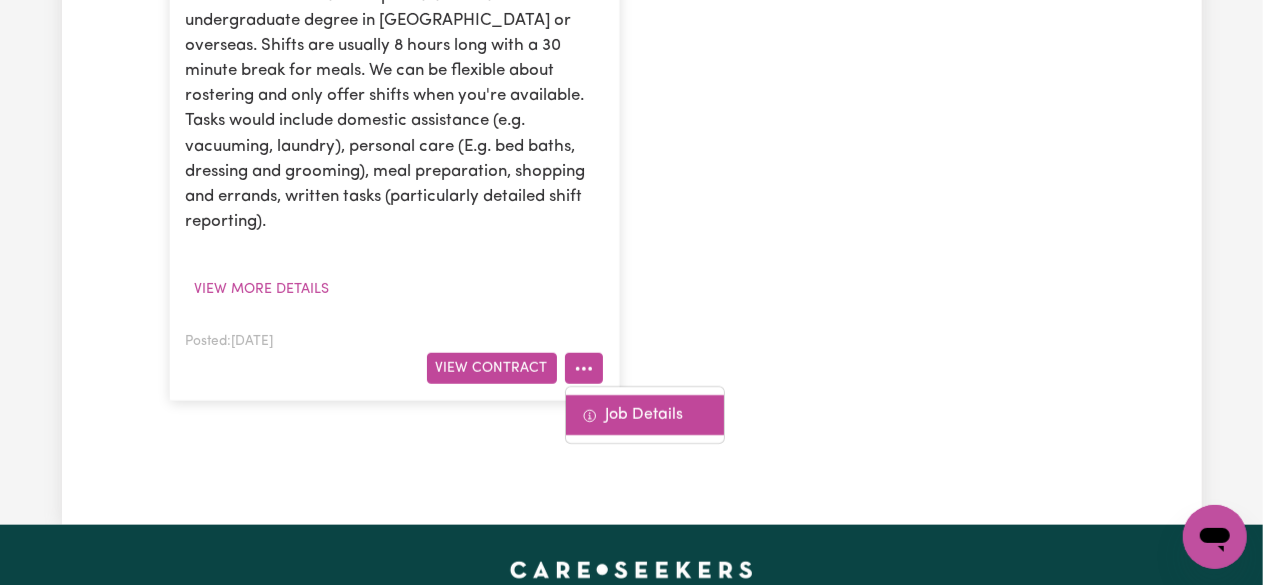 click on "Job Details" at bounding box center (645, 416) 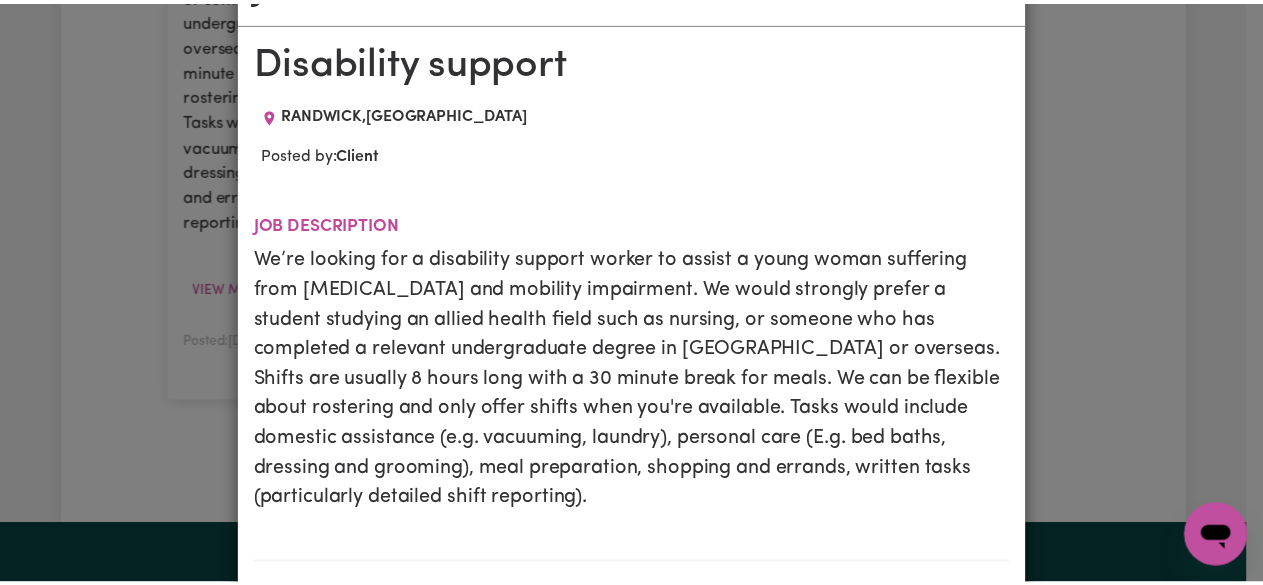 scroll, scrollTop: 0, scrollLeft: 0, axis: both 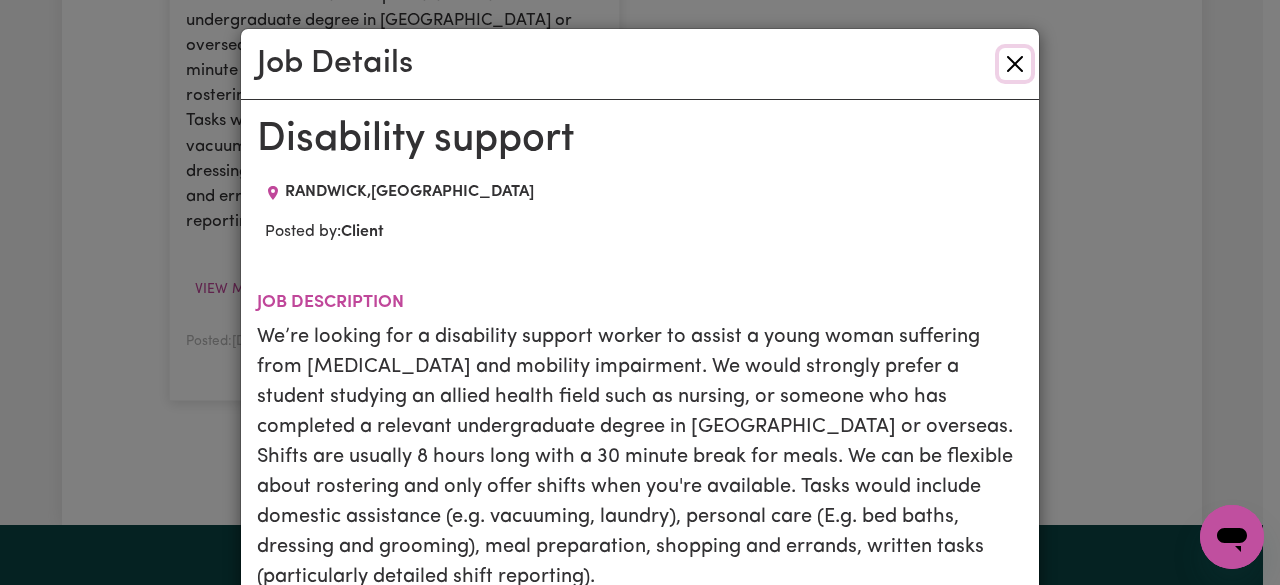 click at bounding box center (1015, 64) 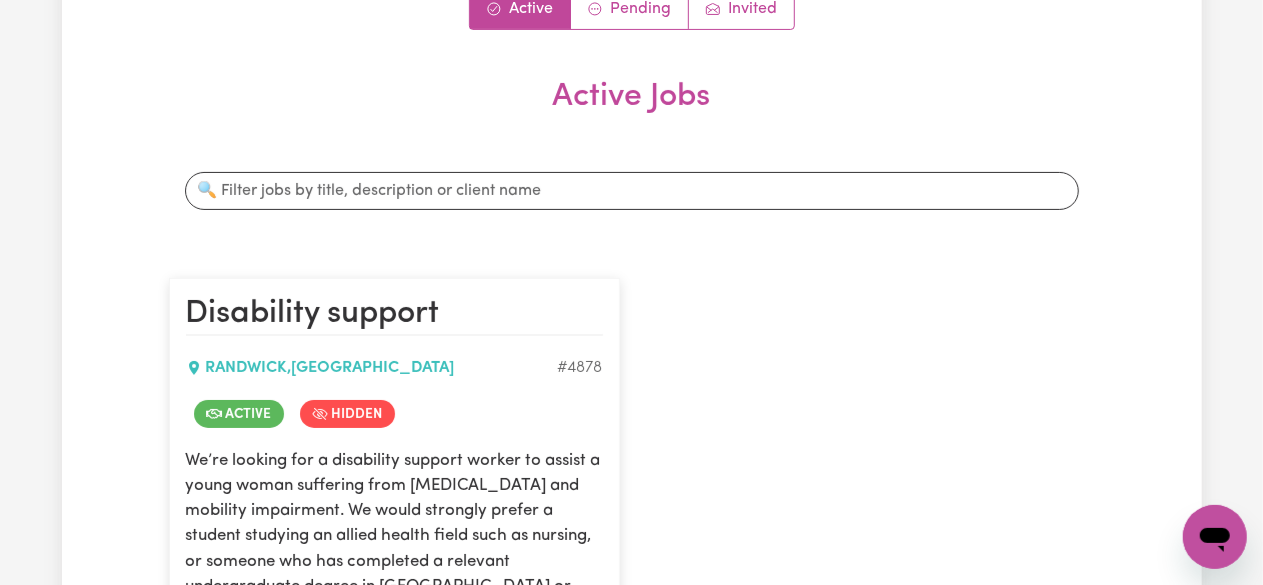 scroll, scrollTop: 400, scrollLeft: 0, axis: vertical 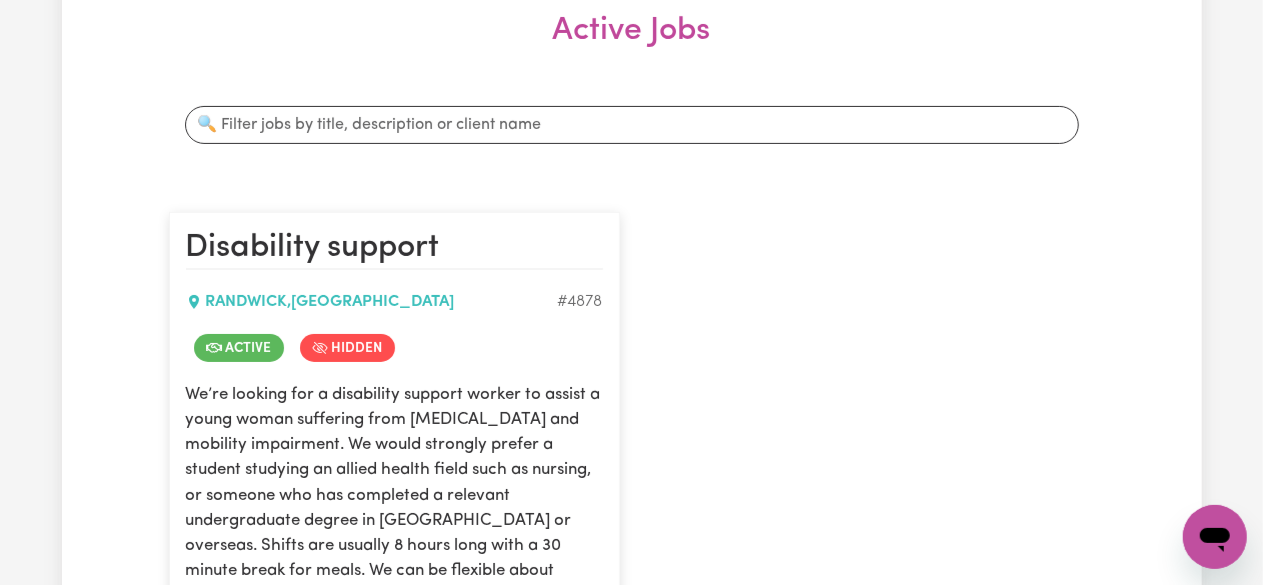 click on "[GEOGRAPHIC_DATA] ,  [GEOGRAPHIC_DATA]" at bounding box center (372, 302) 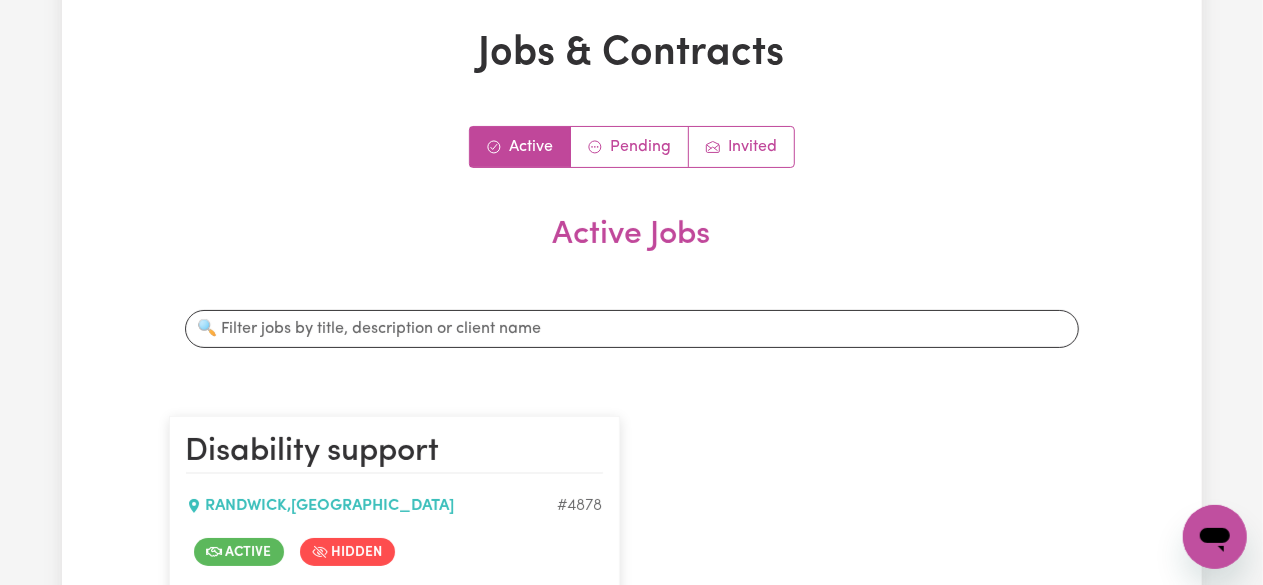 scroll, scrollTop: 0, scrollLeft: 0, axis: both 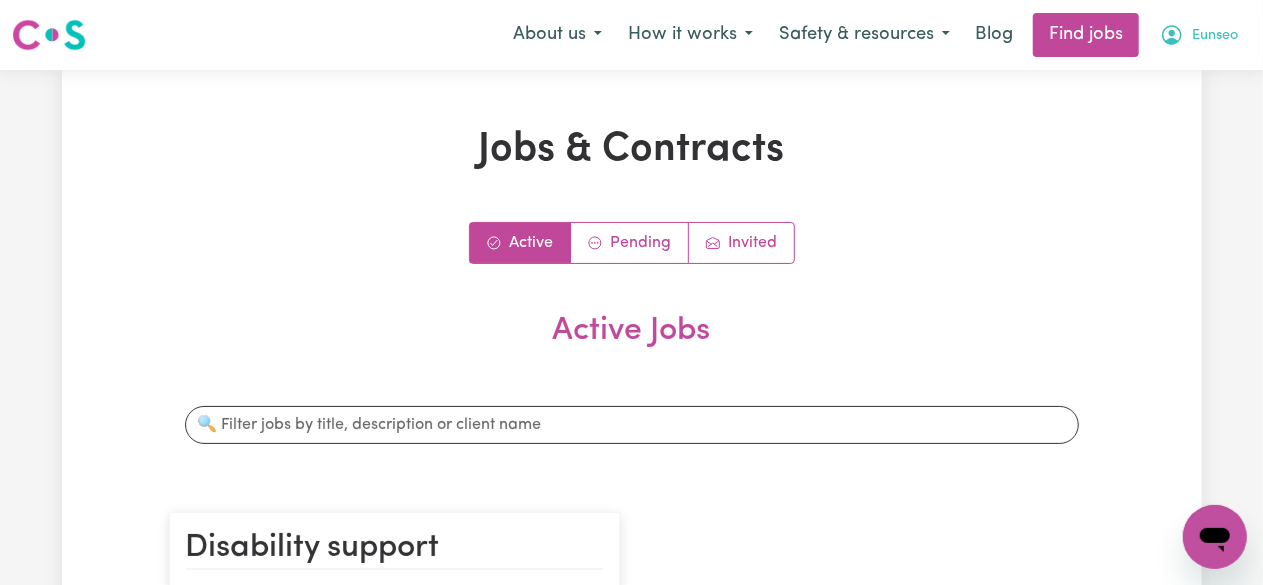 click on "Eunseo" at bounding box center [1215, 36] 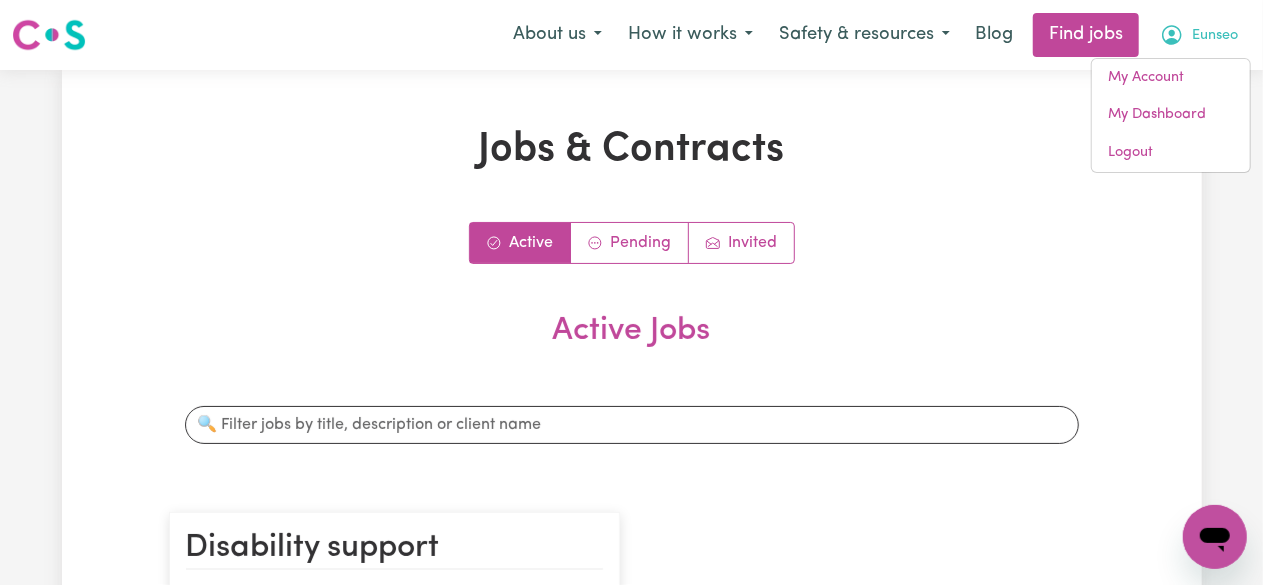 click on "Jobs & Contracts Active Pending Invited Active Jobs Search jobs Disability support  [GEOGRAPHIC_DATA] # 4878 Active Hidden We’re looking for a disability support worker to assist a young woman suffering from [MEDICAL_DATA] and mobility impairment.                                  We would strongly prefer a student studying an allied health field such as nursing, or someone who has completed a relevant undergraduate degree in [GEOGRAPHIC_DATA] or overseas.                         Shifts are usually 8 hours long with a 30 minute break for meals. We can be flexible about rostering and only offer shifts when you're available.                                                                           Tasks would include domestic assistance (e.g. vacuuming, laundry), personal care (E.g. bed baths, dressing and grooming), meal preparation, shopping and errands, written tasks (particularly detailed shift reporting). View more details Posted:  [DATE] View [DEMOGRAPHIC_DATA] Job Details" at bounding box center [632, 697] 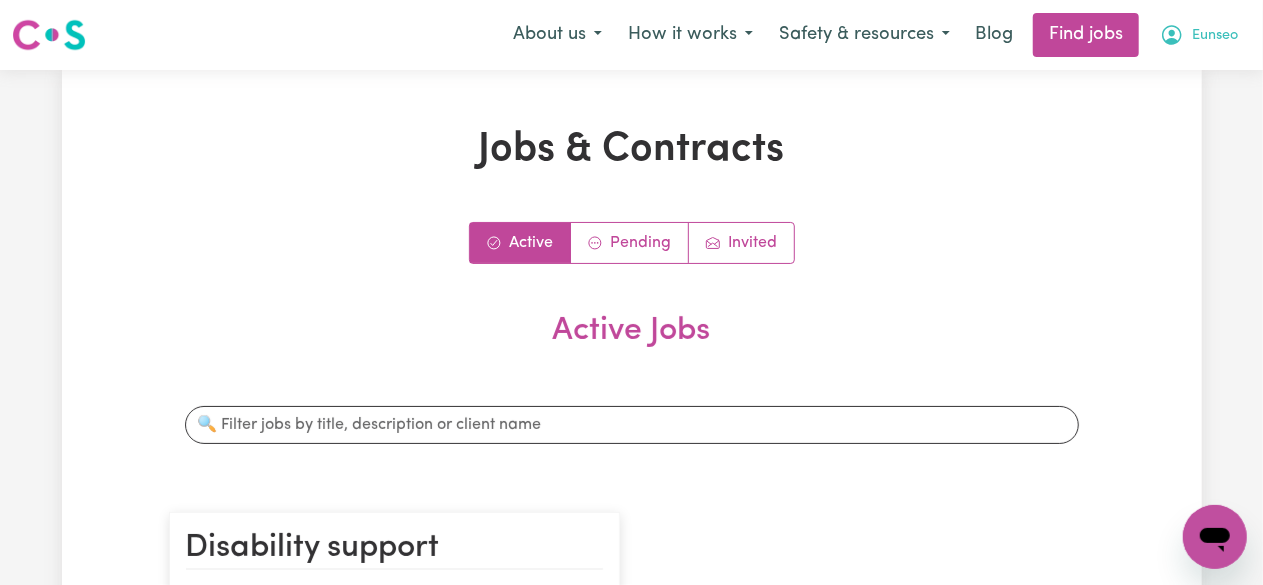 click 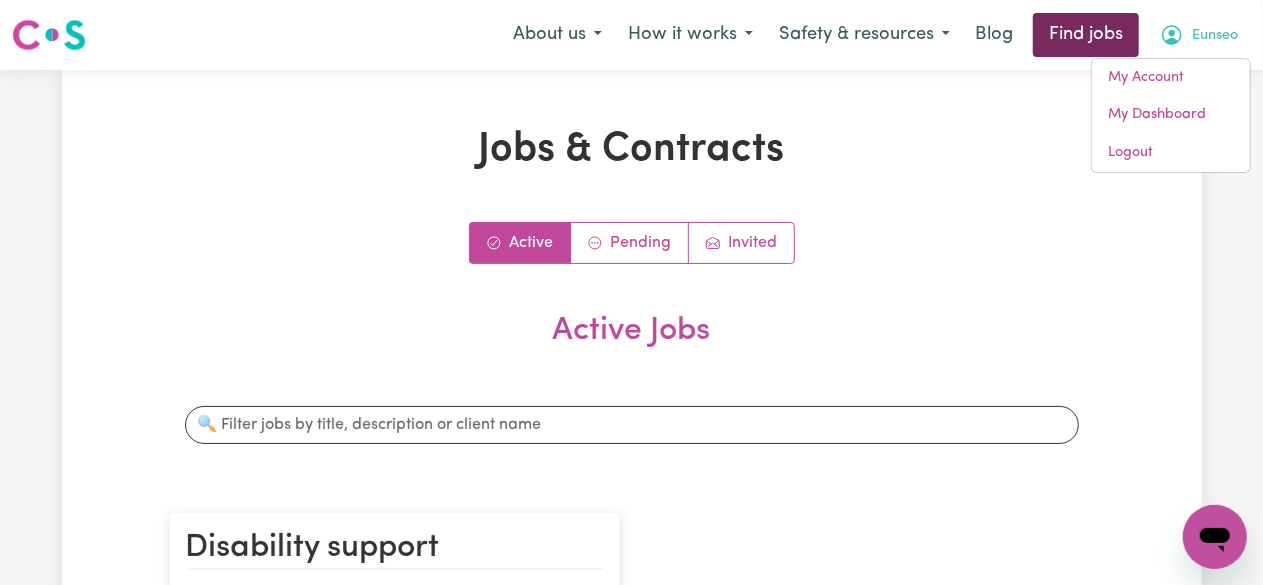 click on "Find jobs" at bounding box center [1086, 35] 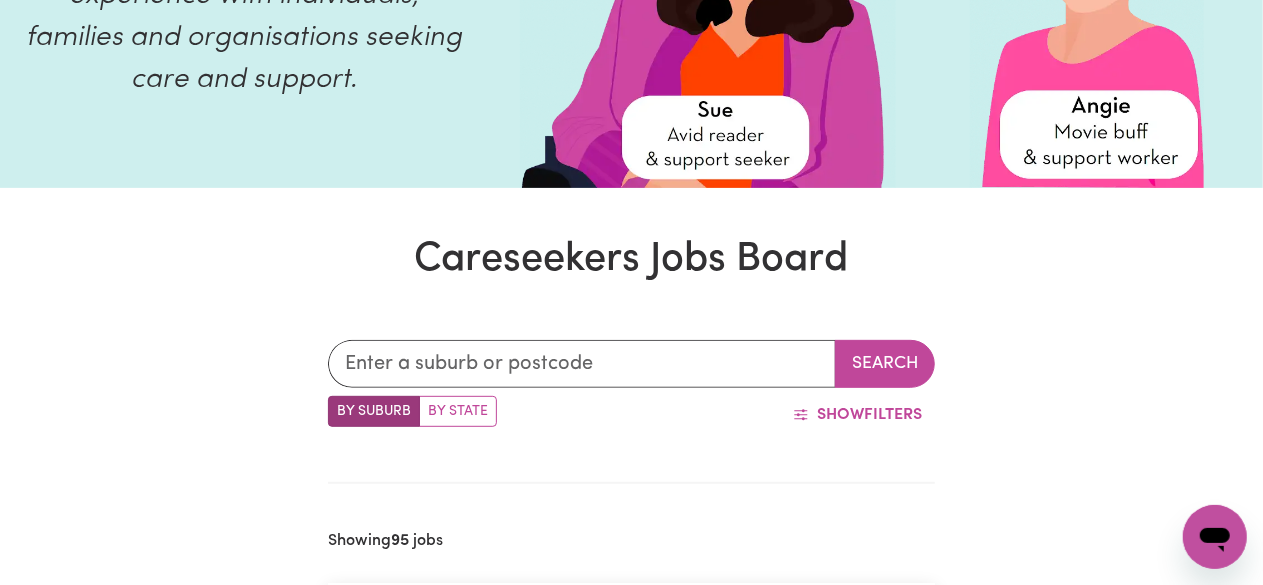scroll, scrollTop: 300, scrollLeft: 0, axis: vertical 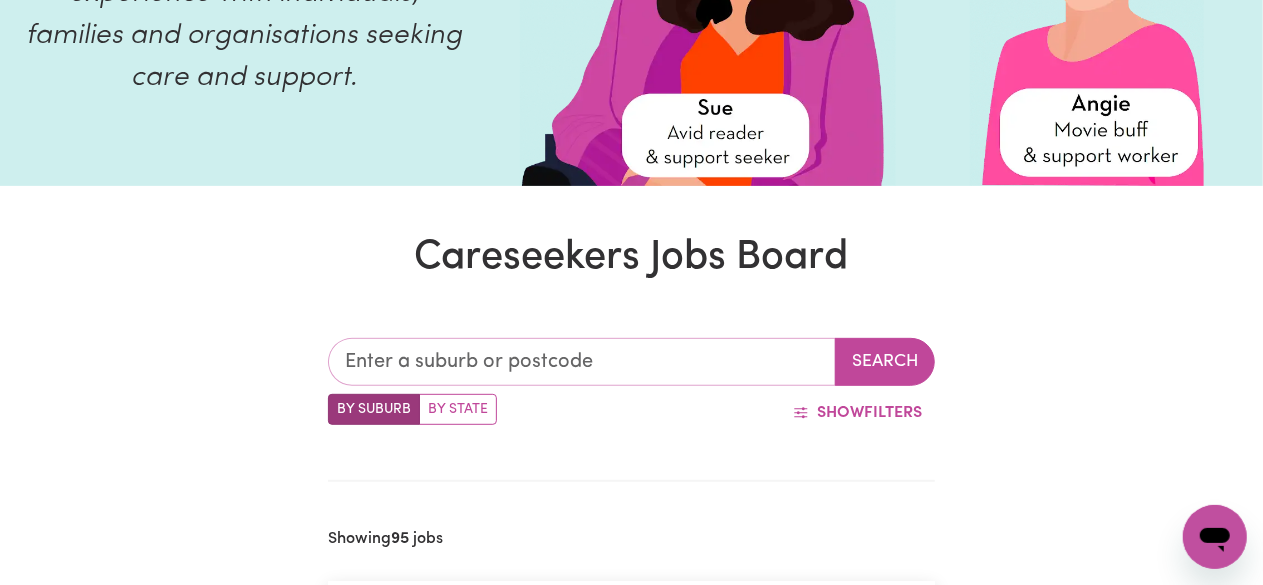 click at bounding box center (582, 362) 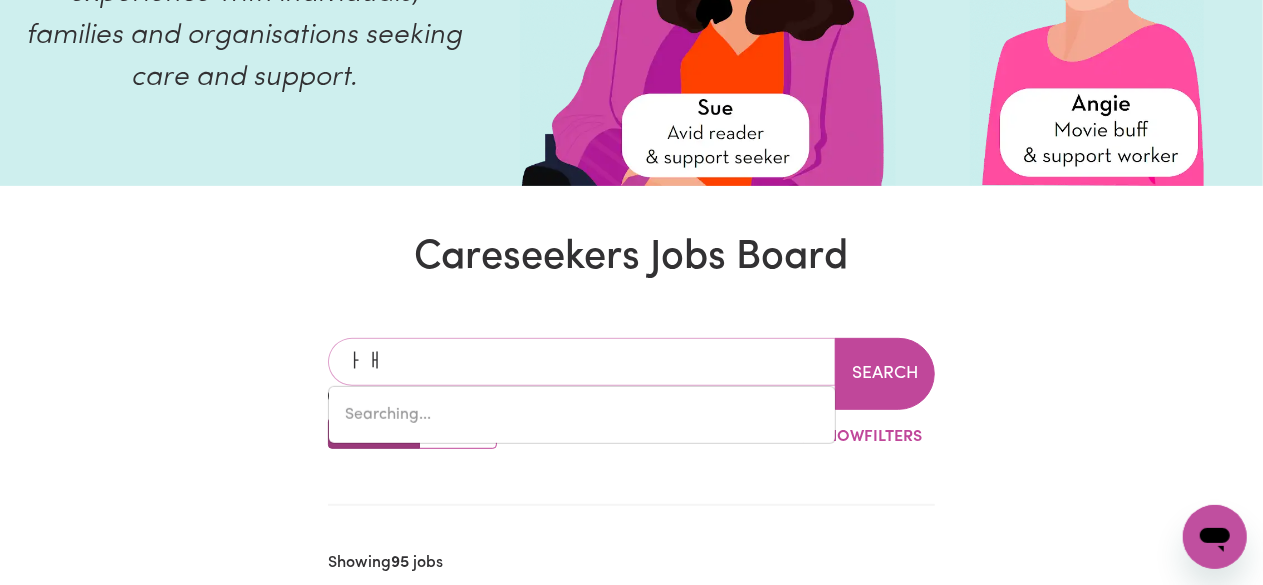 type on "ㅏ" 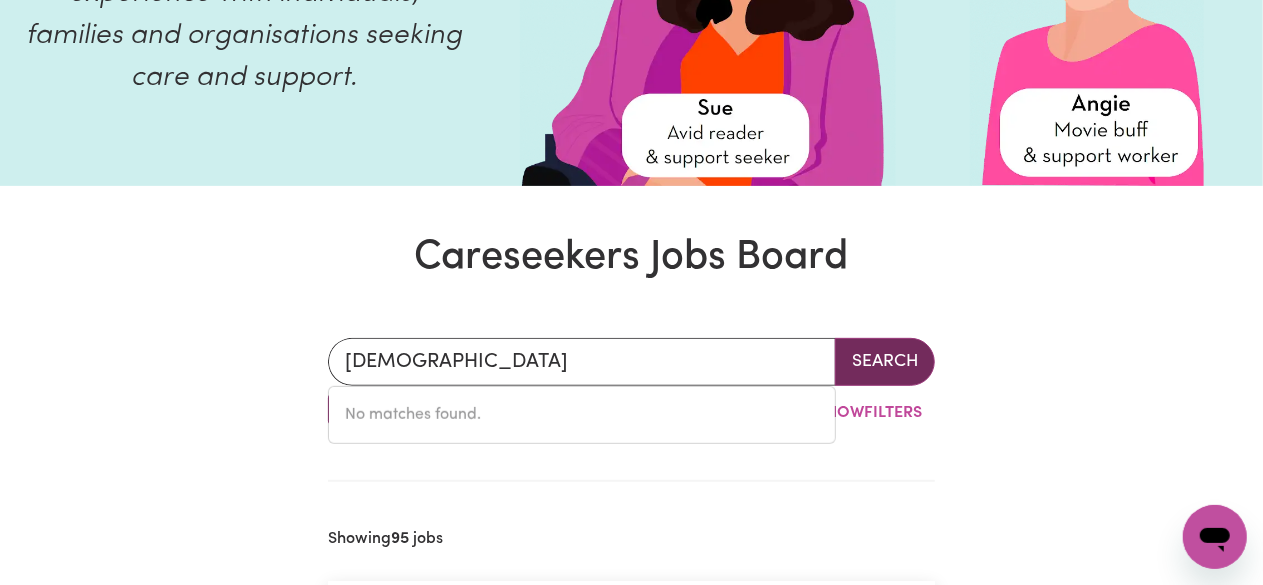 click on "Search" at bounding box center (885, 362) 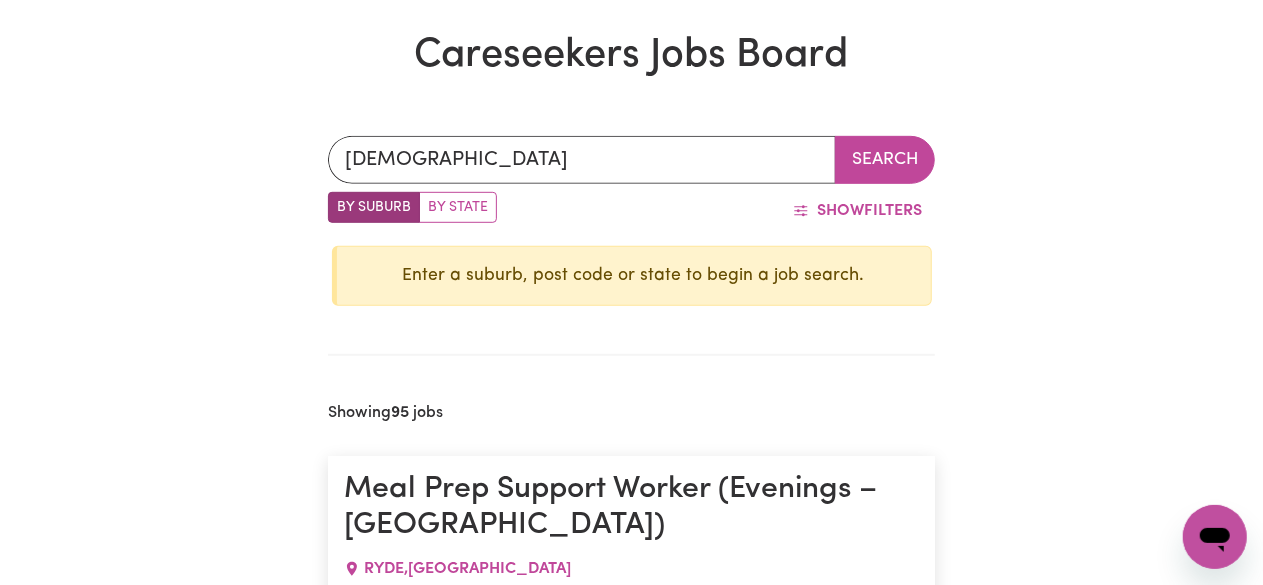 scroll, scrollTop: 500, scrollLeft: 0, axis: vertical 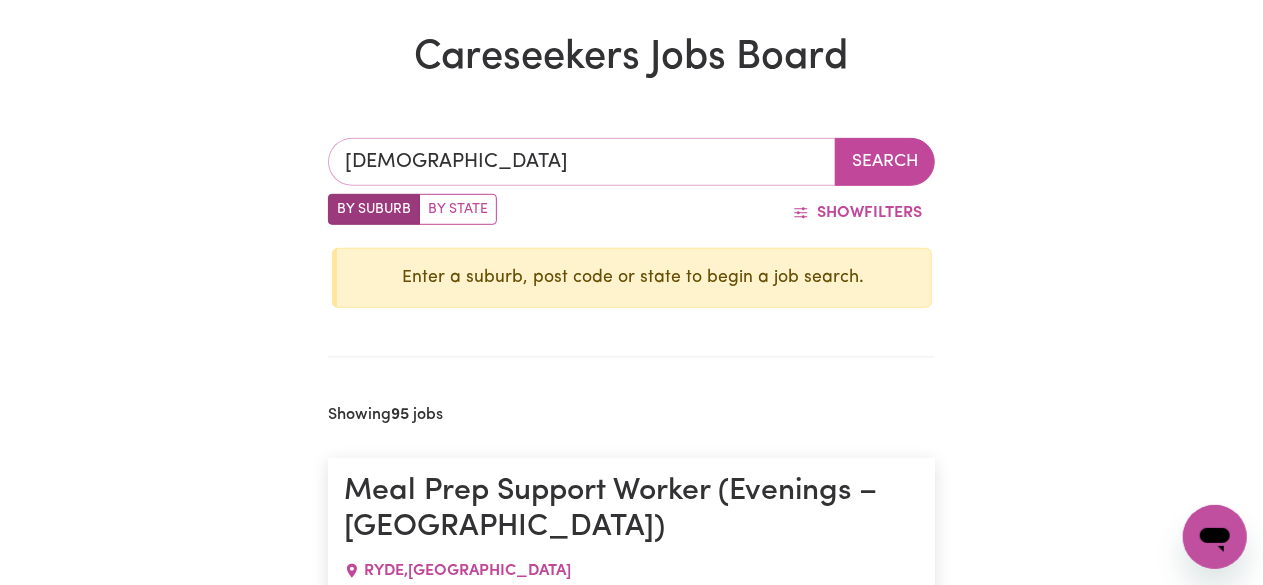click on "[DEMOGRAPHIC_DATA]" at bounding box center (582, 162) 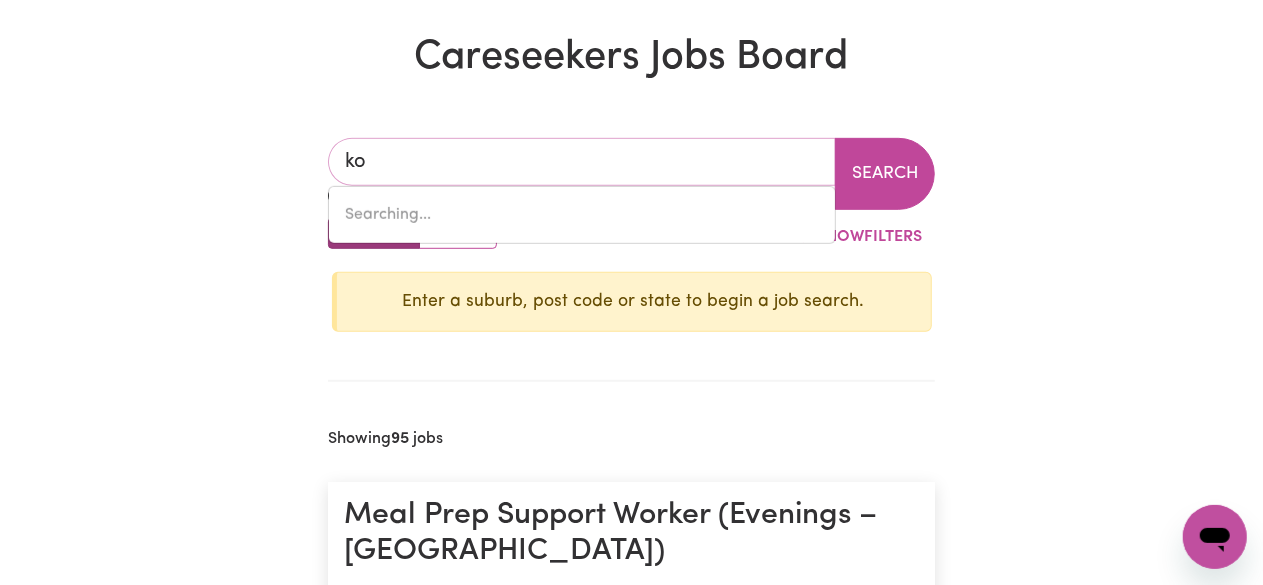 type on "k" 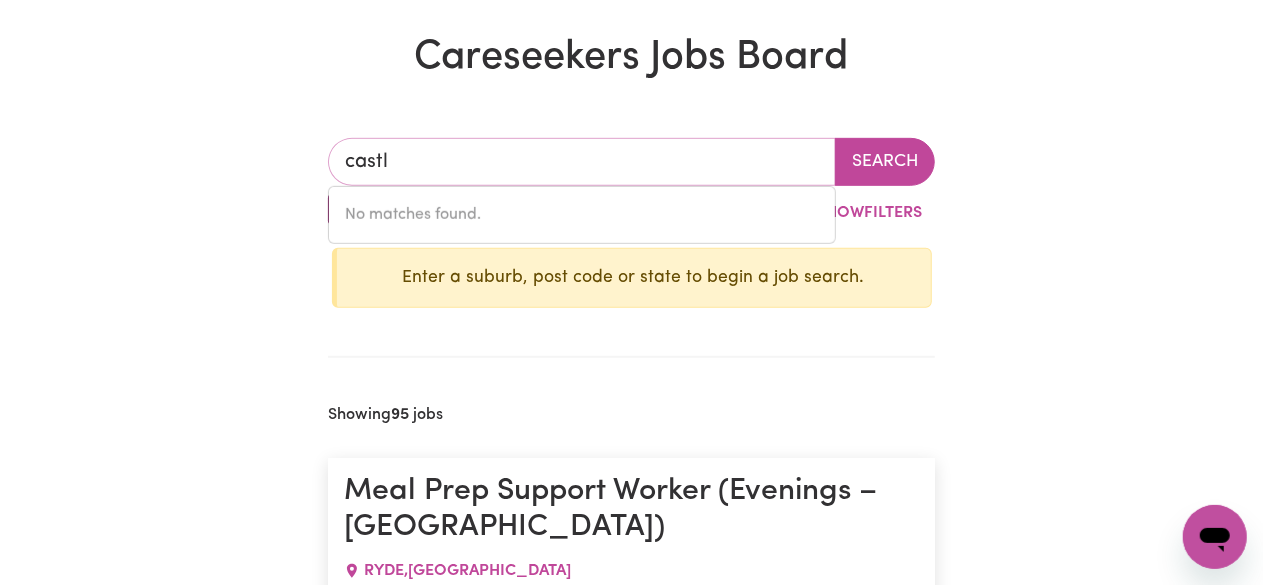 type on "castle" 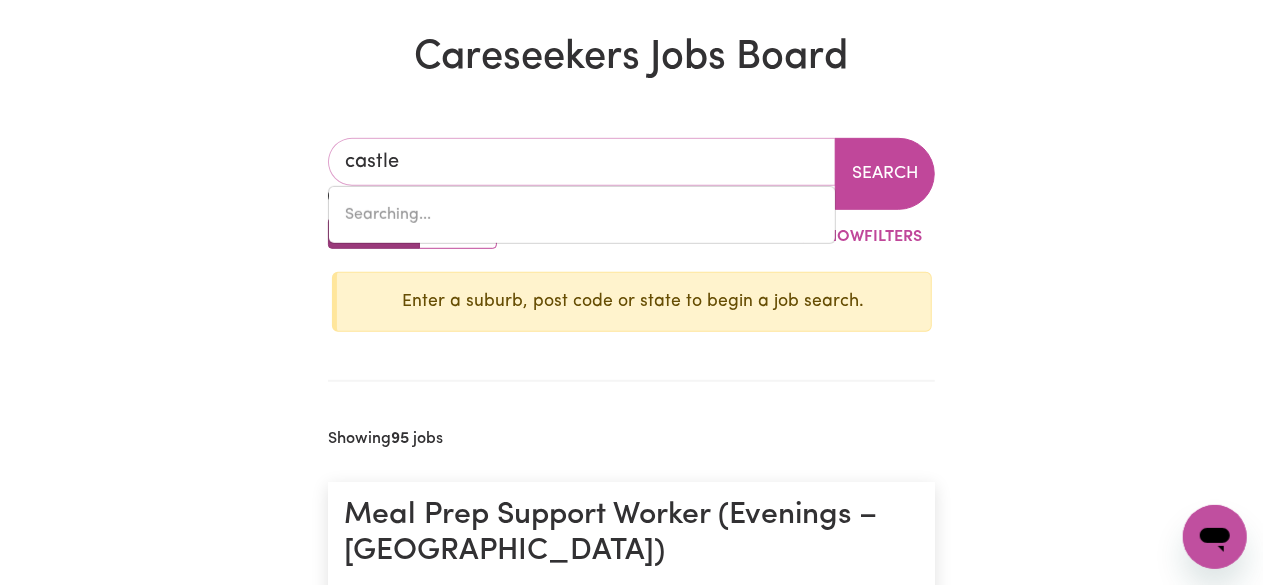 type on "[GEOGRAPHIC_DATA], [GEOGRAPHIC_DATA], 2069" 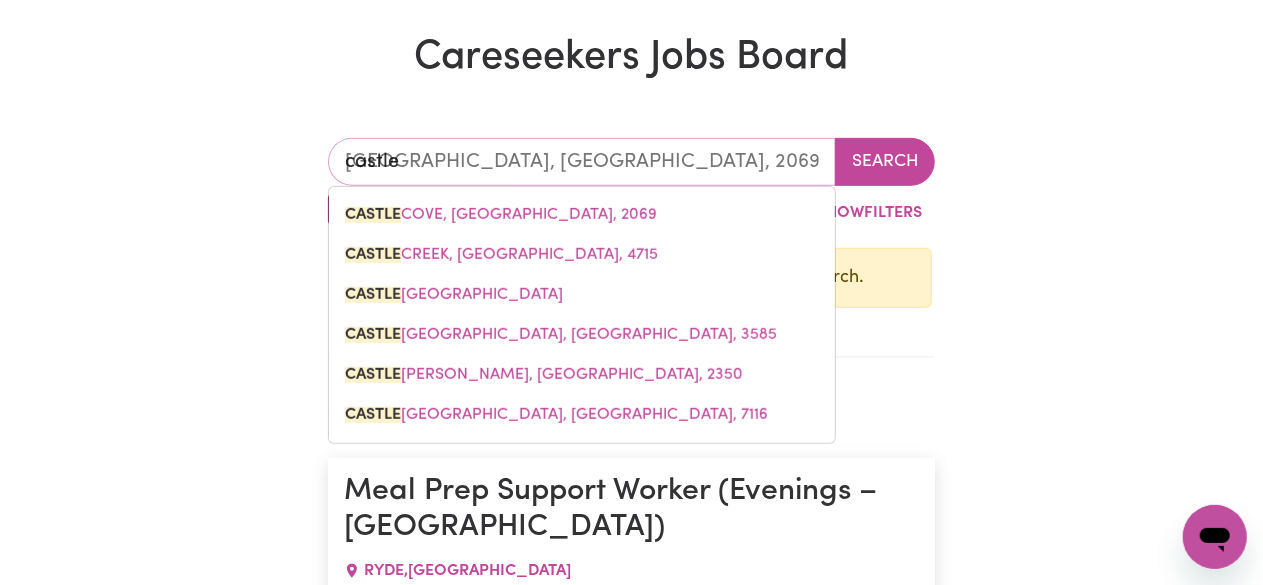 type on "castle h" 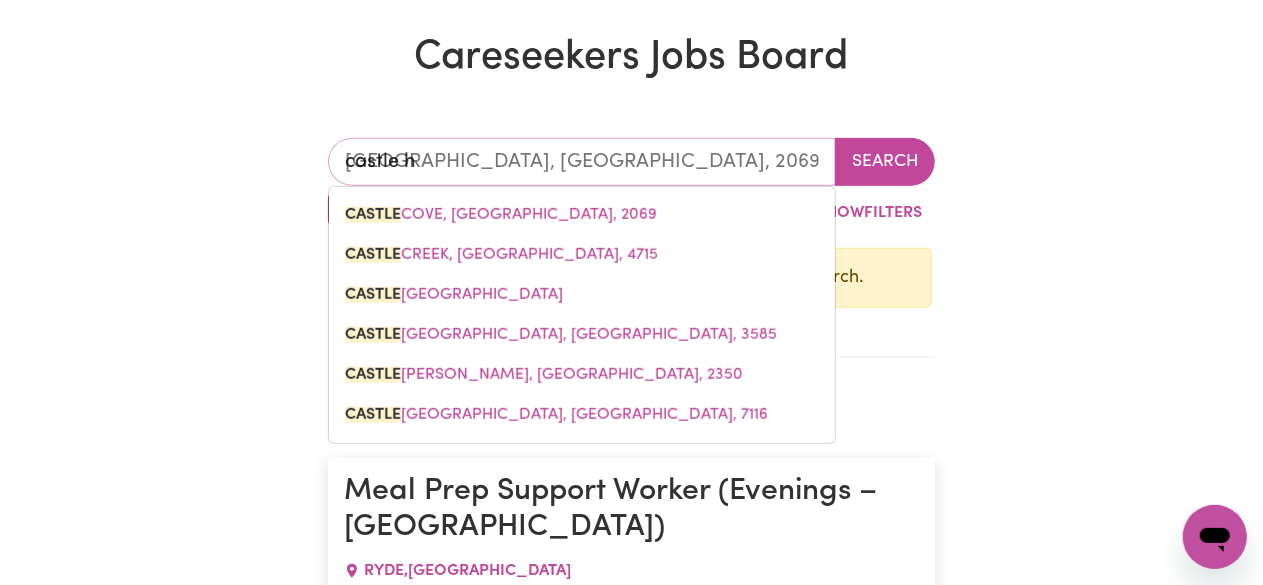 type 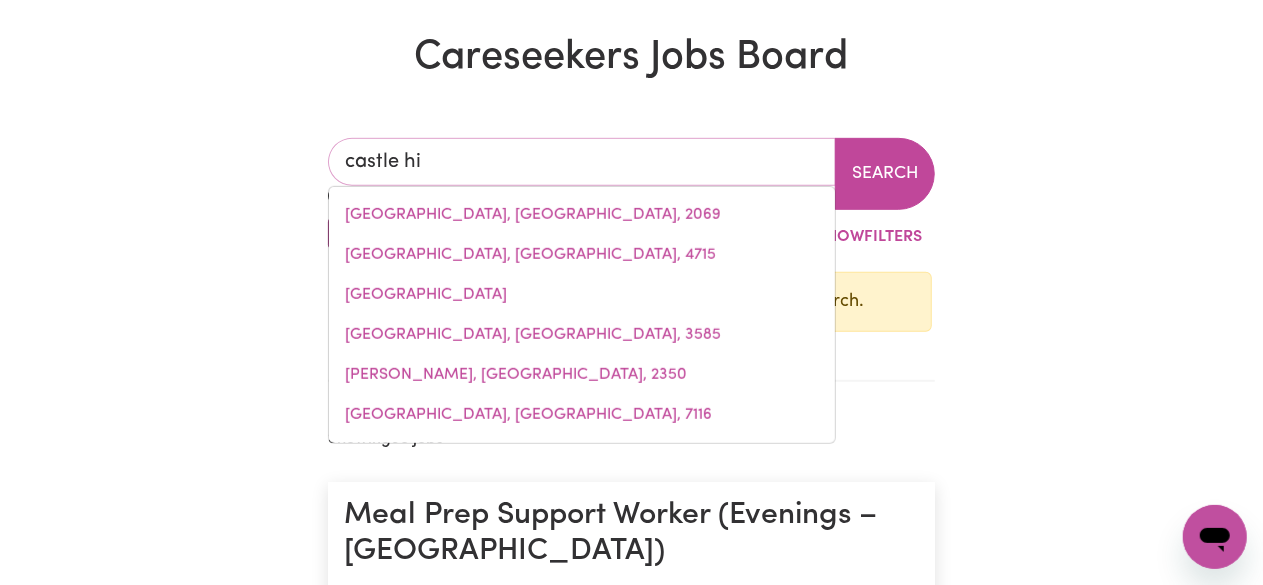 type on "castle hil" 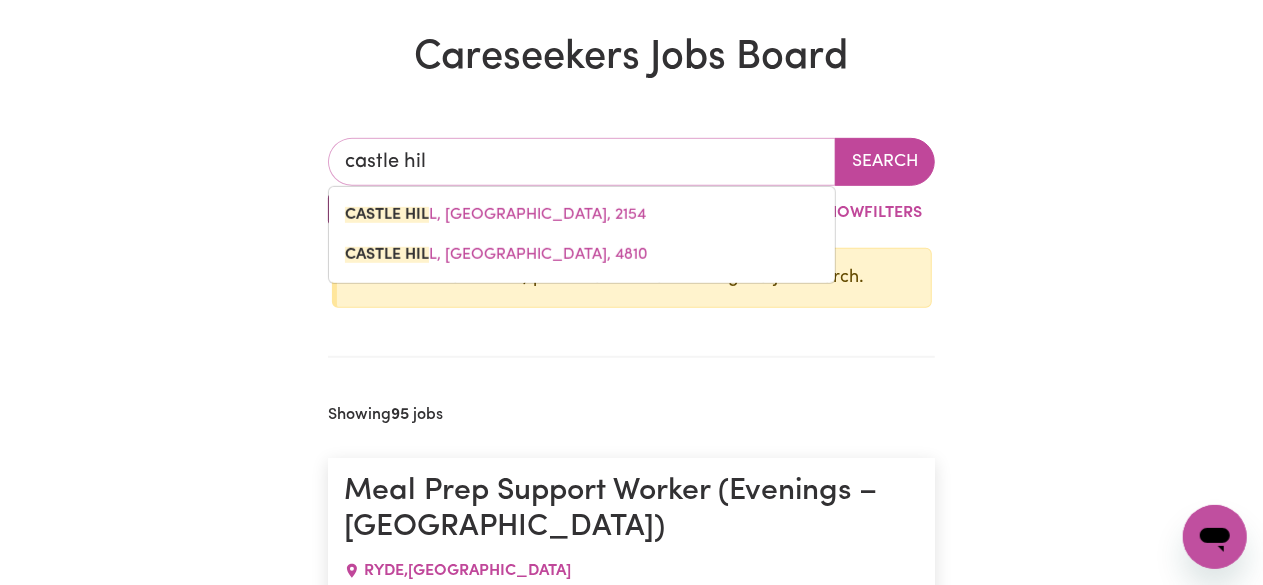 type on "[GEOGRAPHIC_DATA], [GEOGRAPHIC_DATA], 2154" 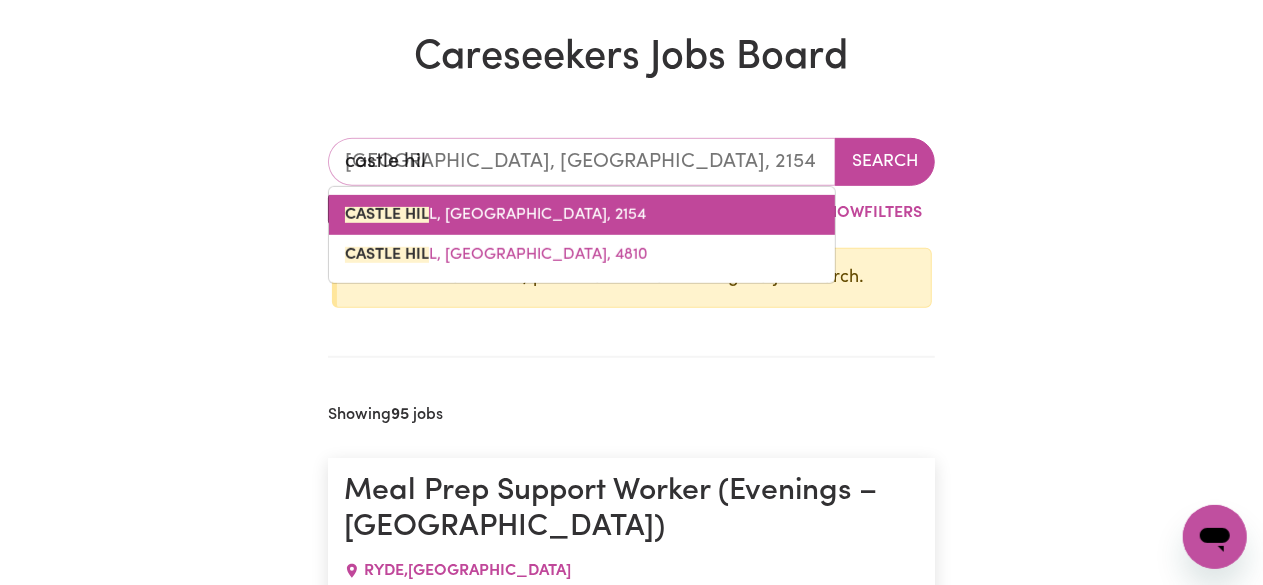 click on "[GEOGRAPHIC_DATA], 2154" at bounding box center [495, 215] 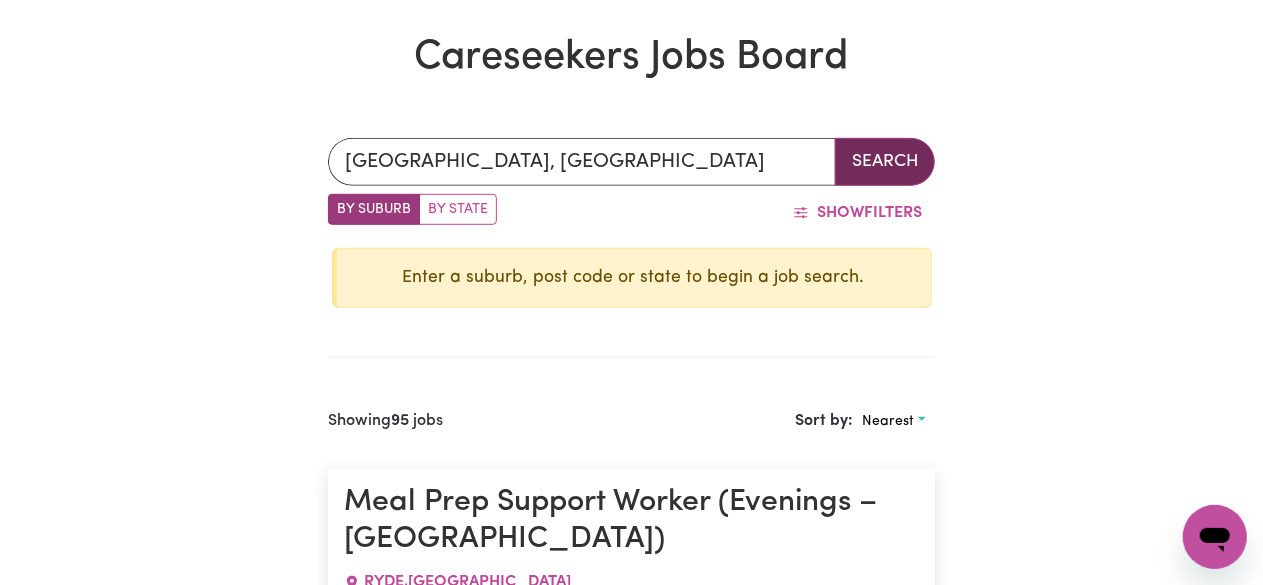 click on "Search" at bounding box center (885, 162) 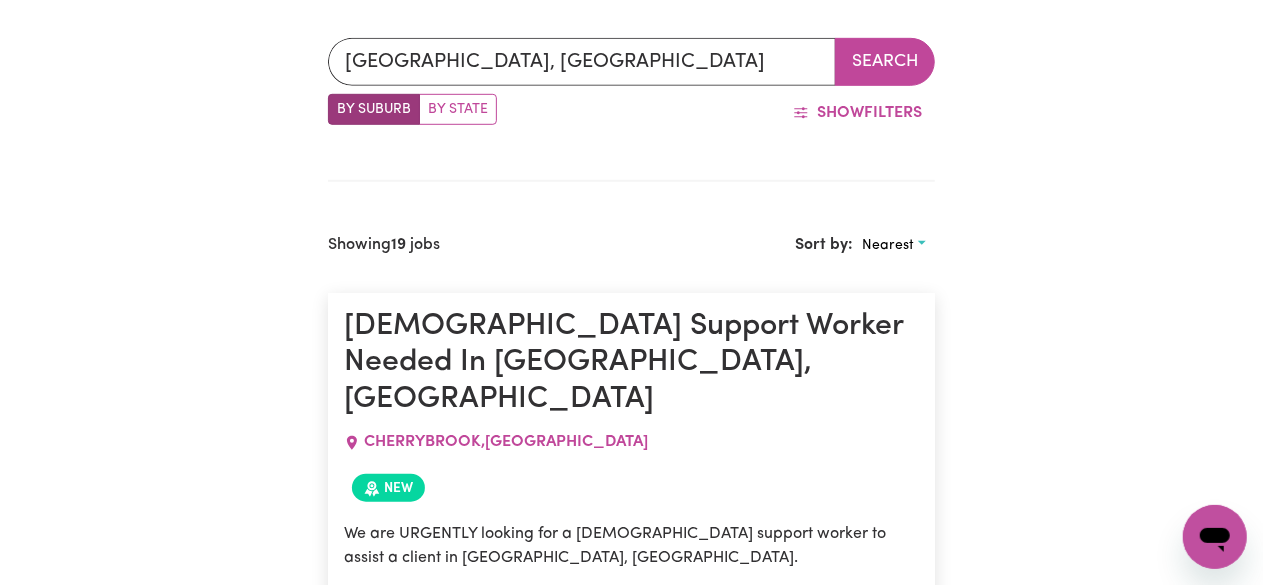 scroll, scrollTop: 700, scrollLeft: 0, axis: vertical 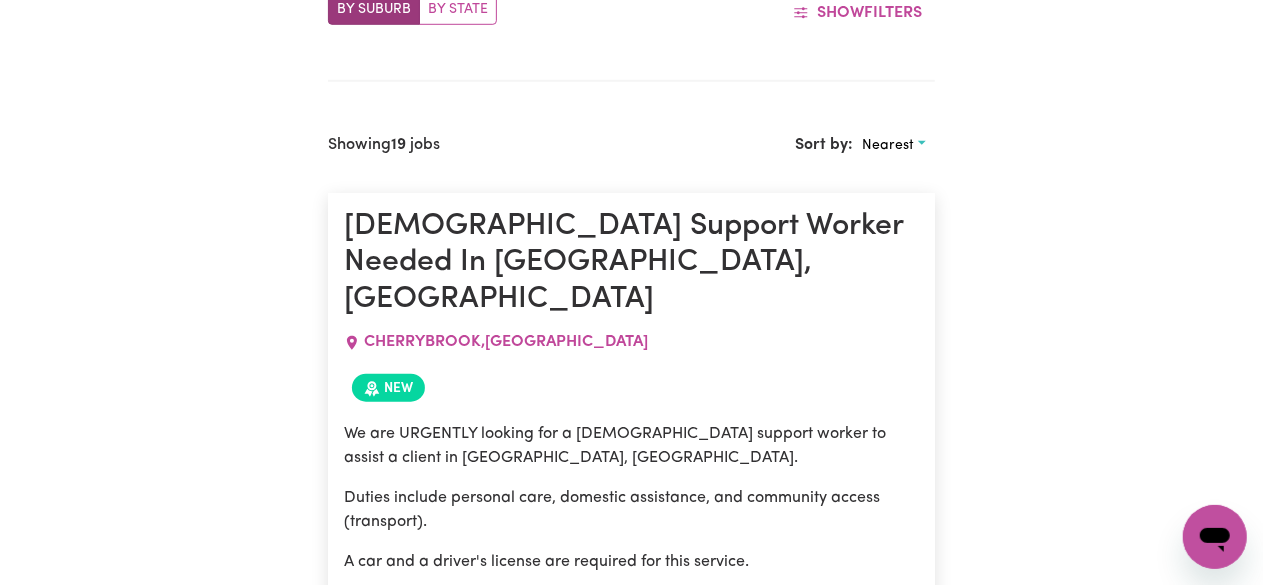 click on "New" at bounding box center (388, 388) 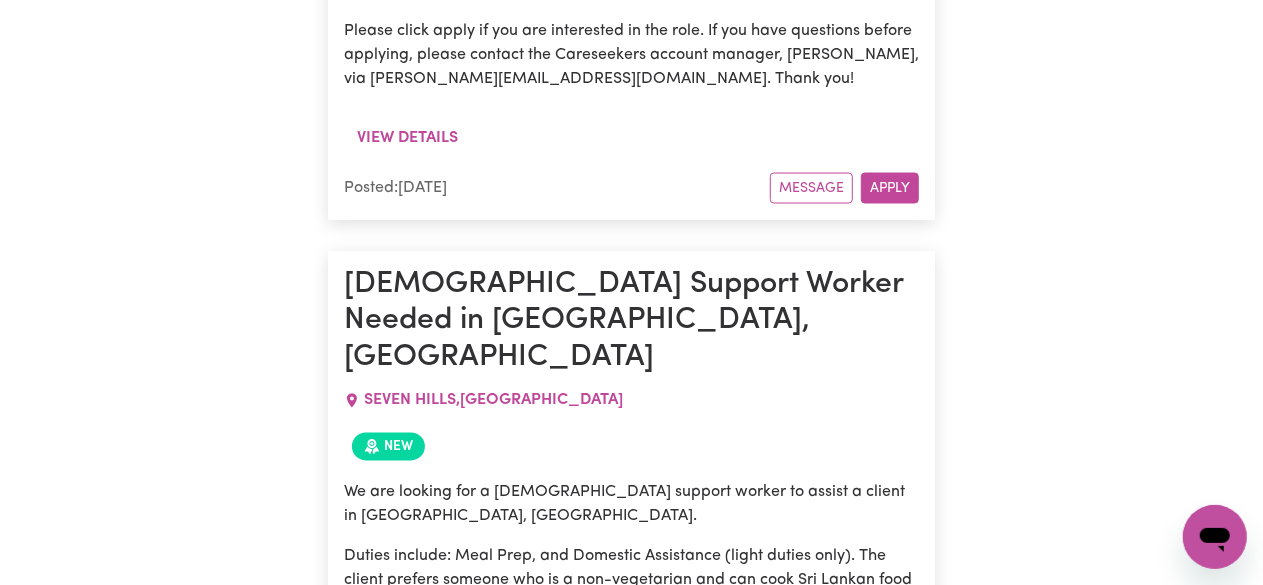 scroll, scrollTop: 5500, scrollLeft: 0, axis: vertical 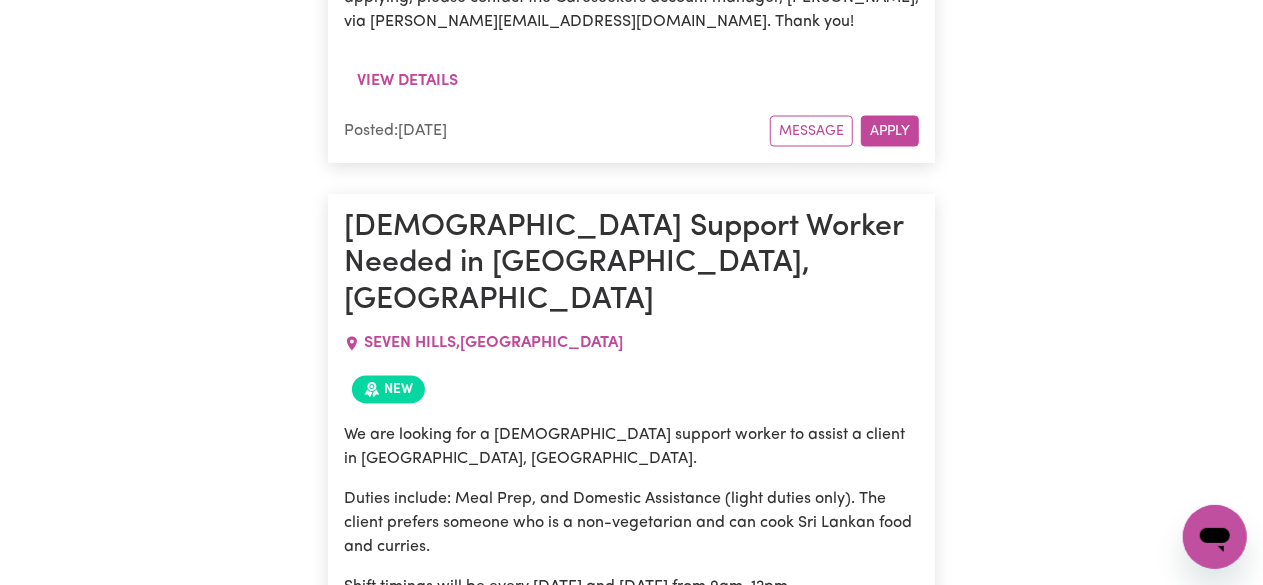 click on "Apply" at bounding box center [890, 785] 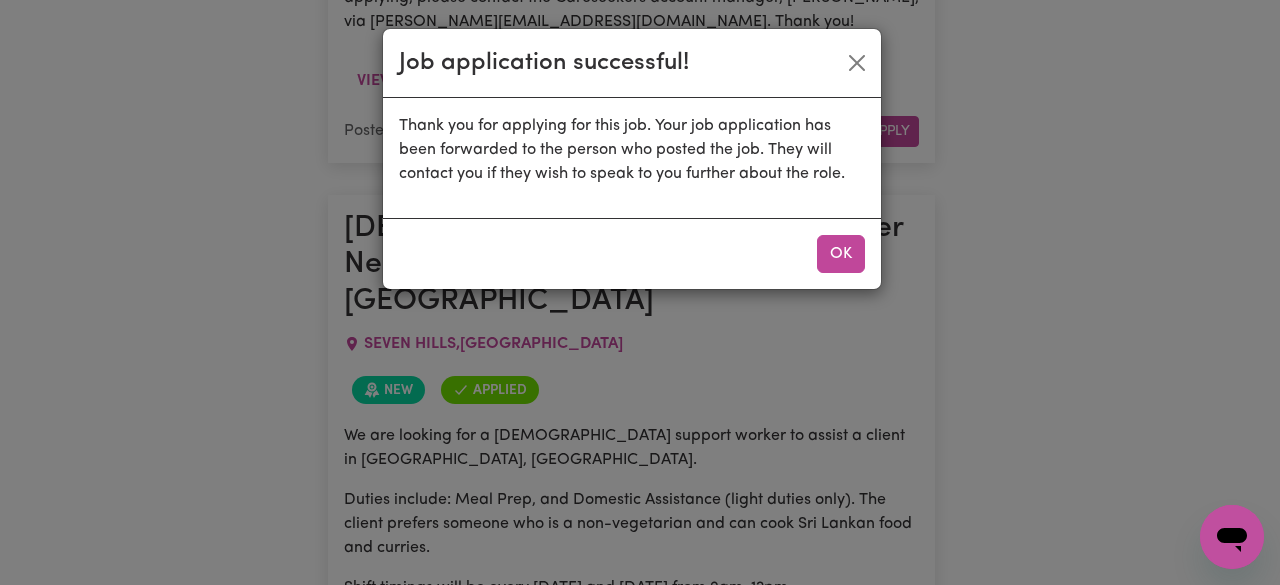 click on "OK" at bounding box center [841, 254] 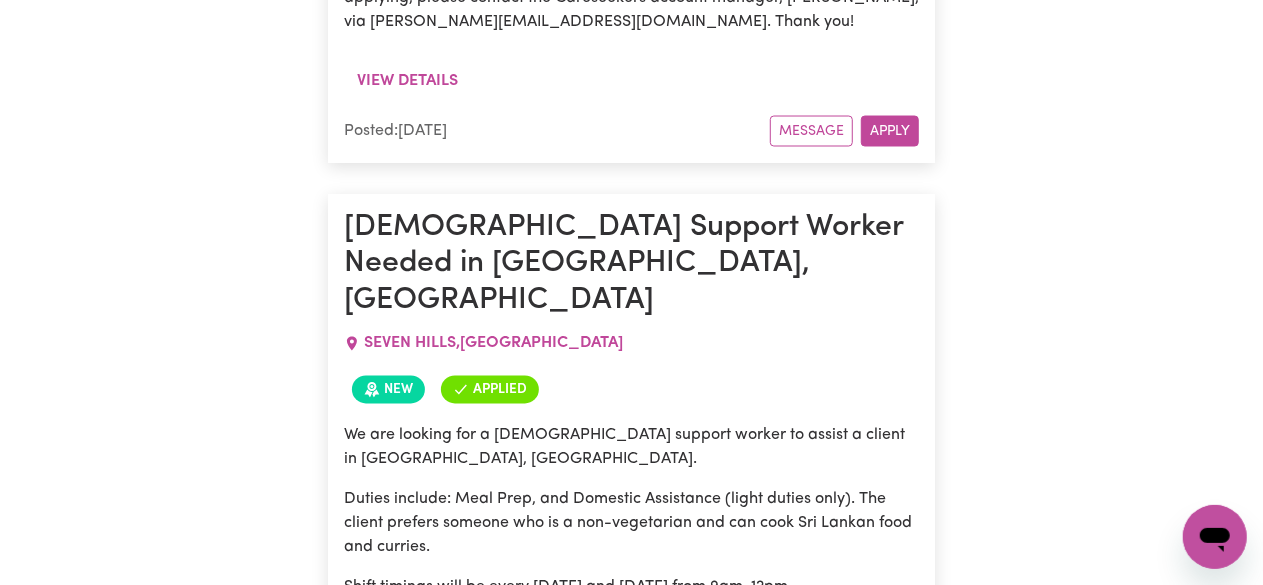 drag, startPoint x: 432, startPoint y: 233, endPoint x: 874, endPoint y: 232, distance: 442.00113 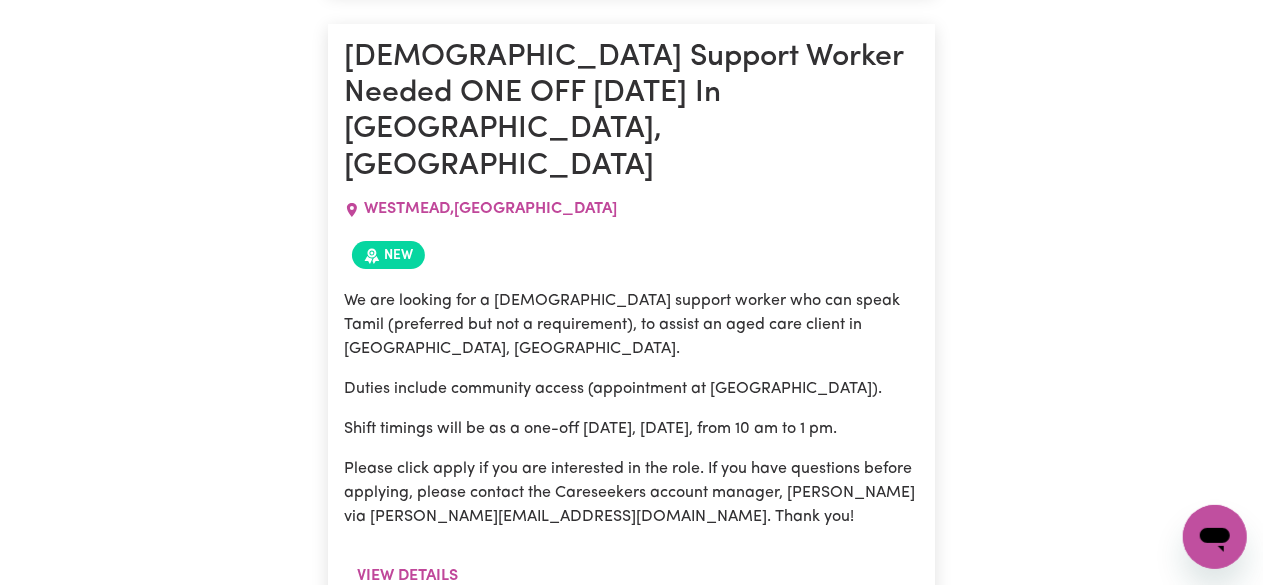 scroll, scrollTop: 7100, scrollLeft: 0, axis: vertical 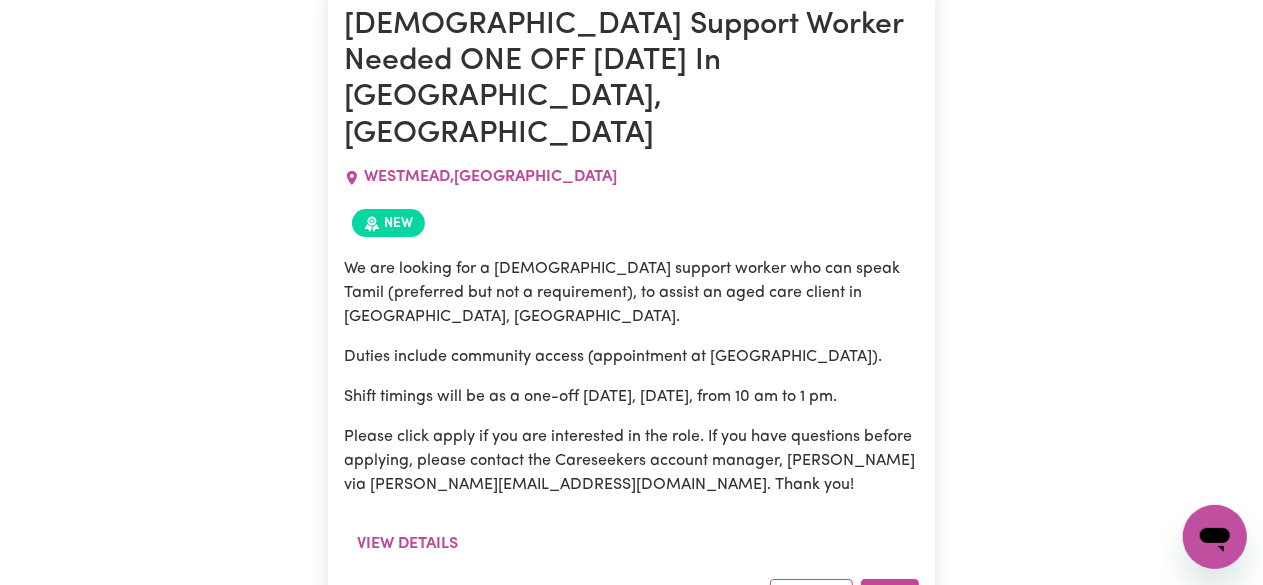 drag, startPoint x: 576, startPoint y: 344, endPoint x: 676, endPoint y: 347, distance: 100.04499 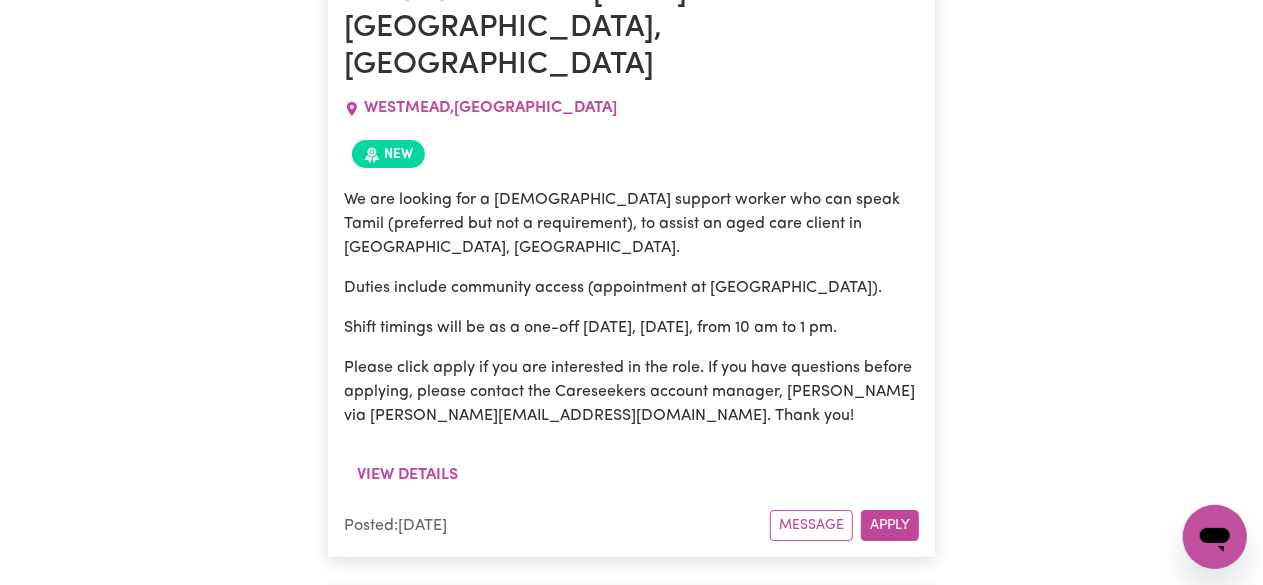 scroll, scrollTop: 7200, scrollLeft: 0, axis: vertical 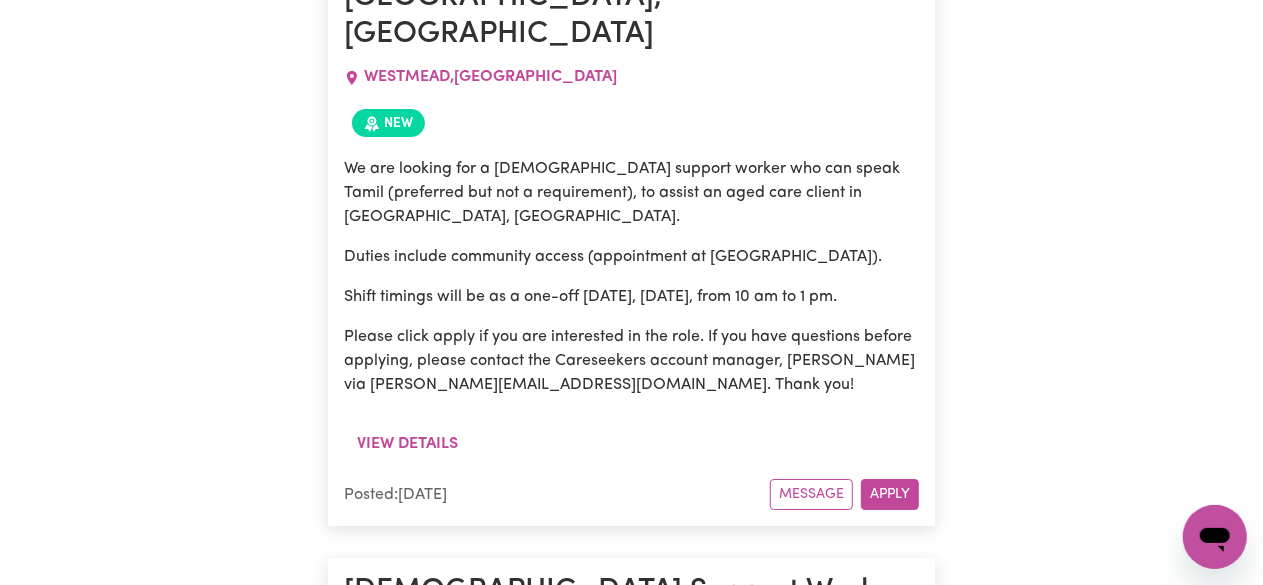 drag, startPoint x: 374, startPoint y: 313, endPoint x: 526, endPoint y: 317, distance: 152.05263 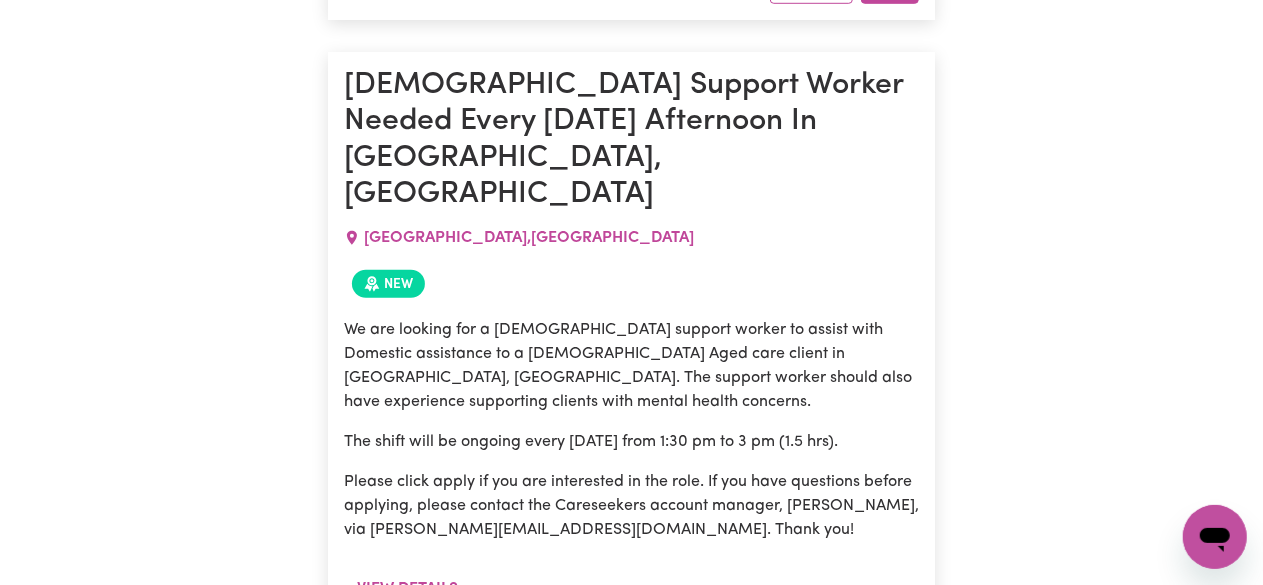 scroll, scrollTop: 8500, scrollLeft: 0, axis: vertical 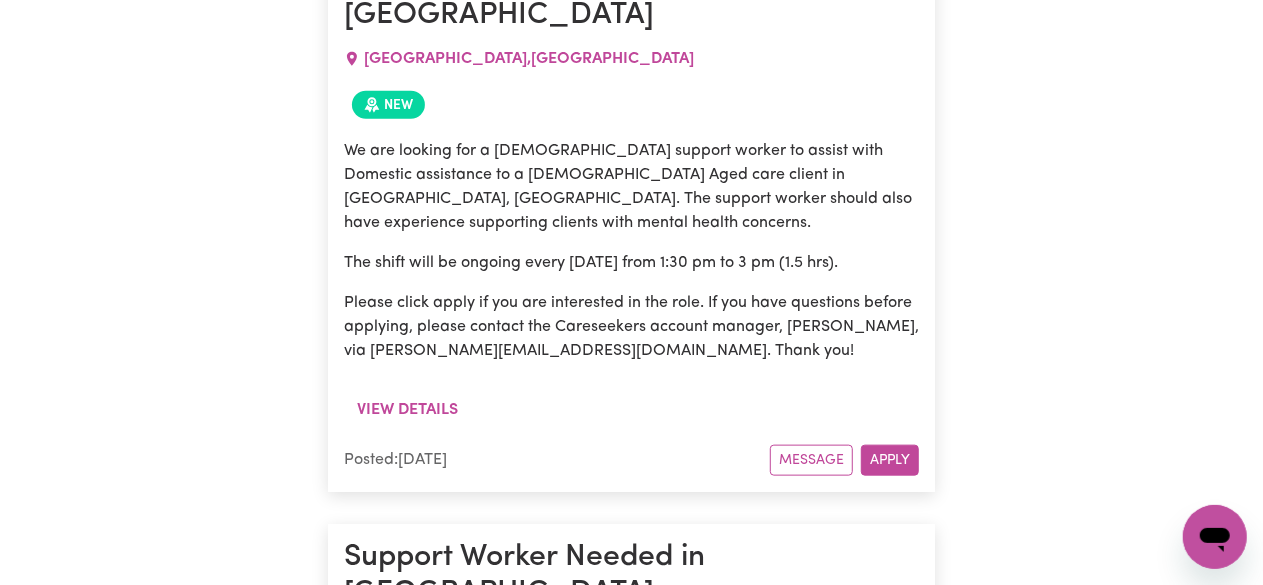 drag, startPoint x: 487, startPoint y: 172, endPoint x: 569, endPoint y: 176, distance: 82.0975 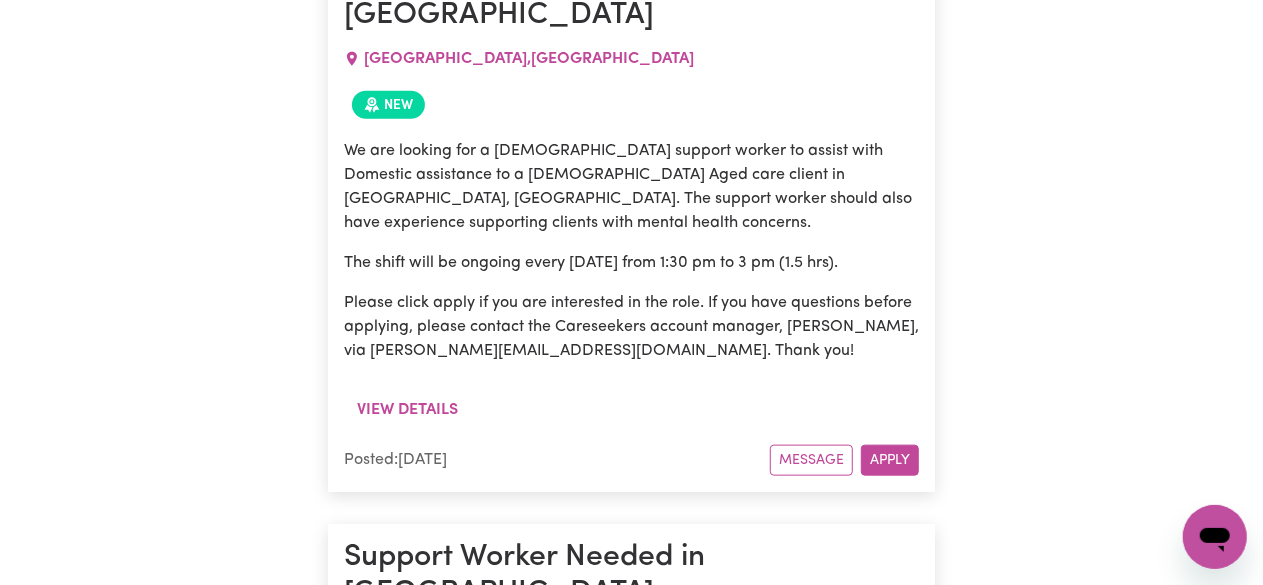 click on "Shift timings will be ONE OFF on [DATE] from 1pm-2:30pm." at bounding box center [632, 869] 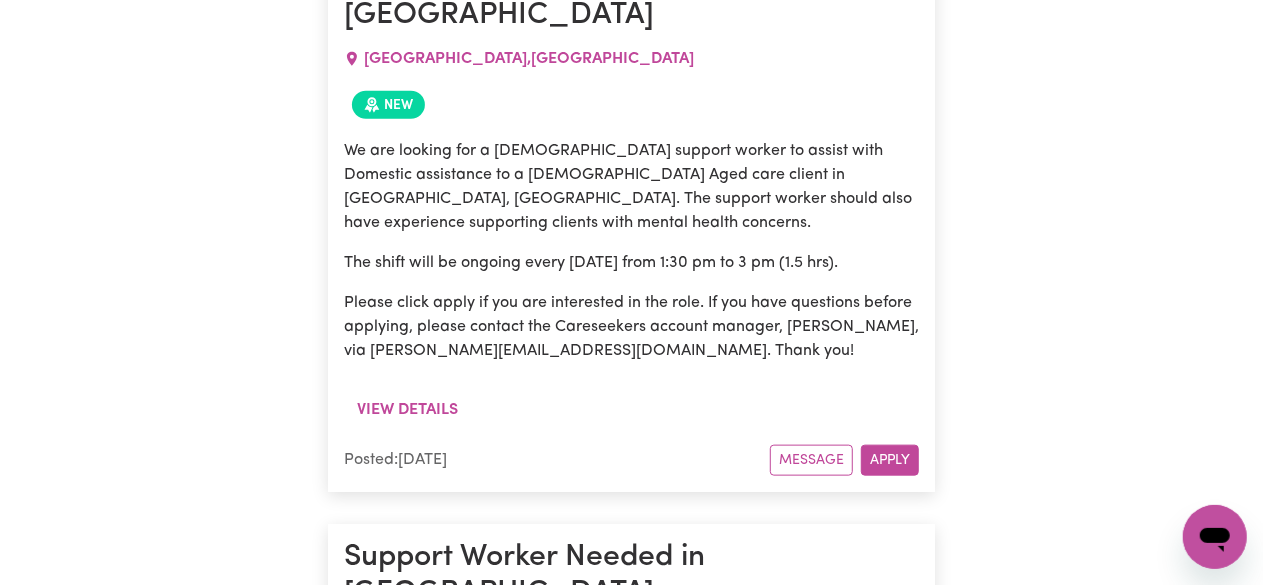 drag, startPoint x: 630, startPoint y: 171, endPoint x: 840, endPoint y: 175, distance: 210.03809 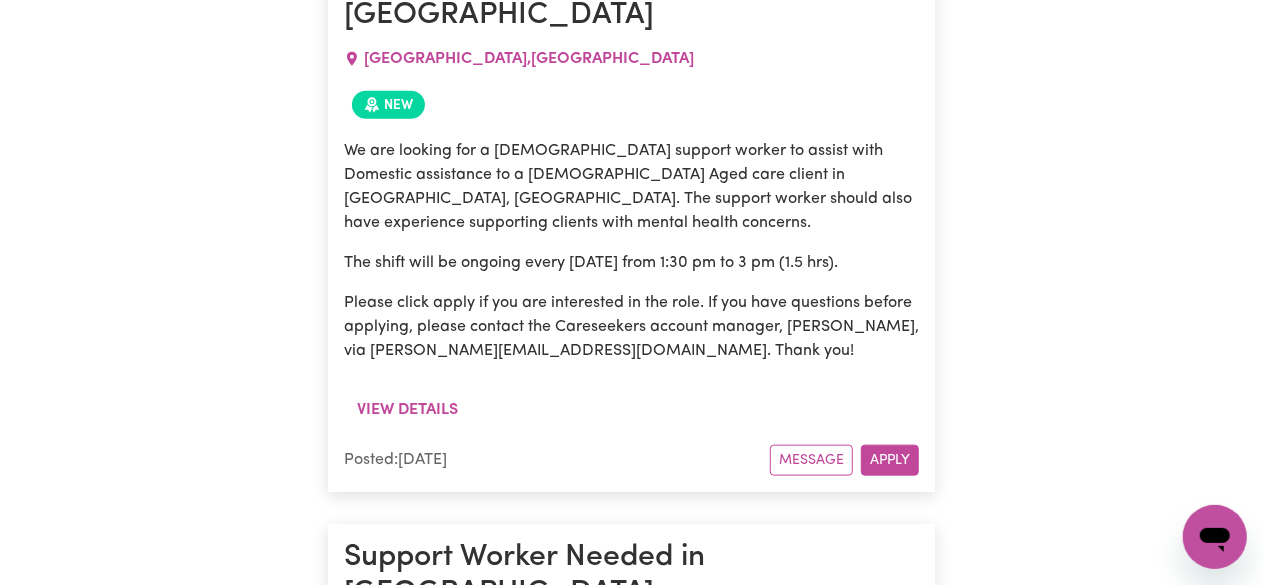 click on "Shift timings will be ONE OFF on [DATE] from 1pm-2:30pm." at bounding box center [632, 869] 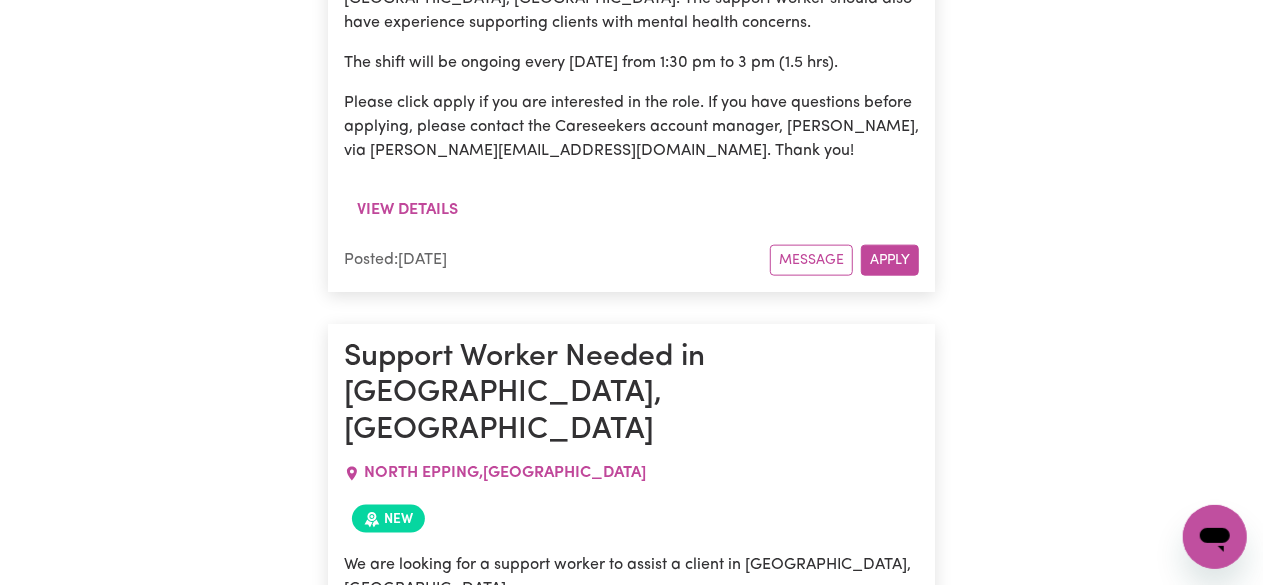 scroll, scrollTop: 8800, scrollLeft: 0, axis: vertical 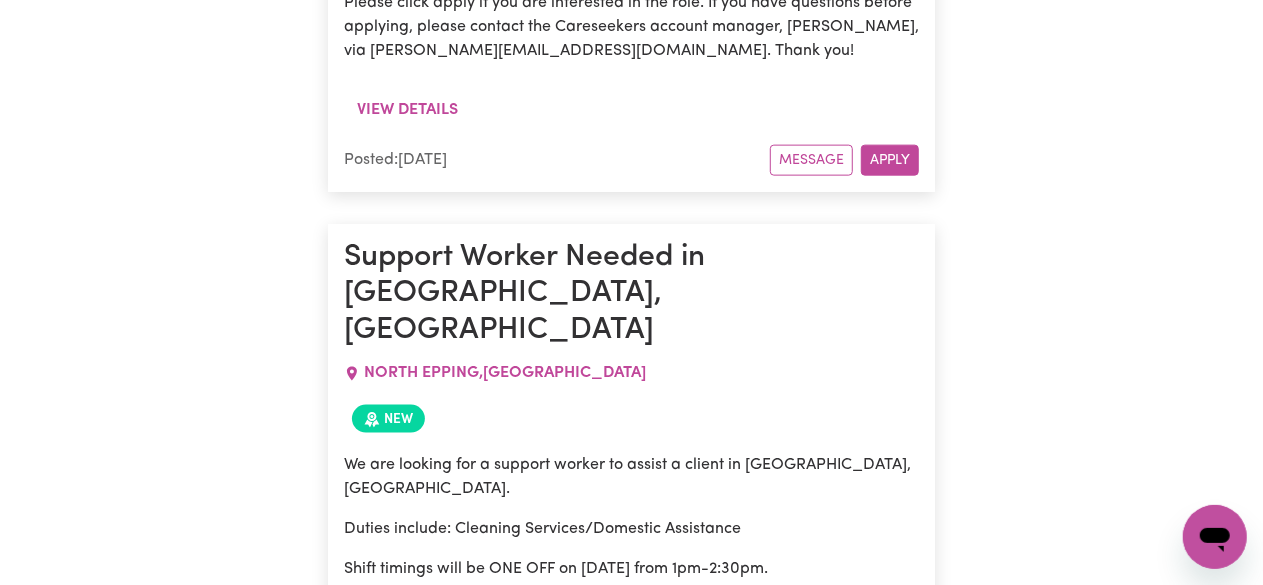 drag, startPoint x: 350, startPoint y: 201, endPoint x: 757, endPoint y: 219, distance: 407.39783 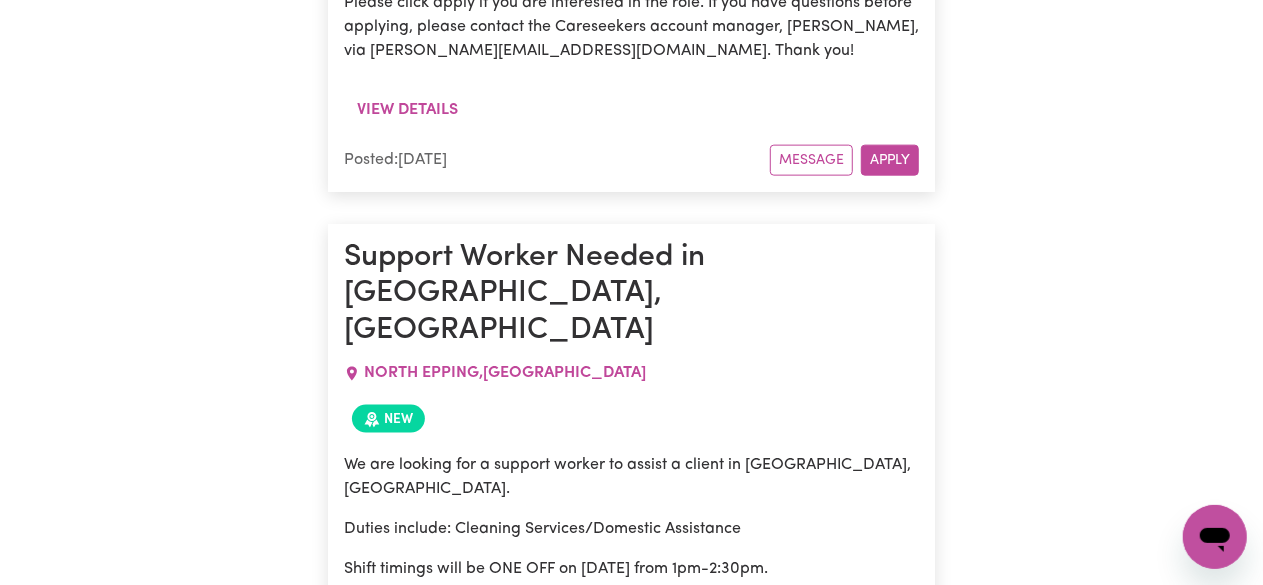 click on "[DEMOGRAPHIC_DATA] Support Worker Needed Fortnight [DATE] In [GEOGRAPHIC_DATA], [GEOGRAPHIC_DATA] [GEOGRAPHIC_DATA] ,  [GEOGRAPHIC_DATA] New We are URGENTLY looking for a [DEMOGRAPHIC_DATA] support worker to assist a client in [GEOGRAPHIC_DATA], [GEOGRAPHIC_DATA]. Duties include: domestic assistance, social companionship, and community access. A car and a driver's licence are required. Shift timings will be every fortnight [DATE] from 9 am to 1 pm, to start as soon as possible! Please click apply if you are interested in the role. If you have questions before applying, please contact the Careseekers account manager, [PERSON_NAME], via [PERSON_NAME][EMAIL_ADDRESS][DOMAIN_NAME]. Thank you! View details Posted:  [DATE] Message Apply" at bounding box center [632, 1159] 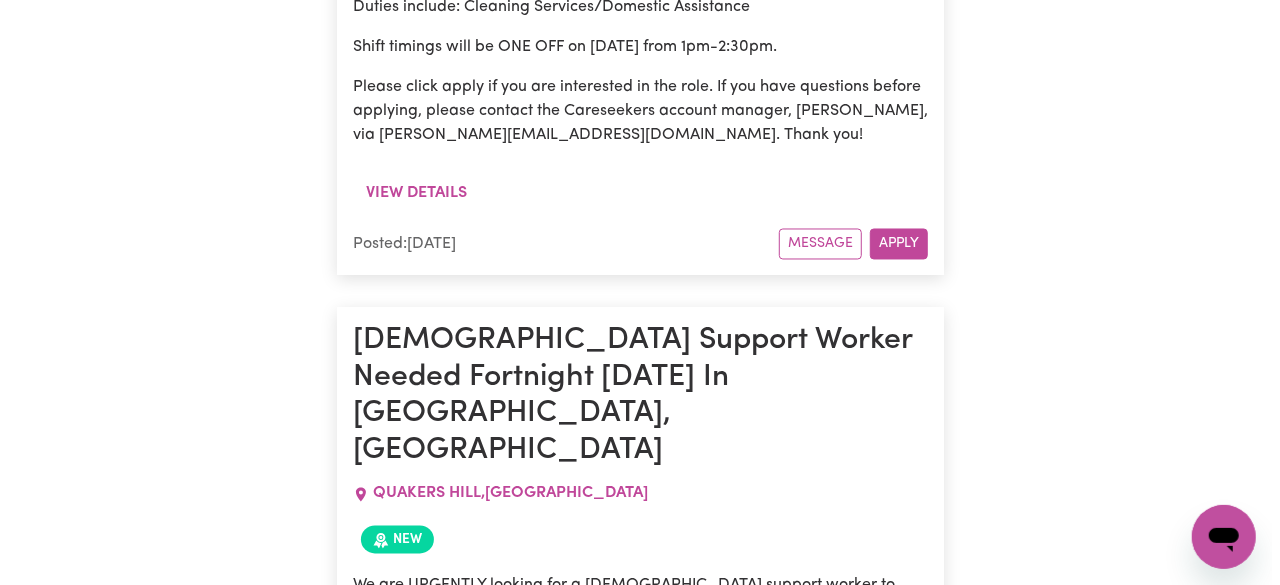 scroll, scrollTop: 9400, scrollLeft: 0, axis: vertical 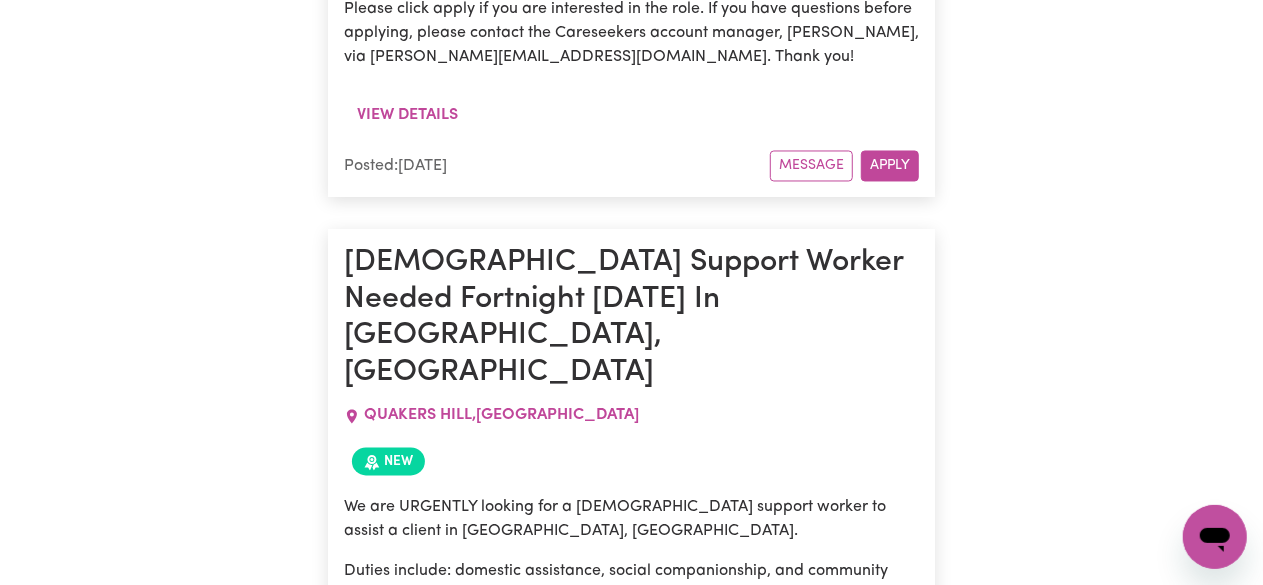 click on "View details" at bounding box center [407, 1169] 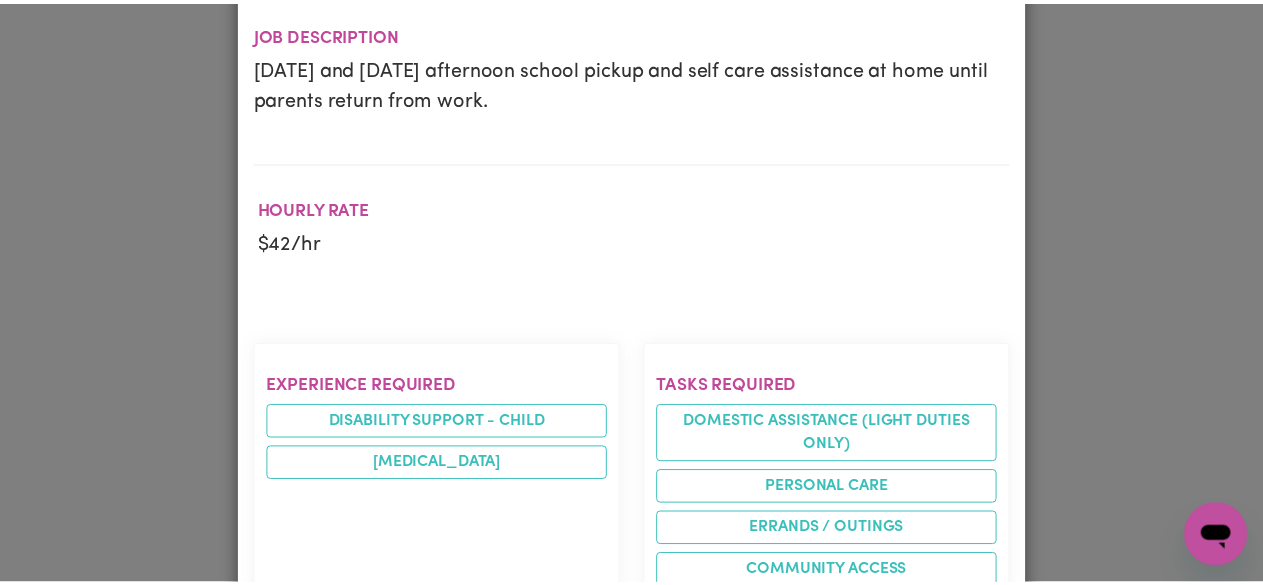 scroll, scrollTop: 0, scrollLeft: 0, axis: both 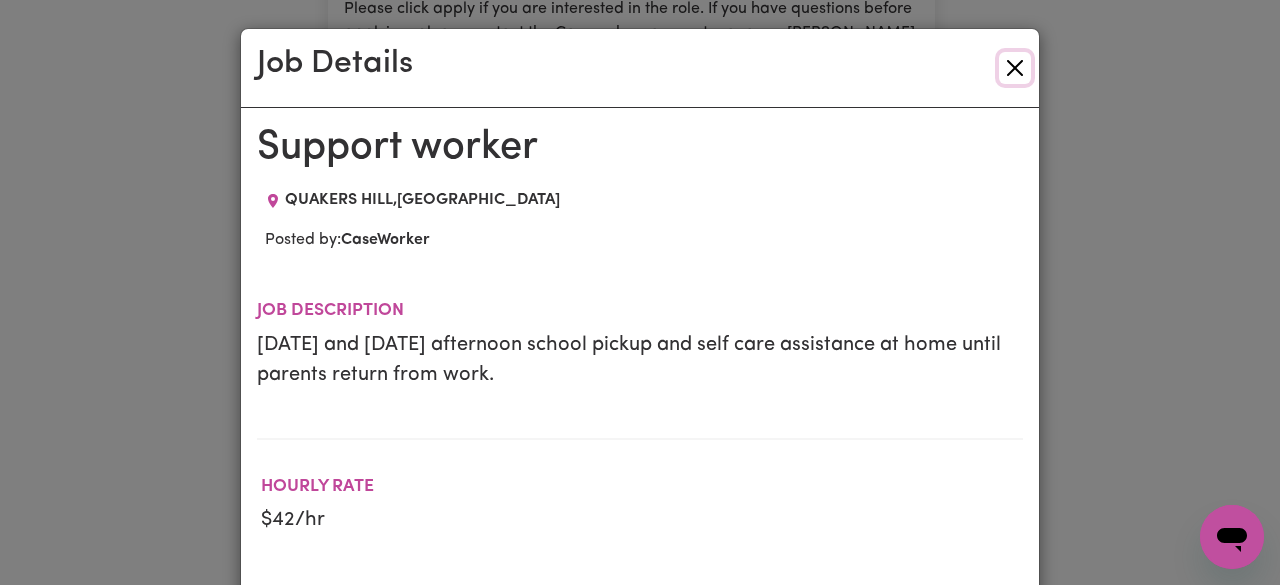 click at bounding box center [1015, 68] 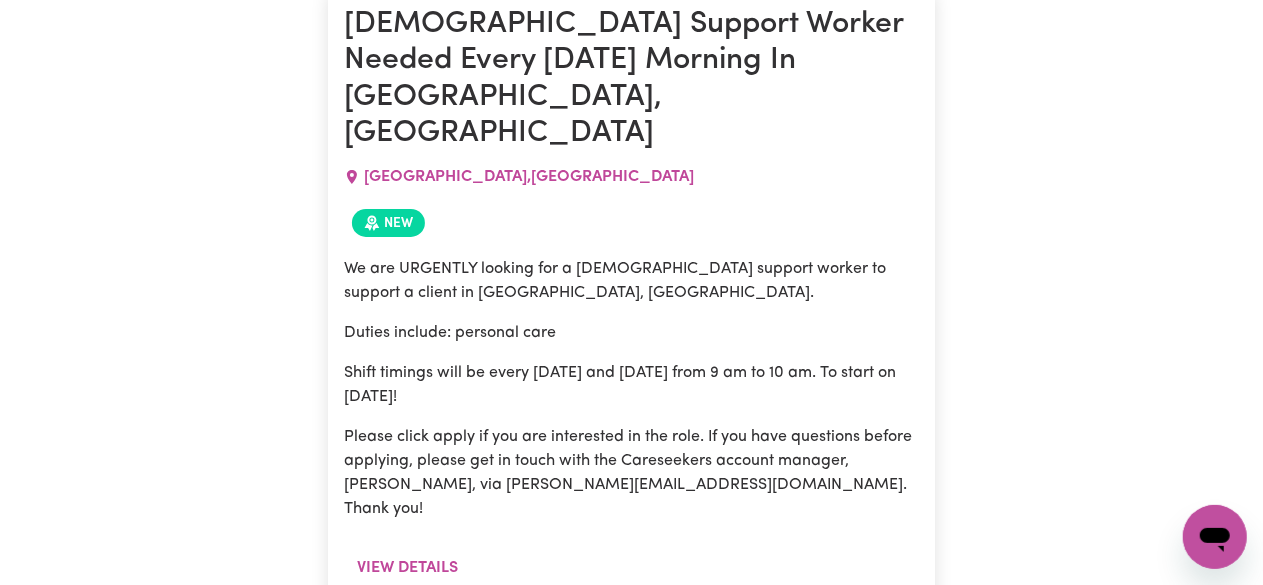 scroll, scrollTop: 11300, scrollLeft: 0, axis: vertical 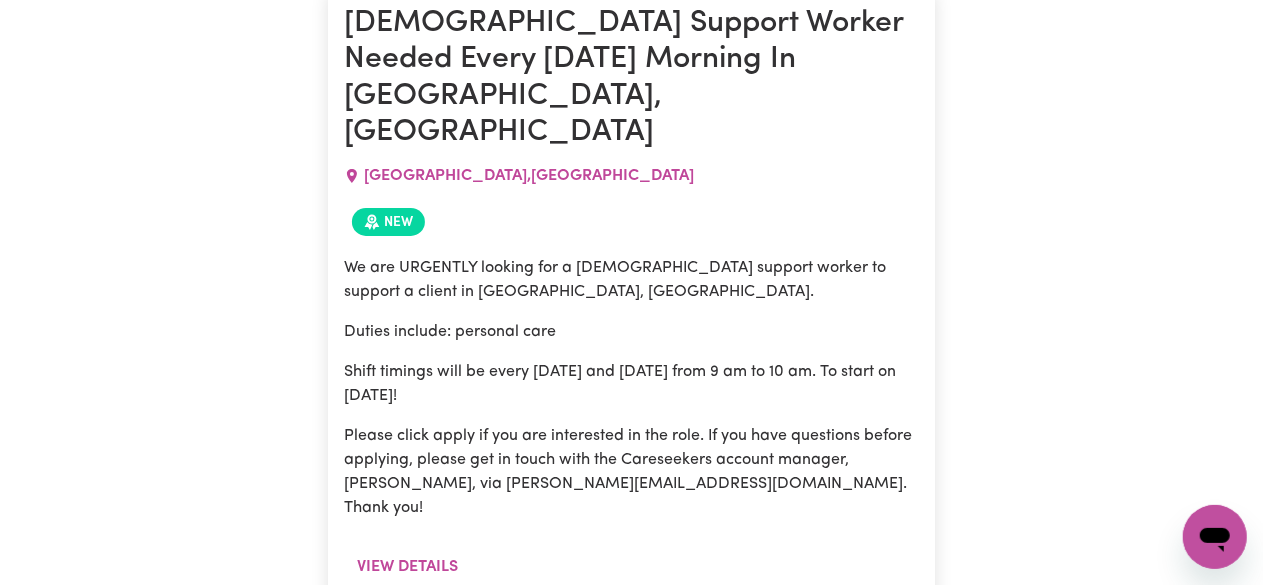 click on "Apply" at bounding box center [890, 1379] 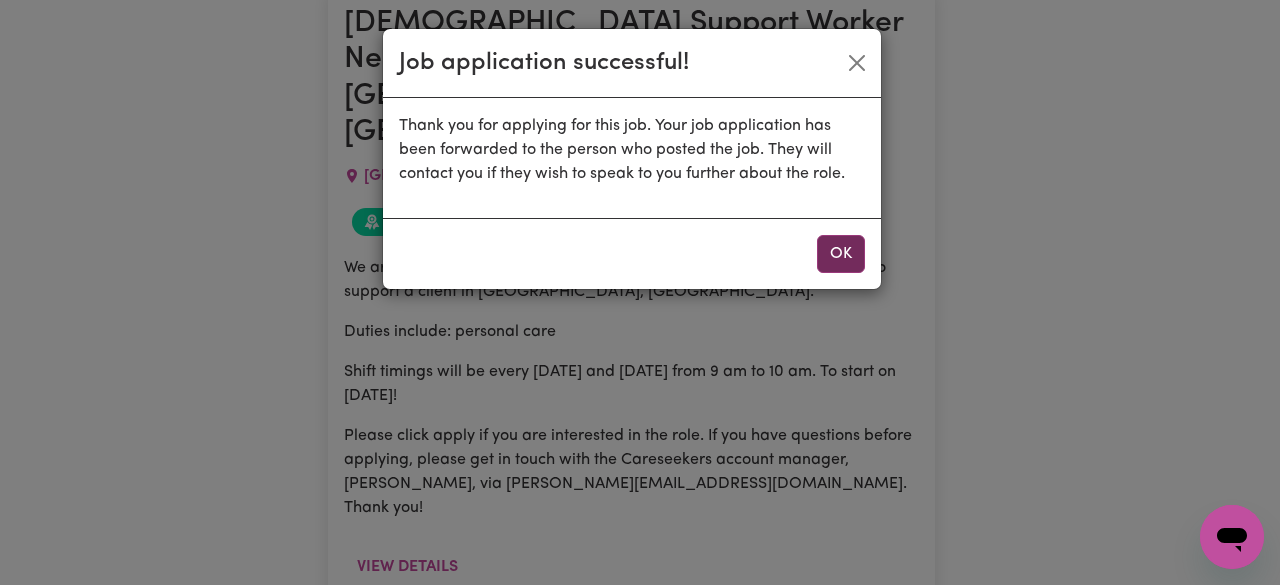 click on "OK" at bounding box center [841, 254] 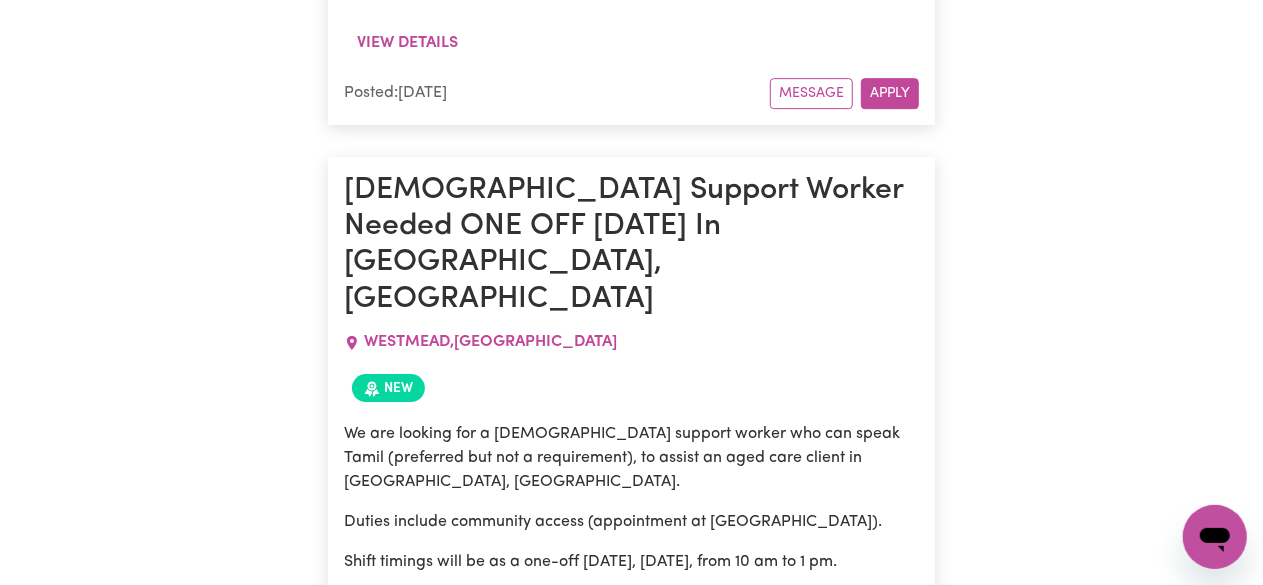 scroll, scrollTop: 6700, scrollLeft: 0, axis: vertical 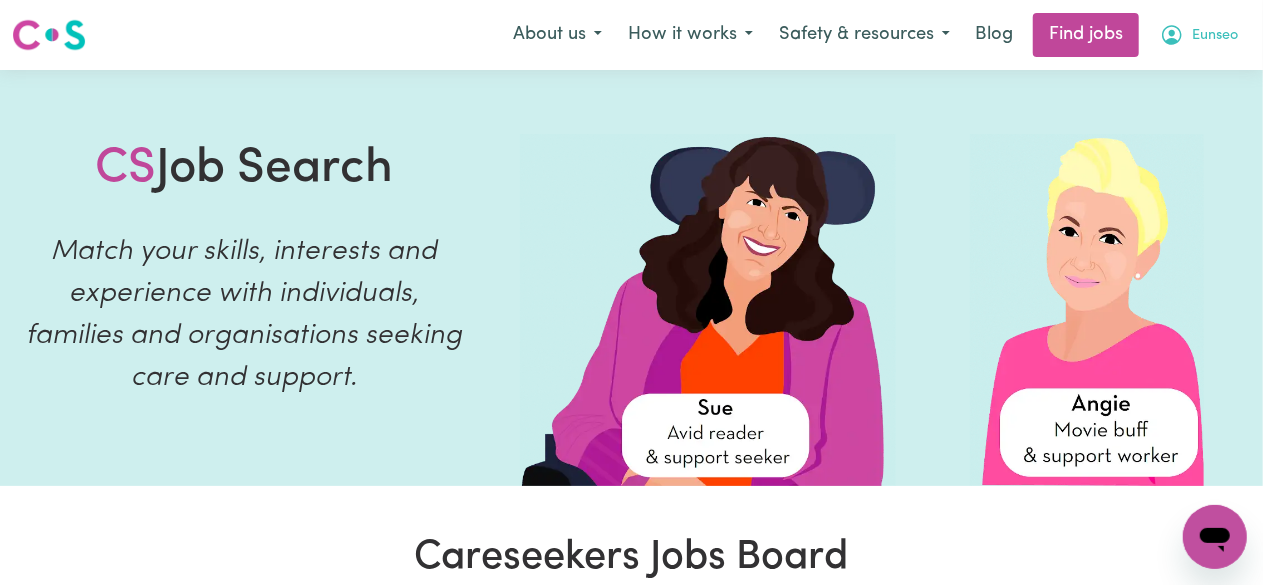 click on "Eunseo" at bounding box center [1215, 36] 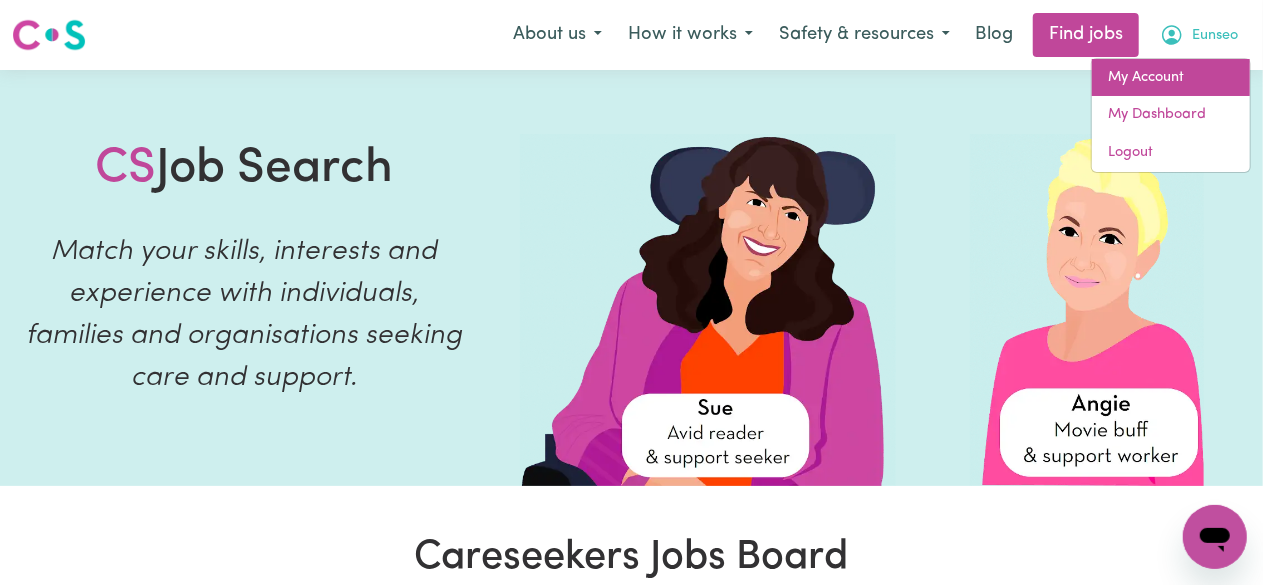 click on "My Account" at bounding box center (1171, 78) 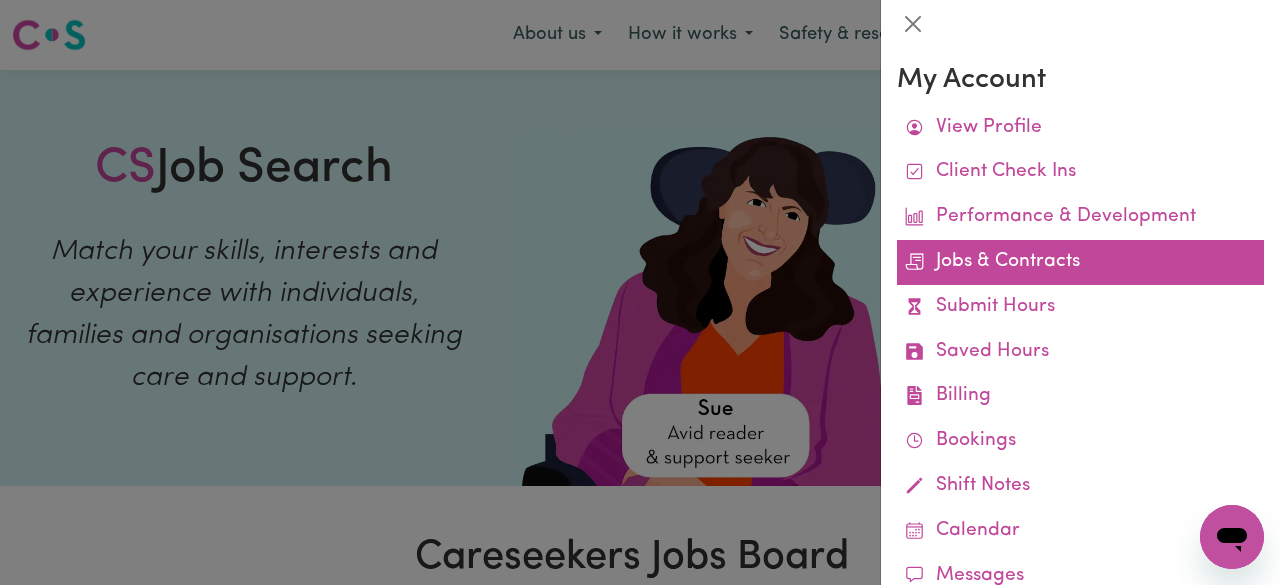 click on "Jobs & Contracts" at bounding box center (1080, 262) 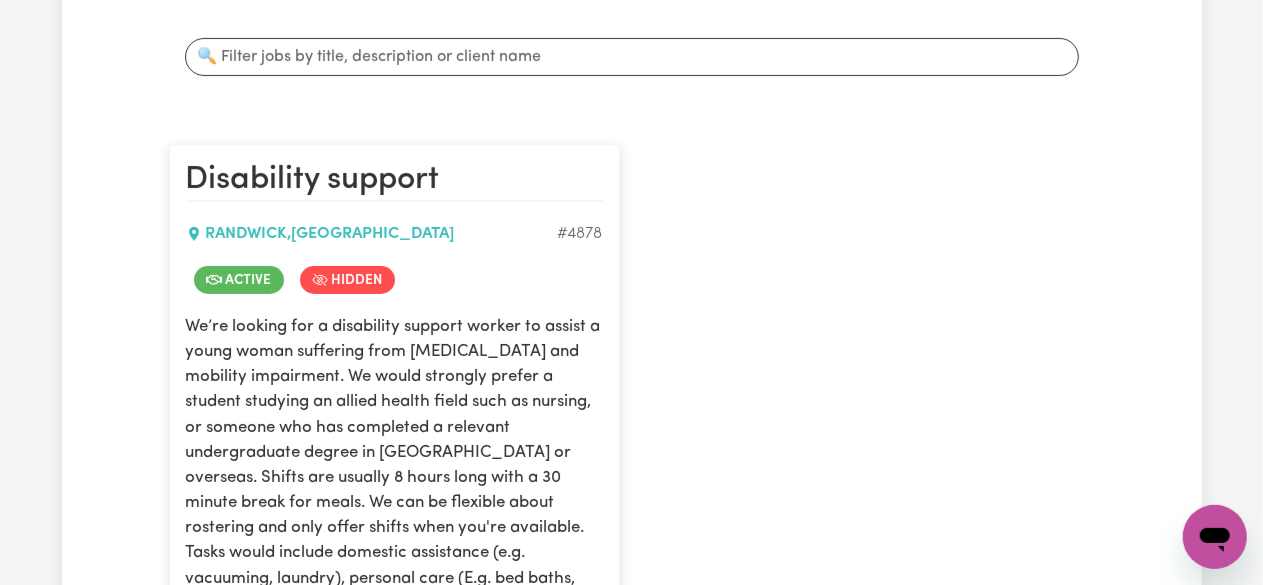 scroll, scrollTop: 400, scrollLeft: 0, axis: vertical 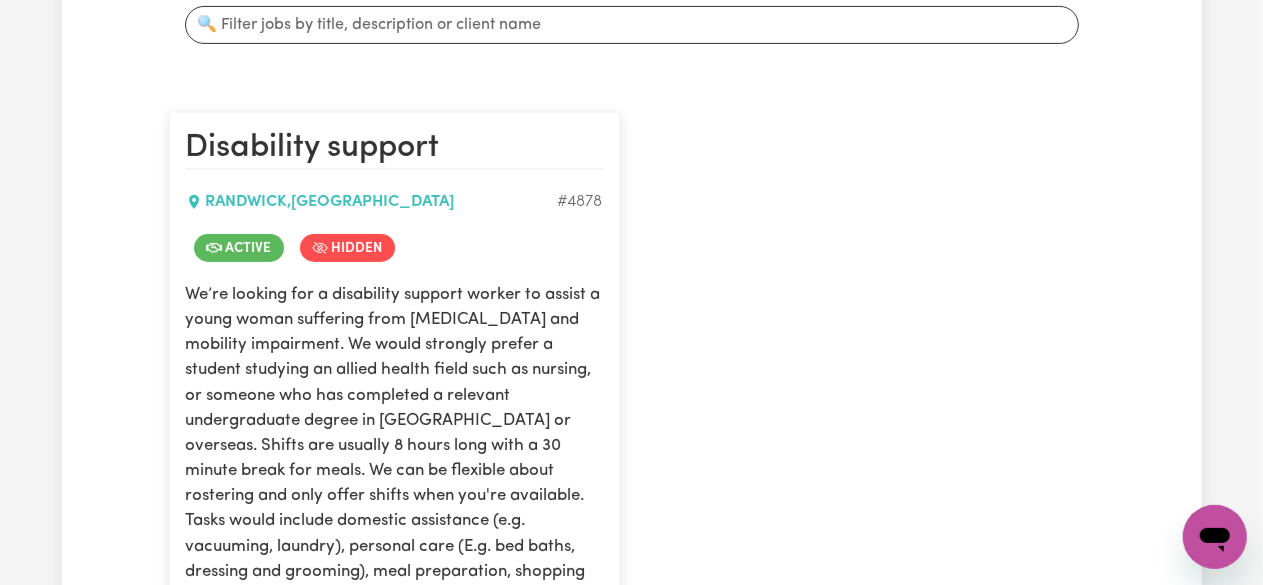 click at bounding box center (214, 248) 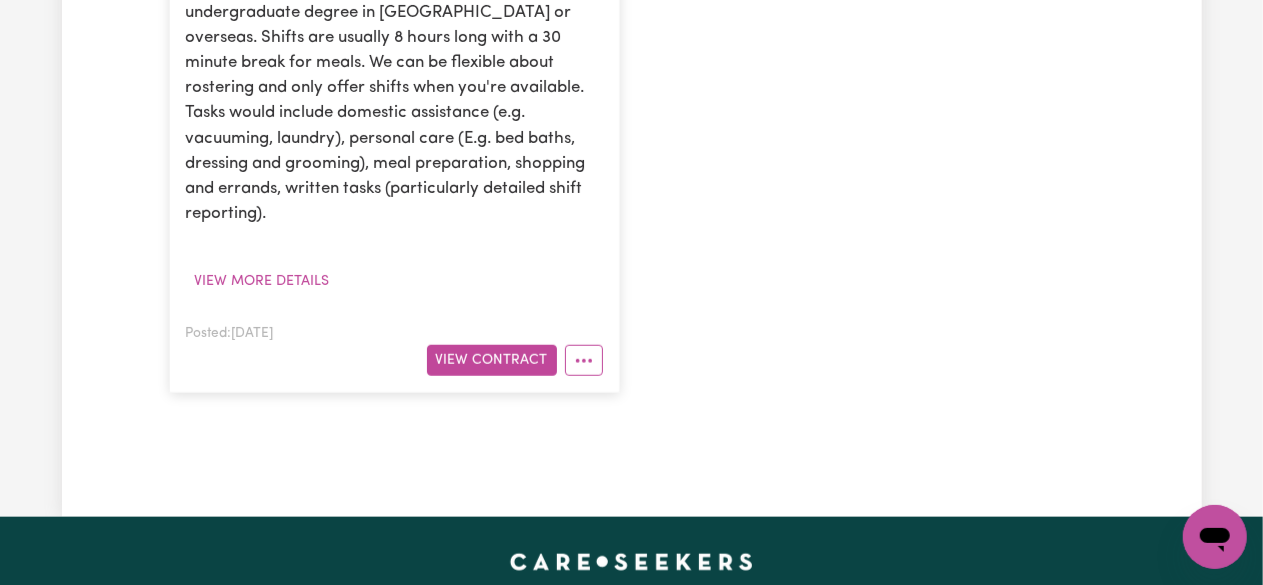 scroll, scrollTop: 900, scrollLeft: 0, axis: vertical 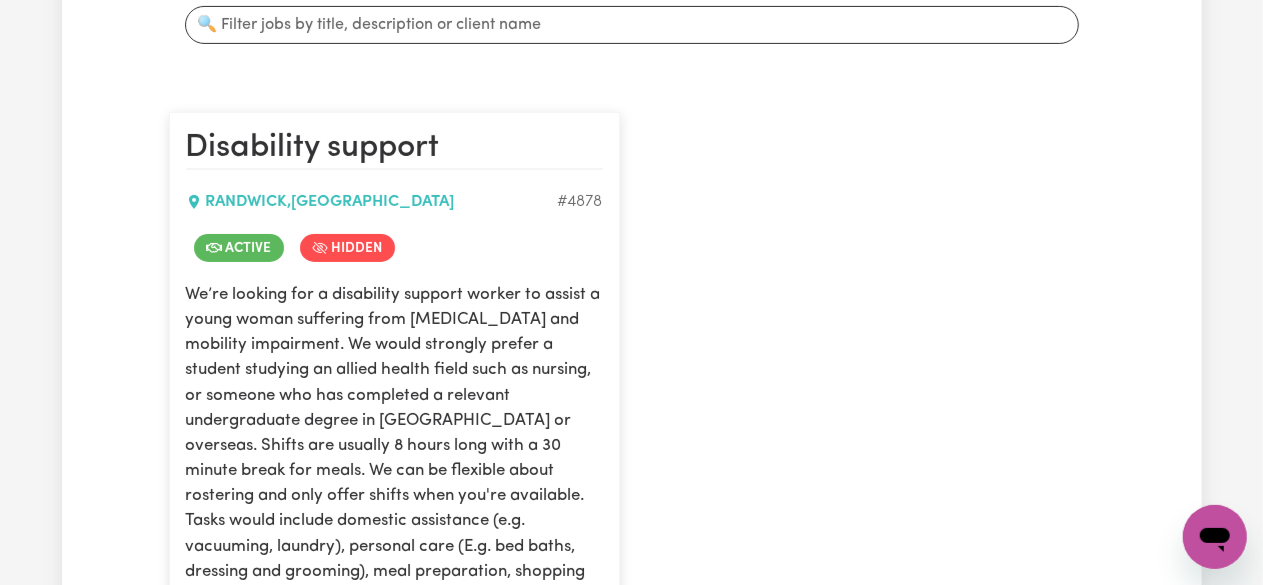 click on "Active Hidden" at bounding box center (394, 248) 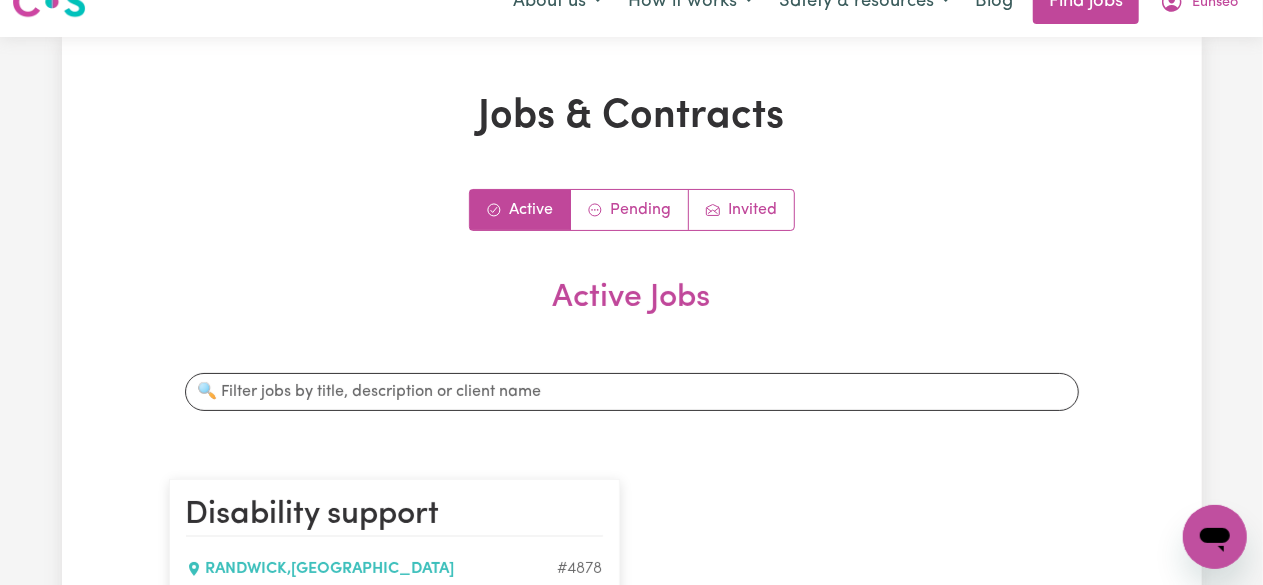 scroll, scrollTop: 0, scrollLeft: 0, axis: both 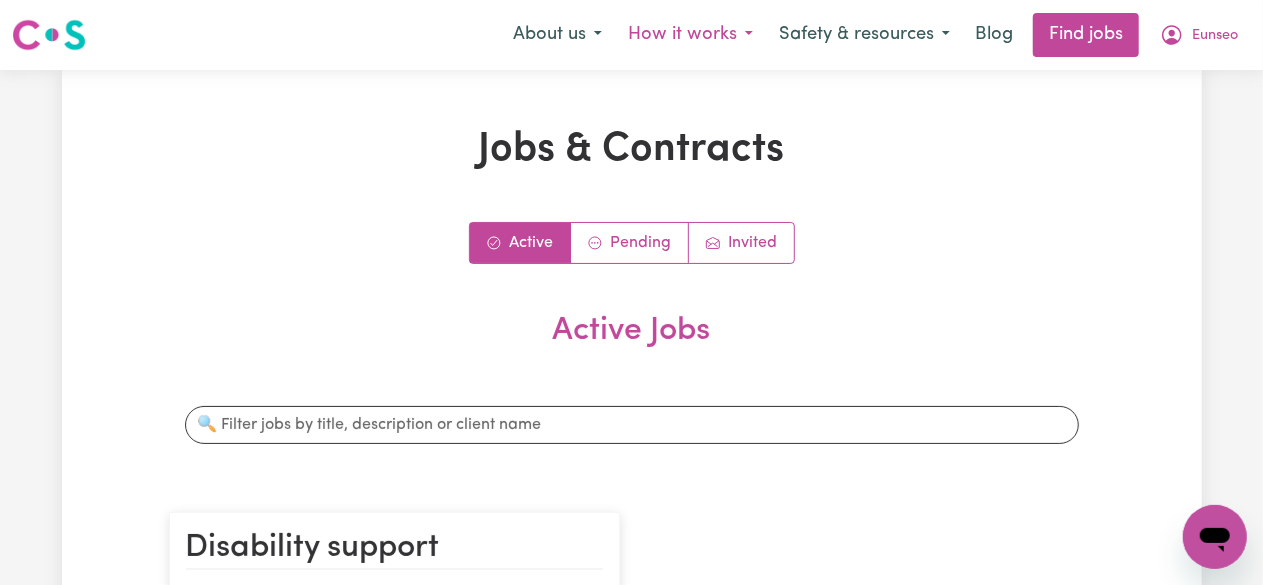 click on "How it works" at bounding box center [690, 35] 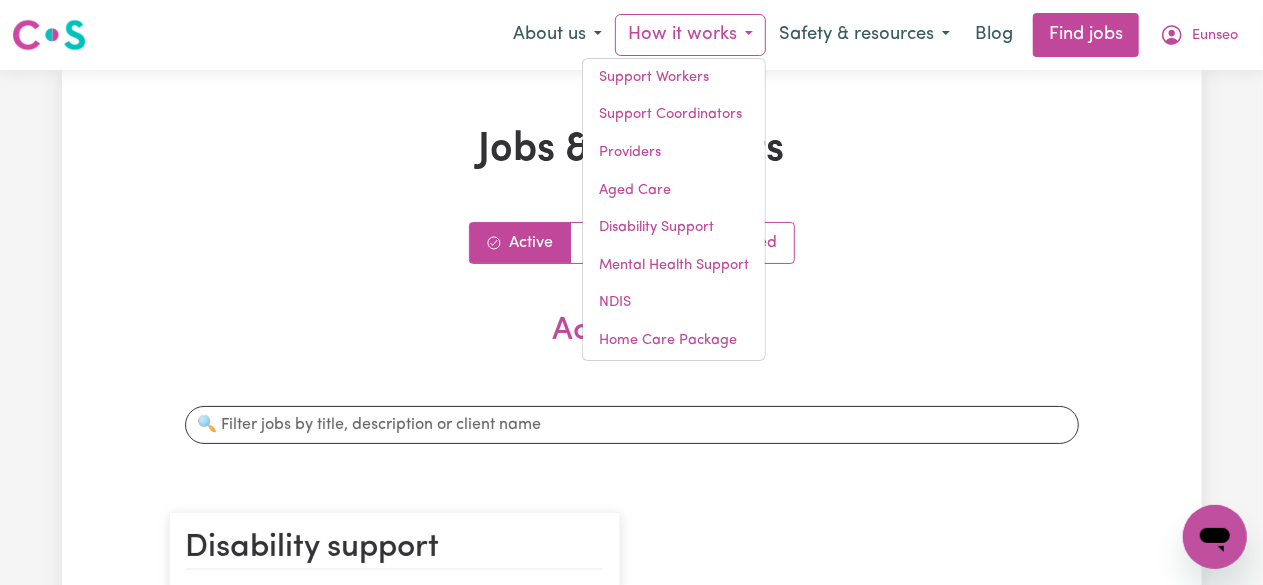 click on "Jobs & Contracts Active Pending Invited Active Jobs Search jobs Disability support  [GEOGRAPHIC_DATA] # 4878 Active Hidden We’re looking for a disability support worker to assist a young woman suffering from [MEDICAL_DATA] and mobility impairment.                                  We would strongly prefer a student studying an allied health field such as nursing, or someone who has completed a relevant undergraduate degree in [GEOGRAPHIC_DATA] or overseas.                         Shifts are usually 8 hours long with a 30 minute break for meals. We can be flexible about rostering and only offer shifts when you're available.                                                                           Tasks would include domestic assistance (e.g. vacuuming, laundry), personal care (E.g. bed baths, dressing and grooming), meal preparation, shopping and errands, written tasks (particularly detailed shift reporting). View more details Posted:  [DATE] View Contract" at bounding box center [632, 697] 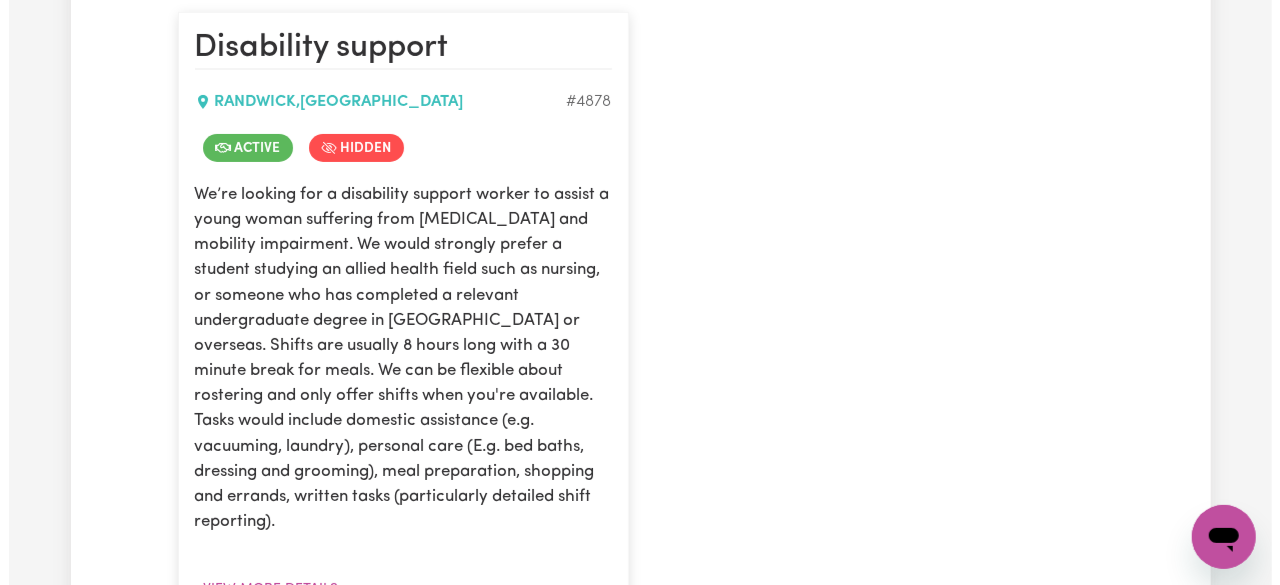 scroll, scrollTop: 1000, scrollLeft: 0, axis: vertical 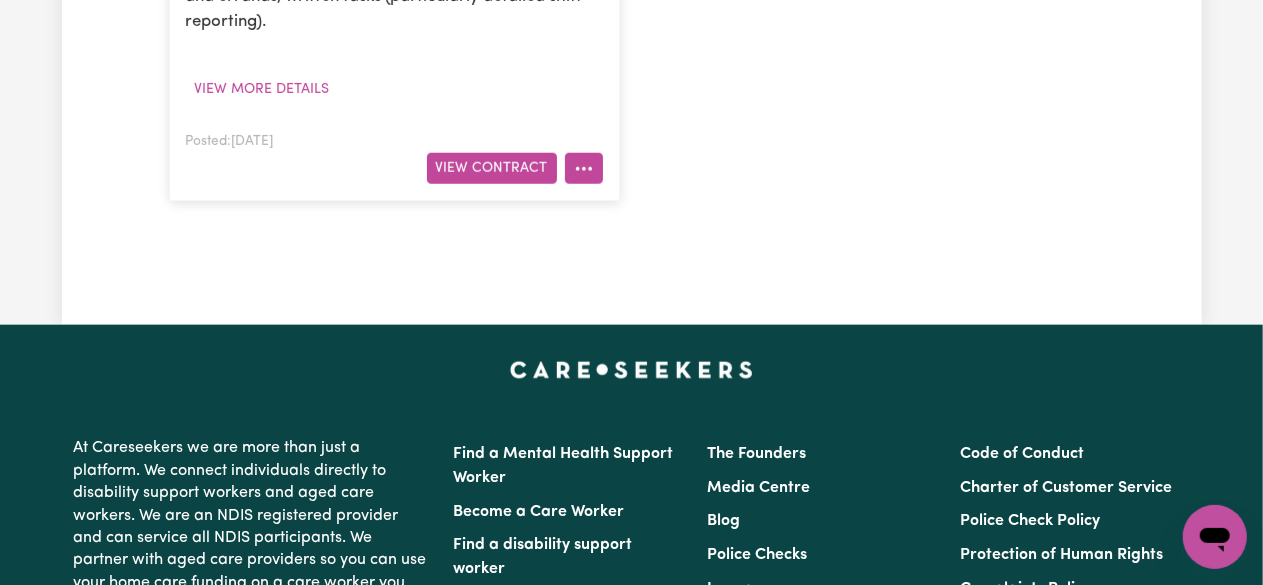 click 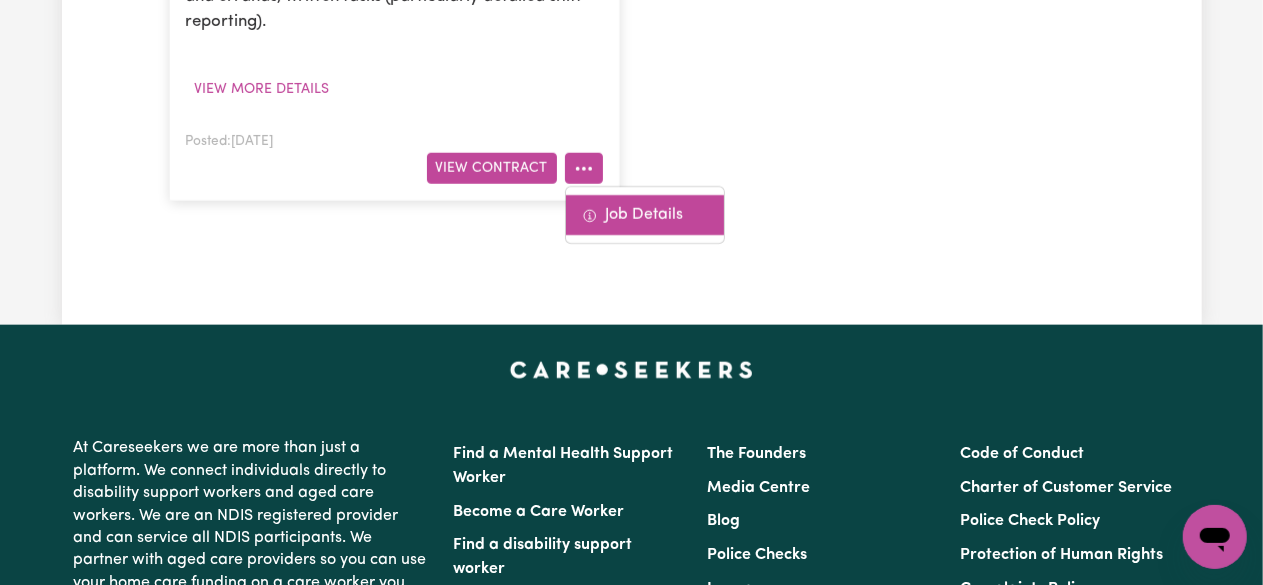 click on "Job Details" at bounding box center [645, 216] 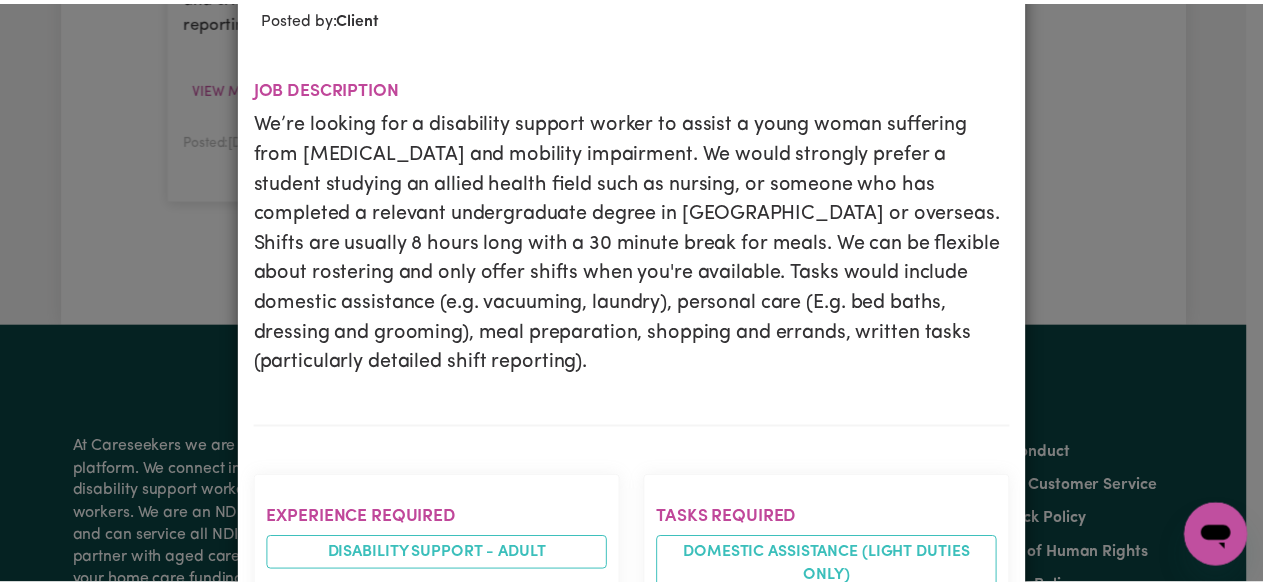 scroll, scrollTop: 0, scrollLeft: 0, axis: both 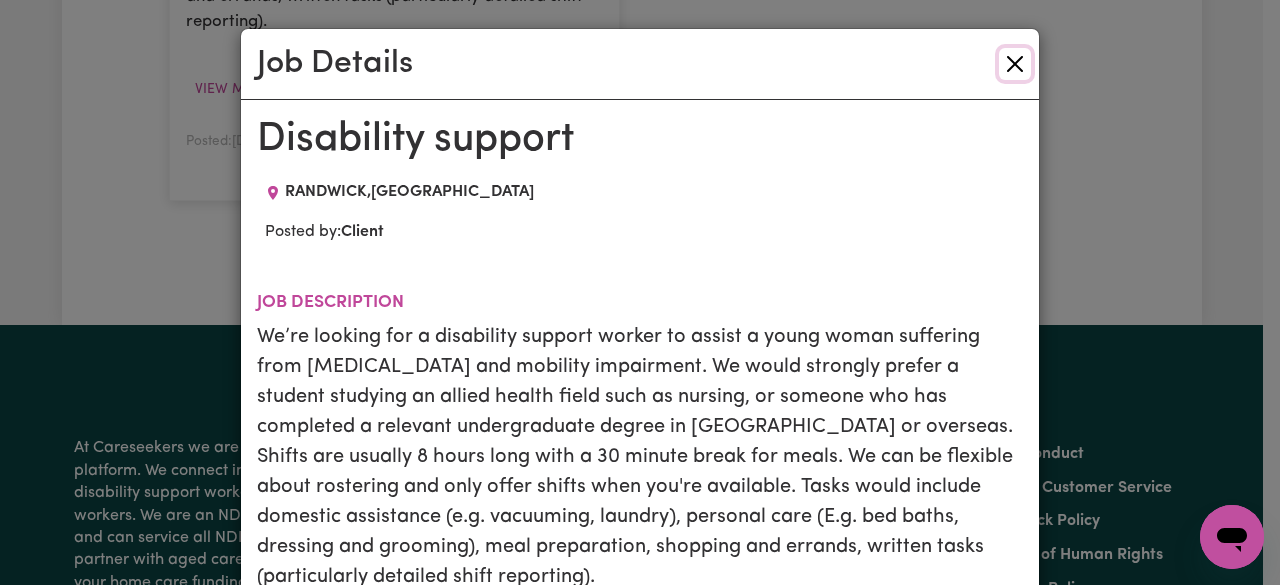 click at bounding box center [1015, 64] 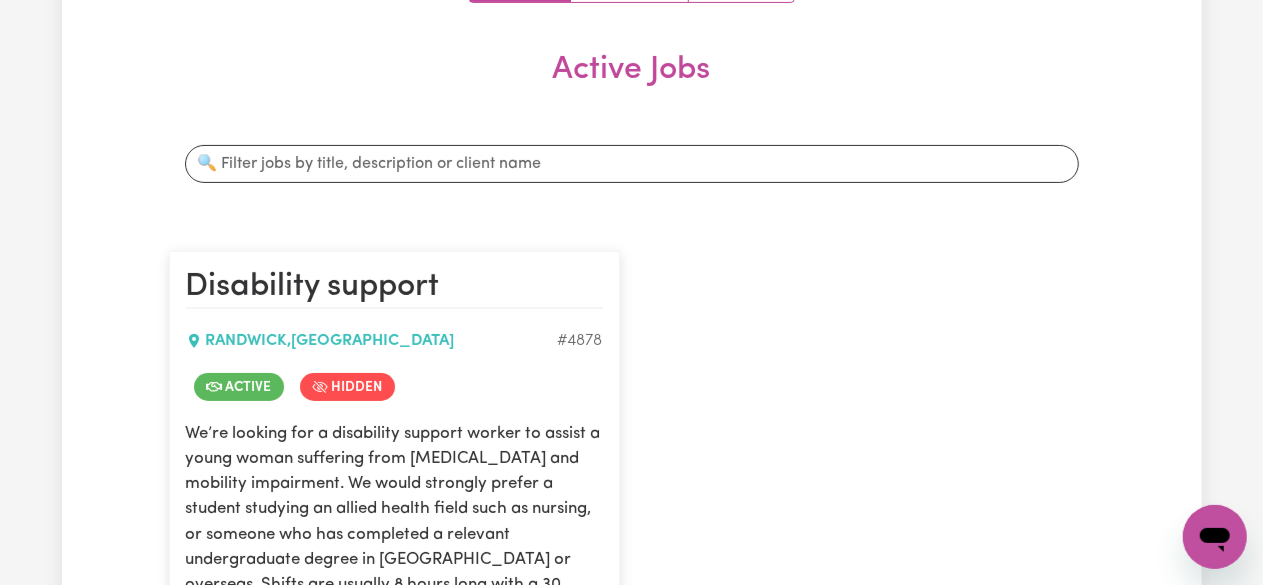 scroll, scrollTop: 0, scrollLeft: 0, axis: both 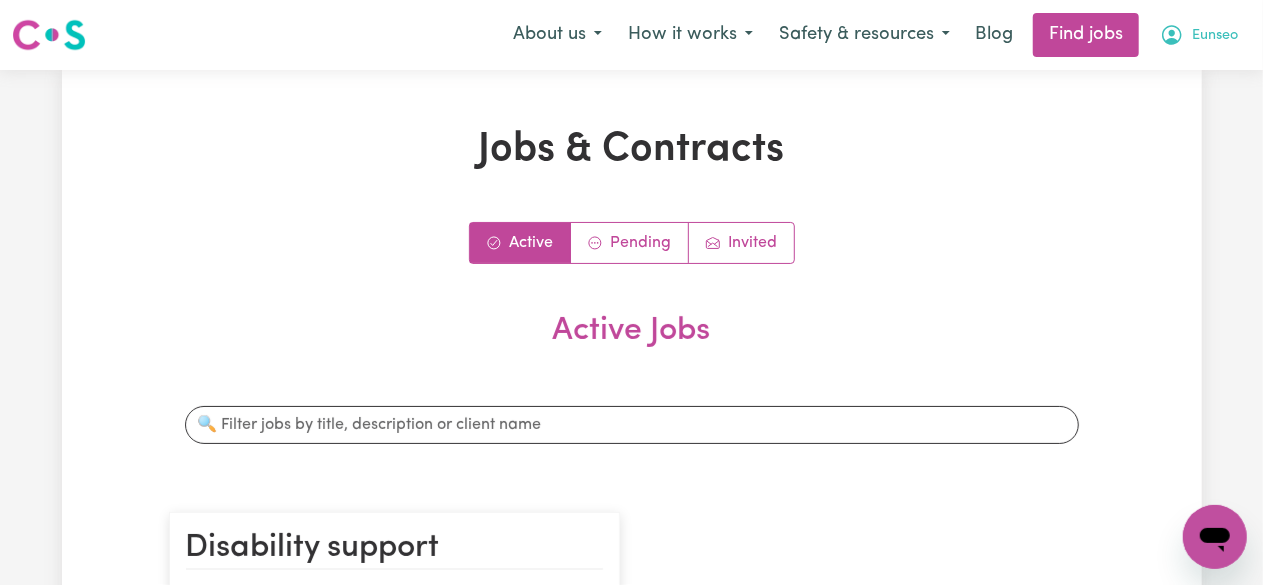 click on "Eunseo" at bounding box center (1215, 36) 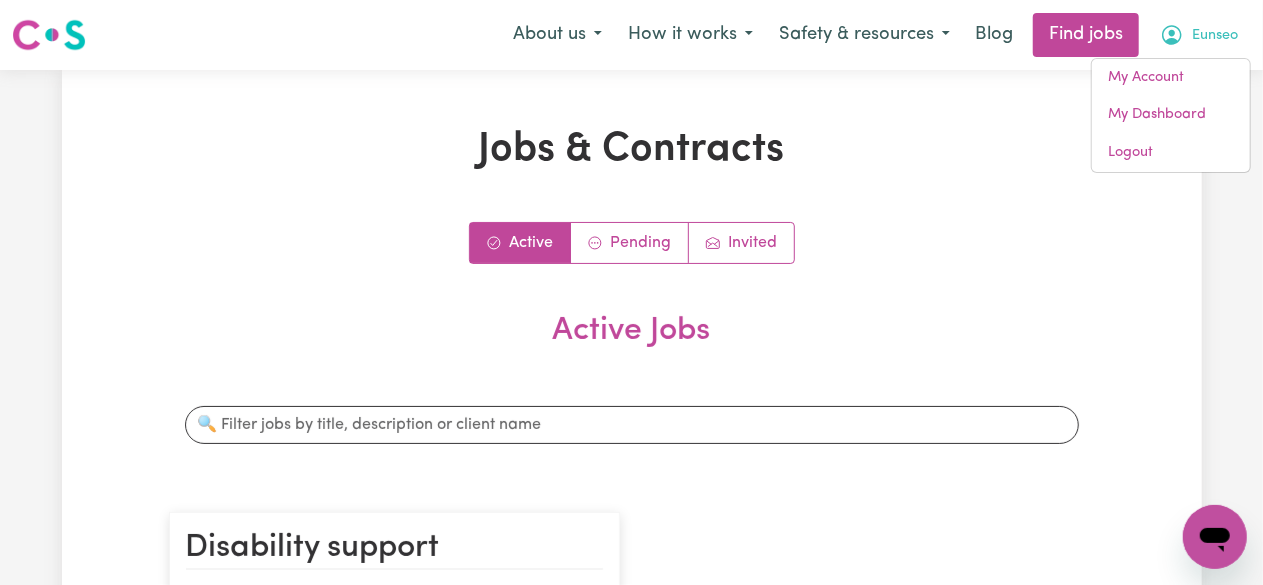 click on "Jobs & Contracts Active Pending Invited Active Jobs Search jobs Disability support  [GEOGRAPHIC_DATA] # 4878 Active Hidden We’re looking for a disability support worker to assist a young woman suffering from [MEDICAL_DATA] and mobility impairment.                                  We would strongly prefer a student studying an allied health field such as nursing, or someone who has completed a relevant undergraduate degree in [GEOGRAPHIC_DATA] or overseas.                         Shifts are usually 8 hours long with a 30 minute break for meals. We can be flexible about rostering and only offer shifts when you're available.                                                                           Tasks would include domestic assistance (e.g. vacuuming, laundry), personal care (E.g. bed baths, dressing and grooming), meal preparation, shopping and errands, written tasks (particularly detailed shift reporting). View more details Posted:  [DATE] View [DEMOGRAPHIC_DATA] Job Details" at bounding box center [632, 697] 